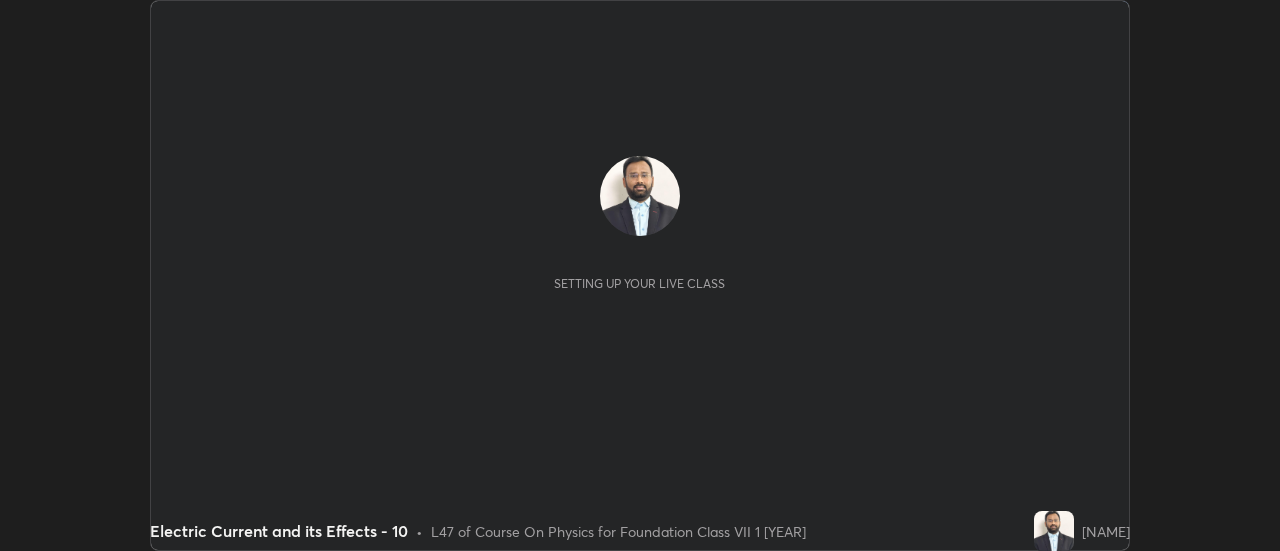 scroll, scrollTop: 0, scrollLeft: 0, axis: both 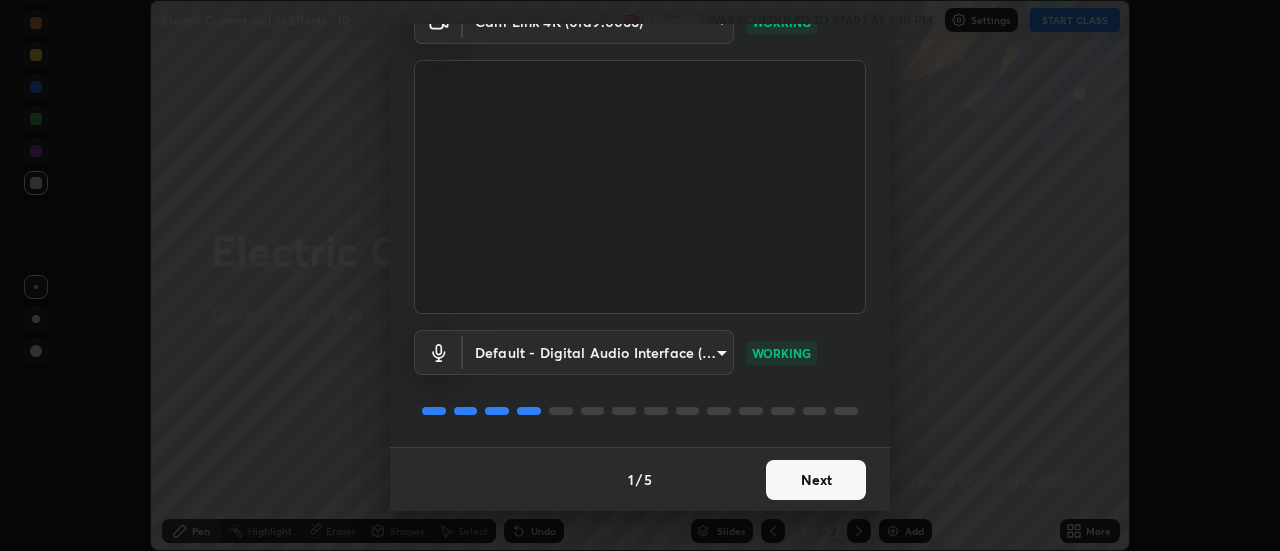 click on "Next" at bounding box center [816, 480] 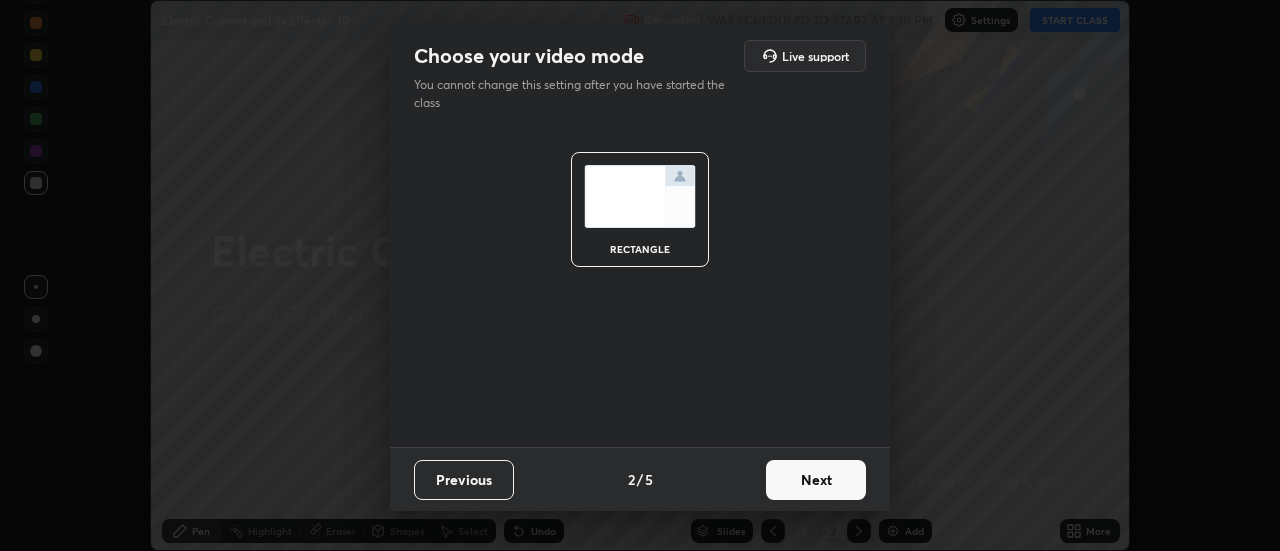 scroll, scrollTop: 0, scrollLeft: 0, axis: both 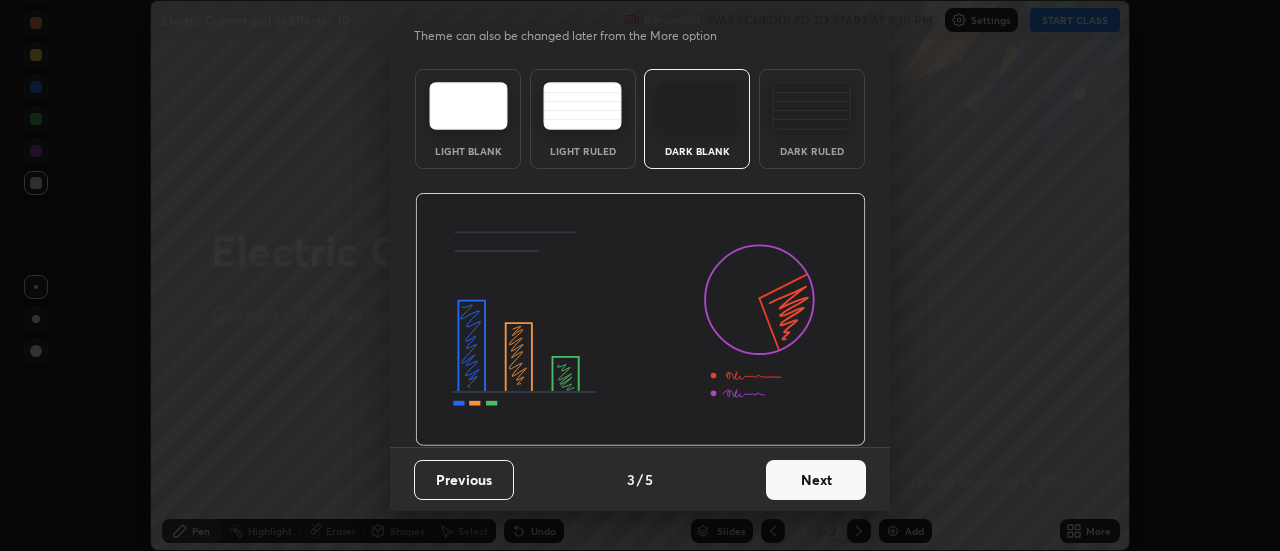 click on "Next" at bounding box center (816, 480) 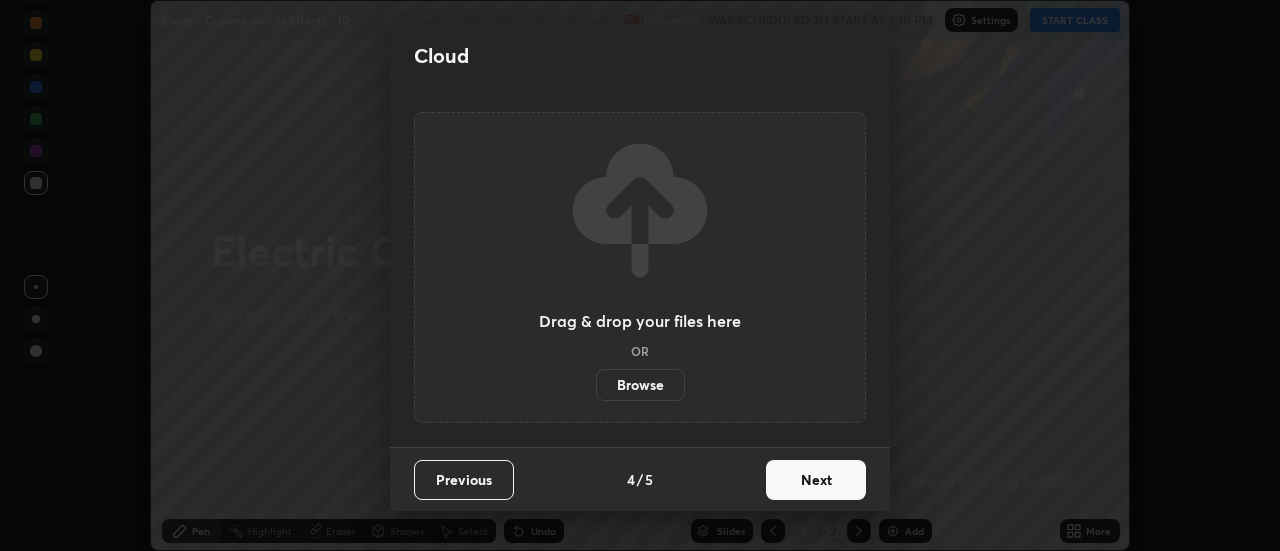 click on "Browse" at bounding box center [640, 385] 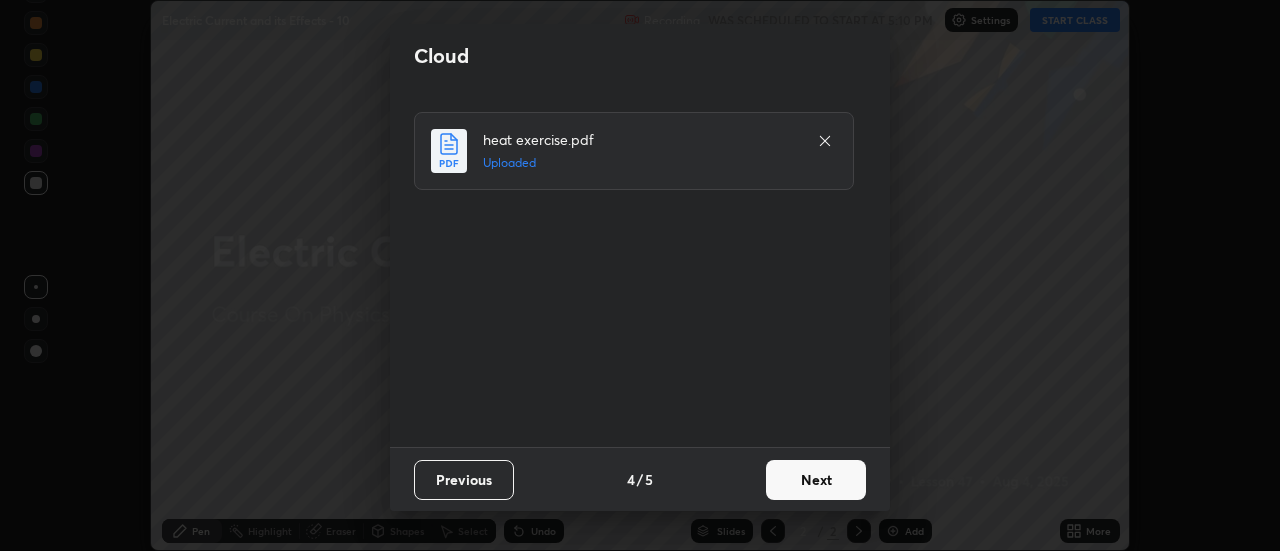 click 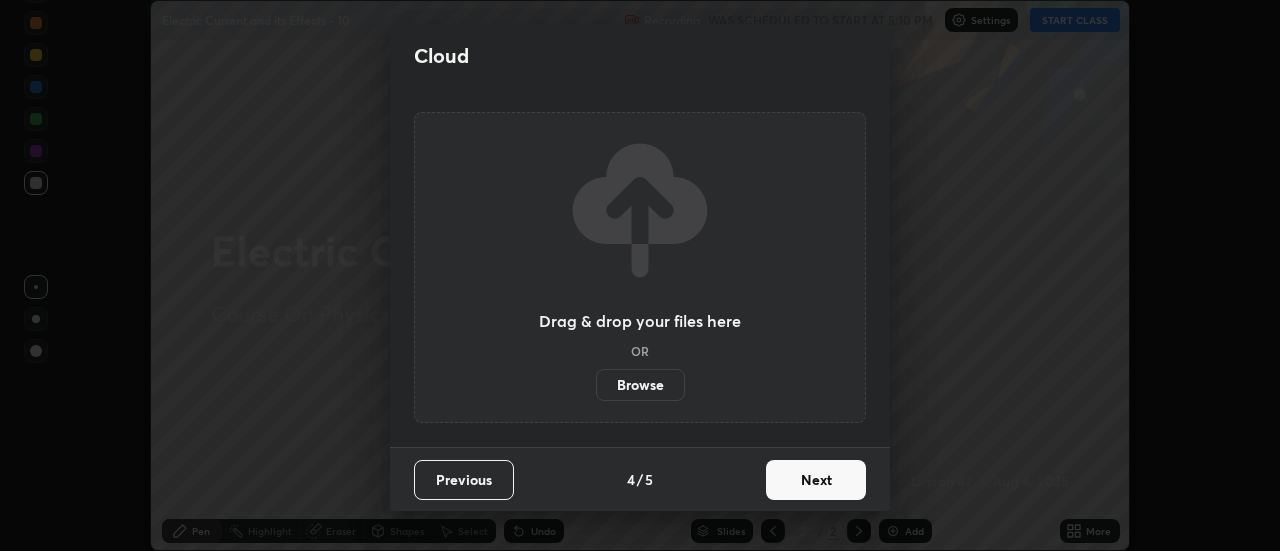 click on "Browse" at bounding box center [640, 385] 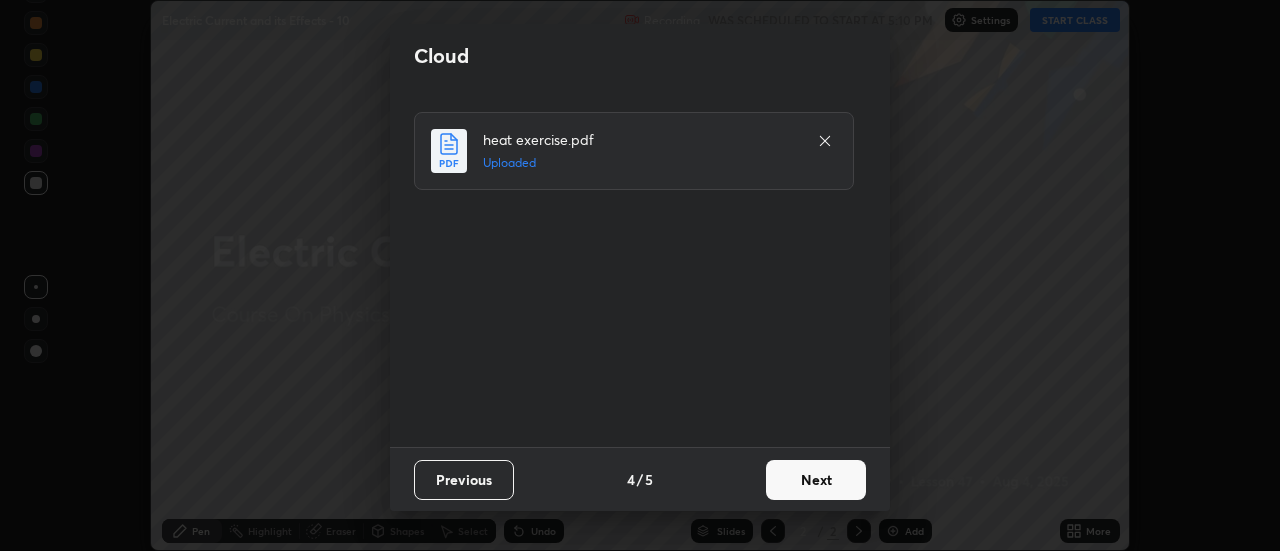 click on "Next" at bounding box center [816, 480] 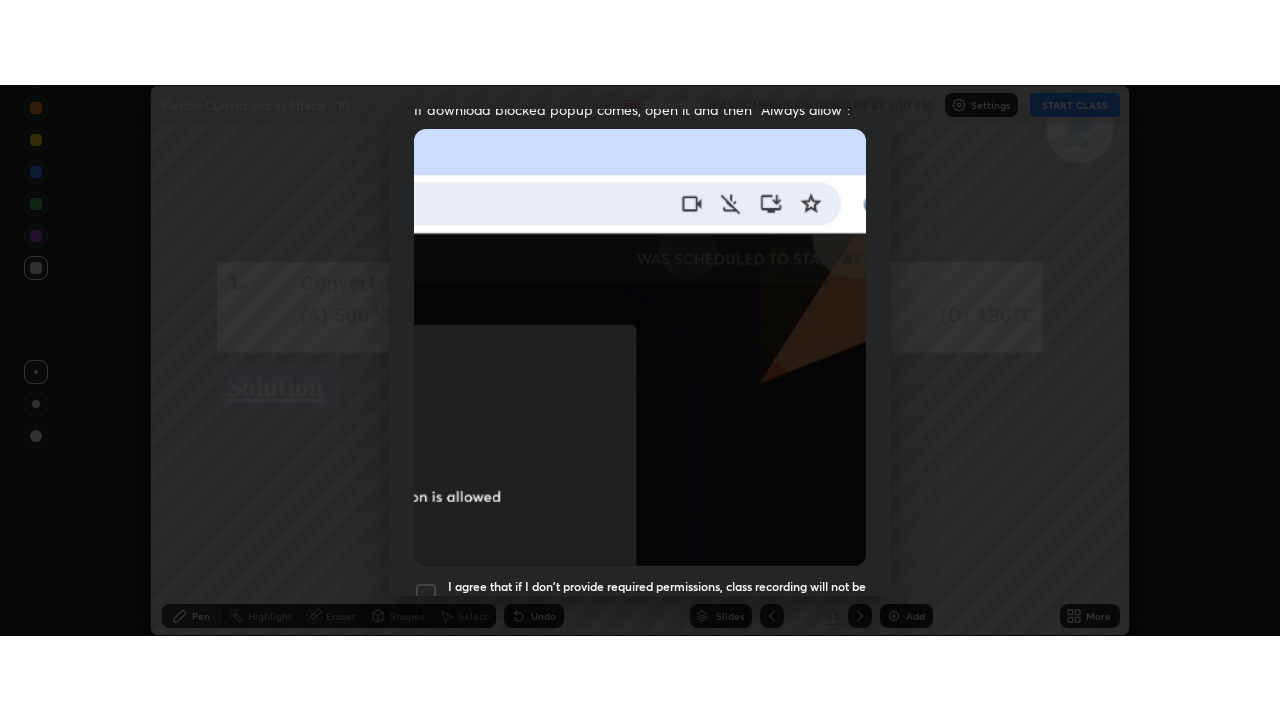 scroll, scrollTop: 513, scrollLeft: 0, axis: vertical 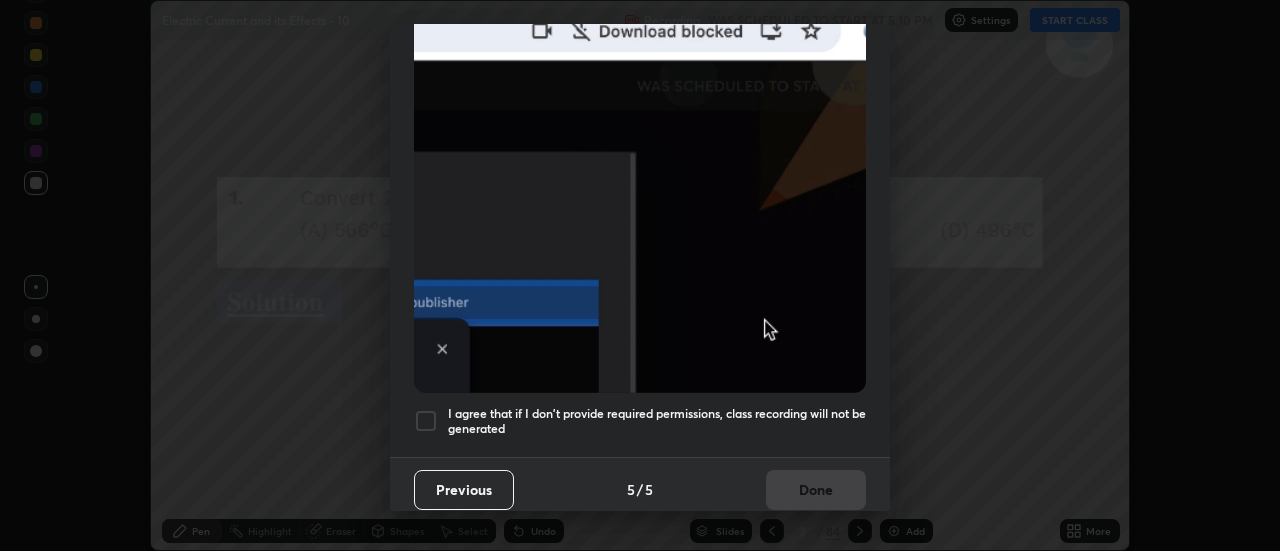 click at bounding box center [426, 421] 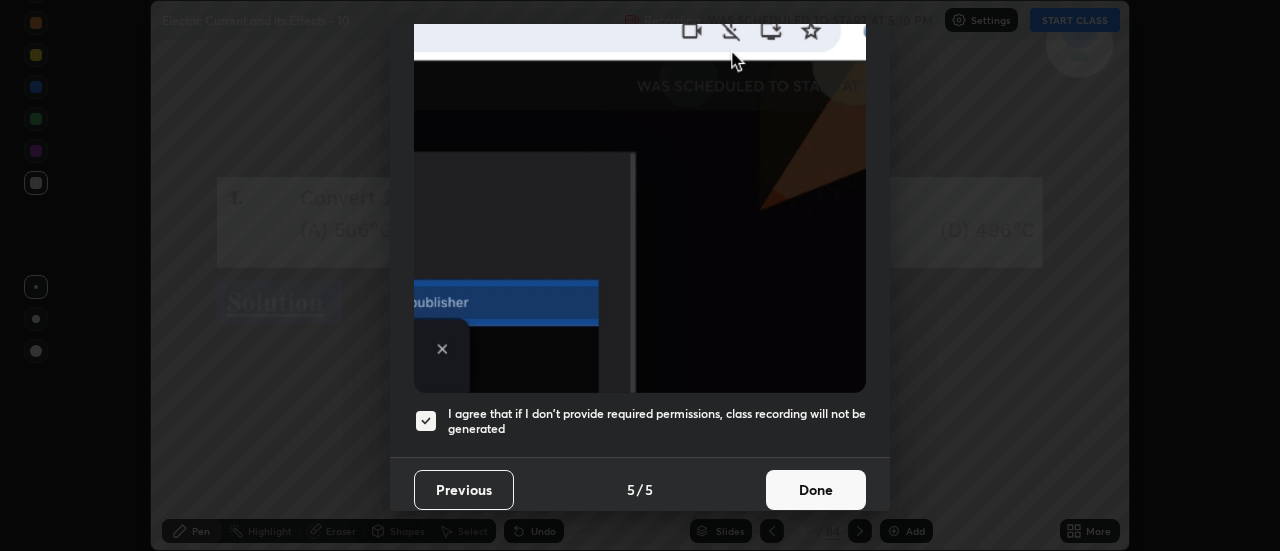click on "Done" at bounding box center [816, 490] 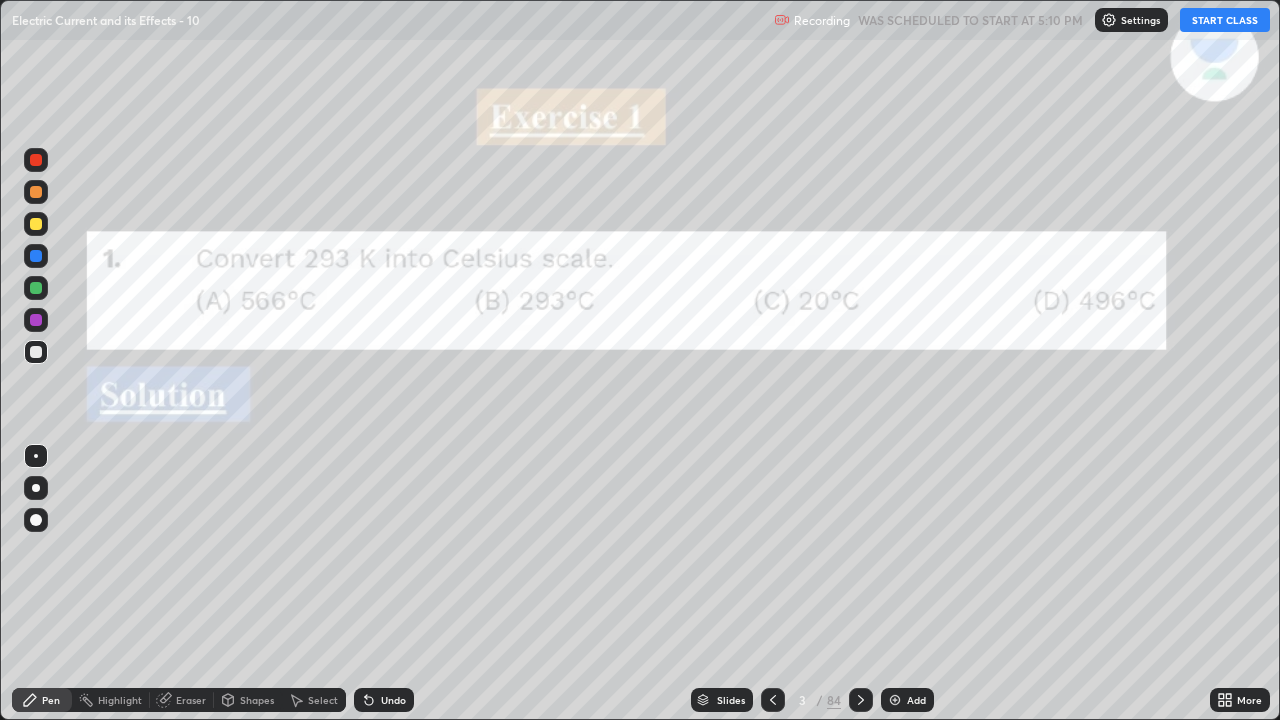 scroll, scrollTop: 99280, scrollLeft: 98720, axis: both 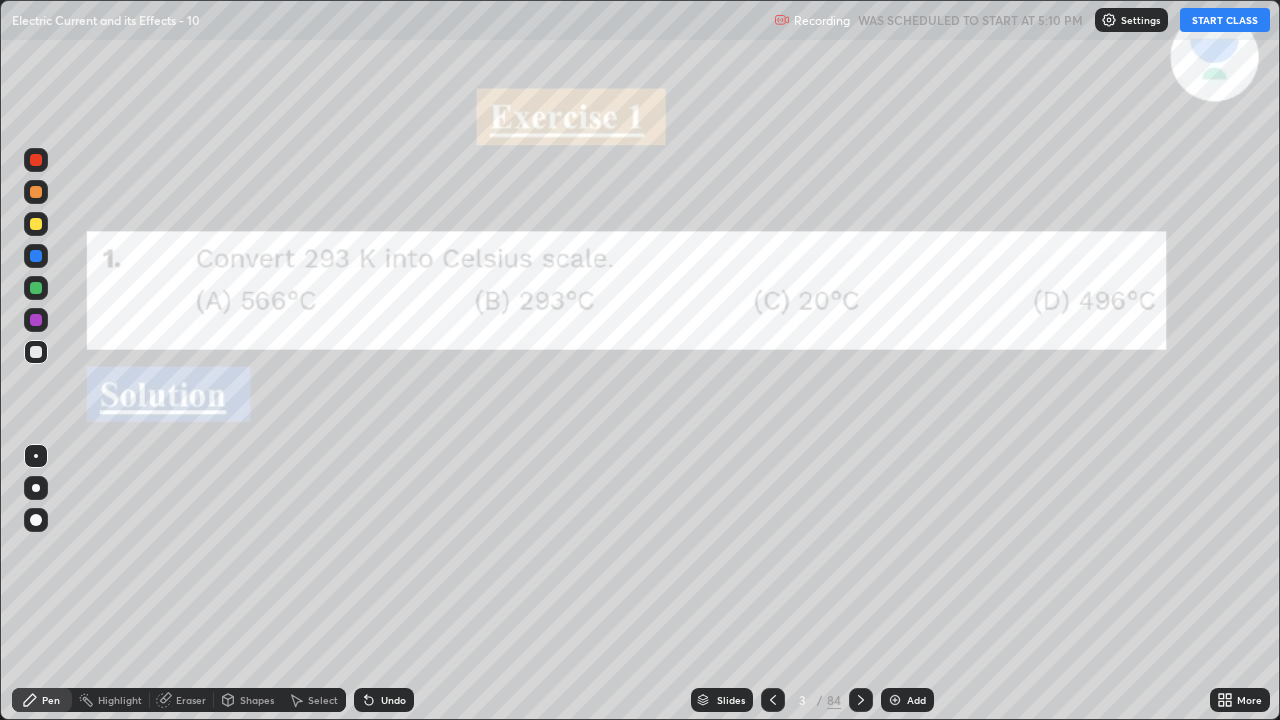 click on "START CLASS" at bounding box center (1225, 20) 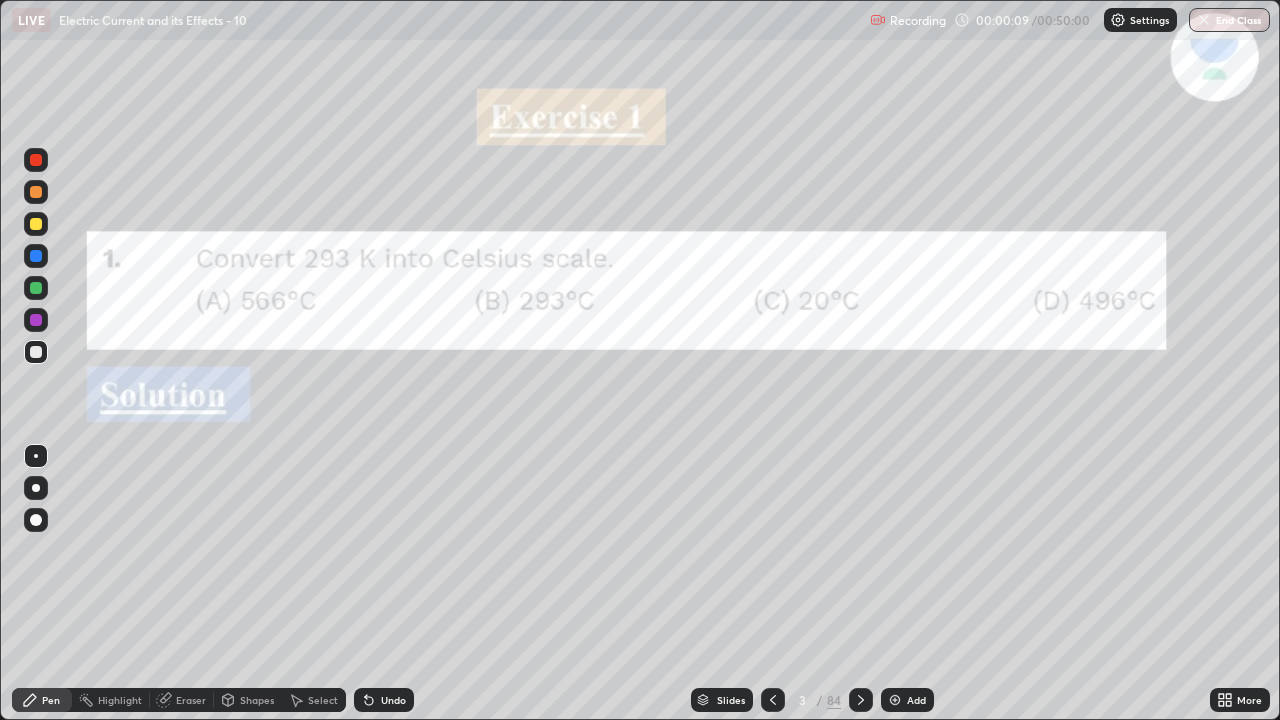 click at bounding box center (36, 352) 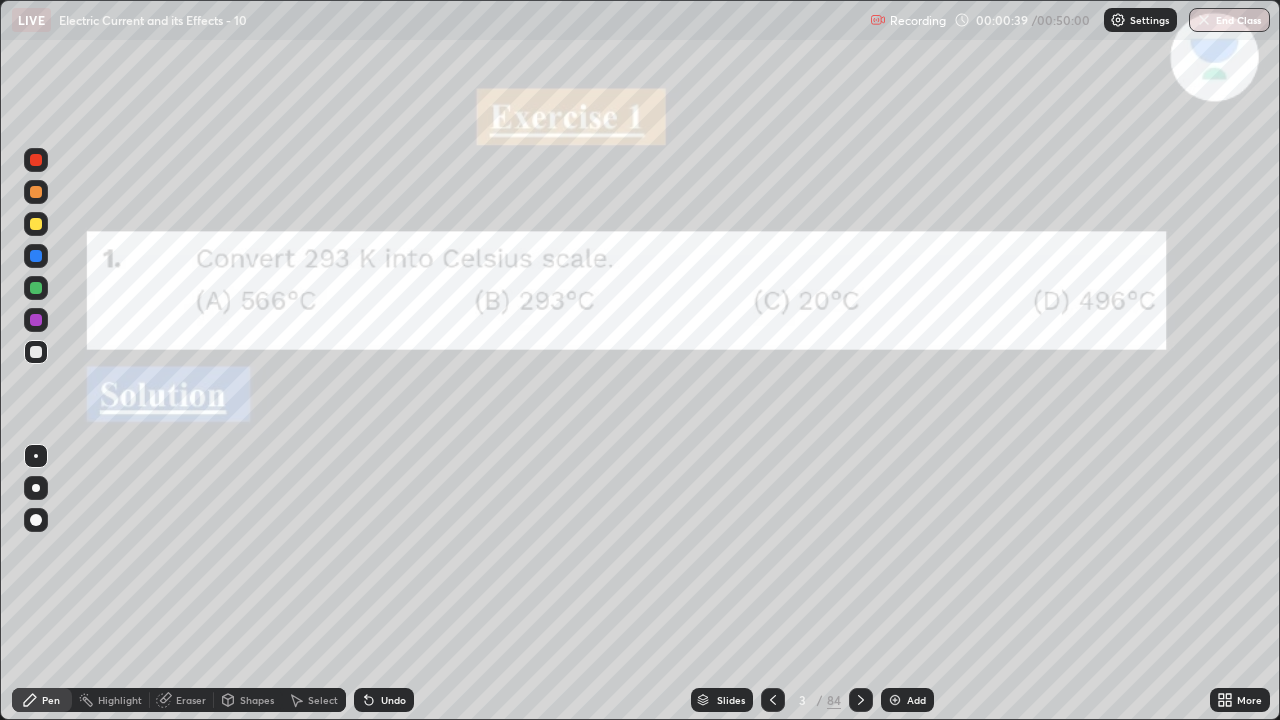 click 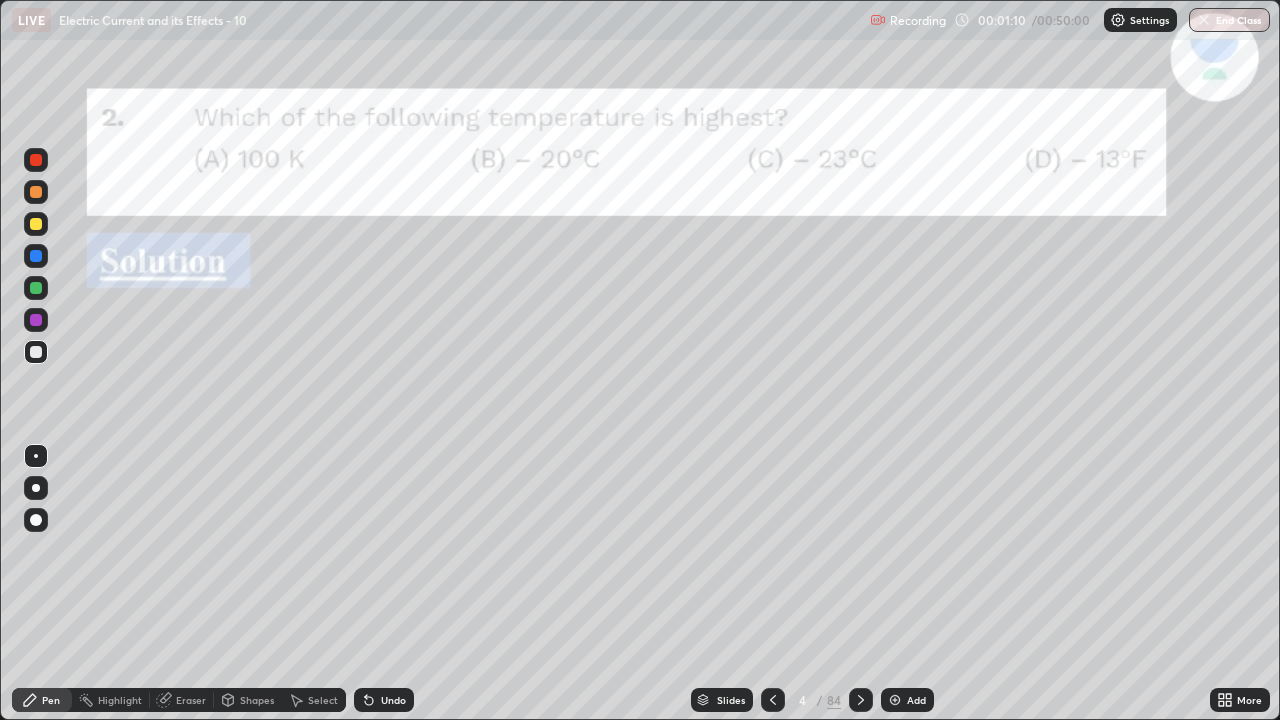 click 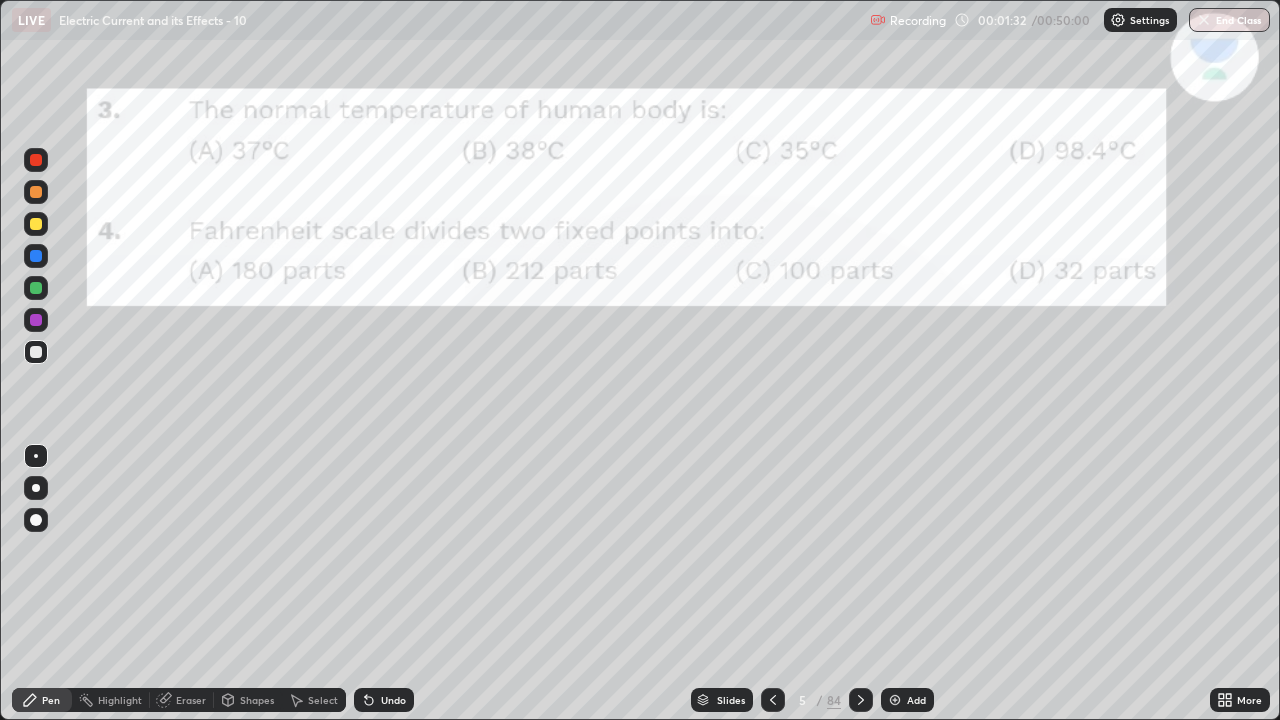 click at bounding box center [36, 160] 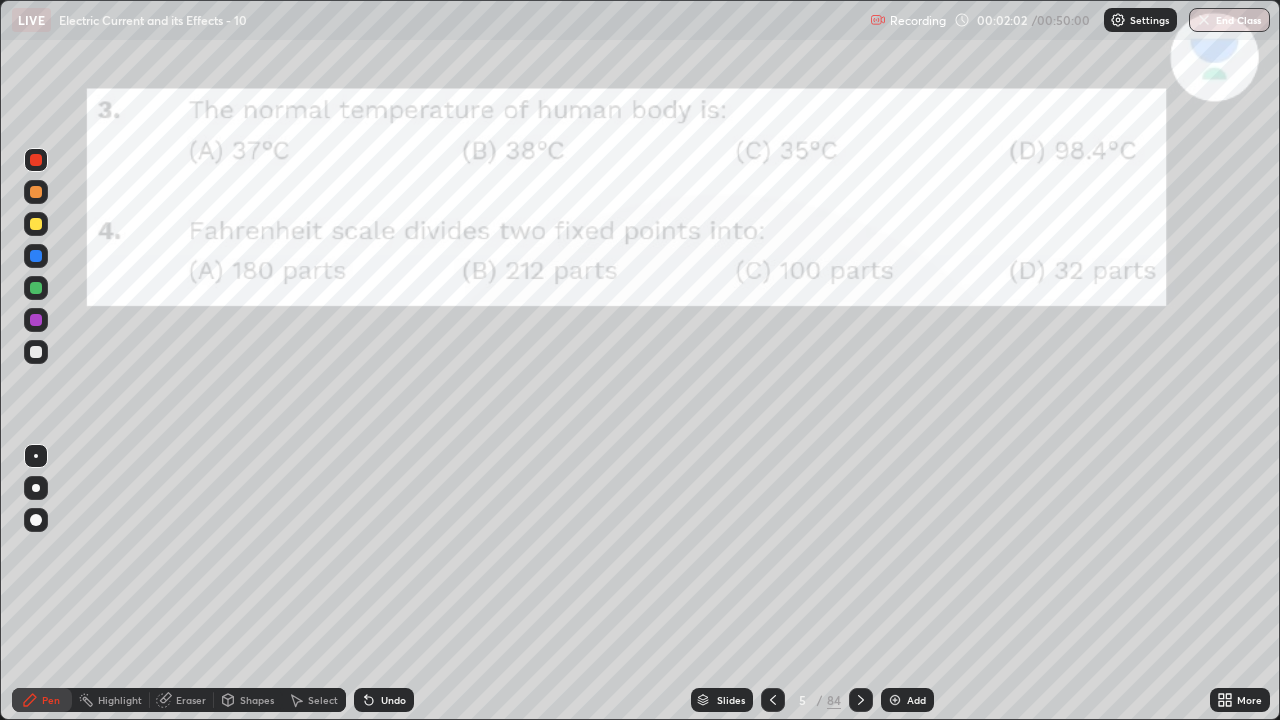 click 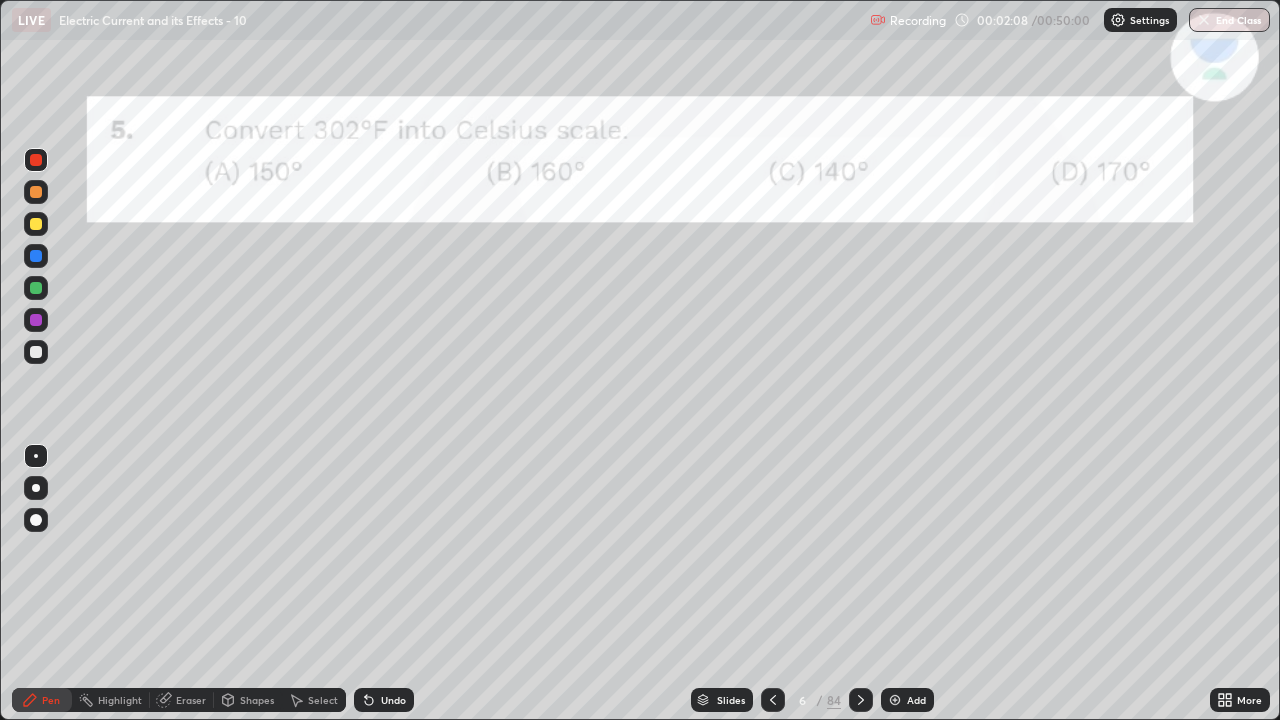 click 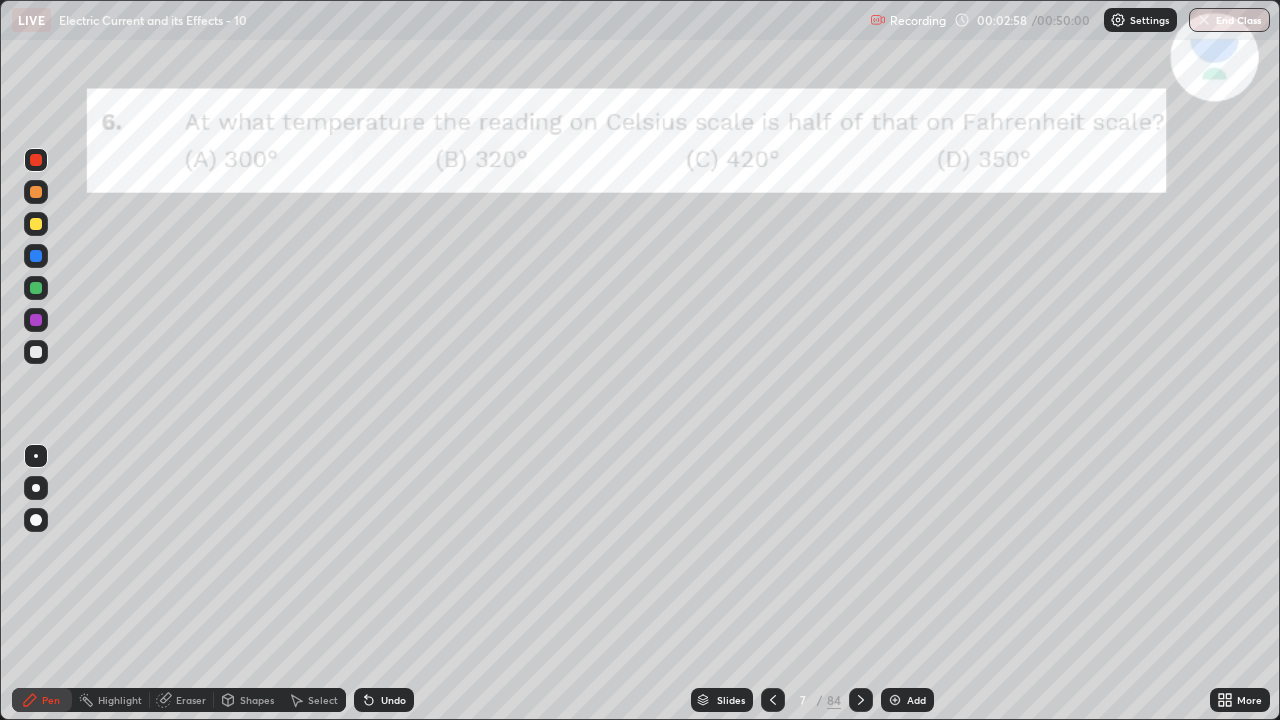 click on "Undo" at bounding box center [393, 700] 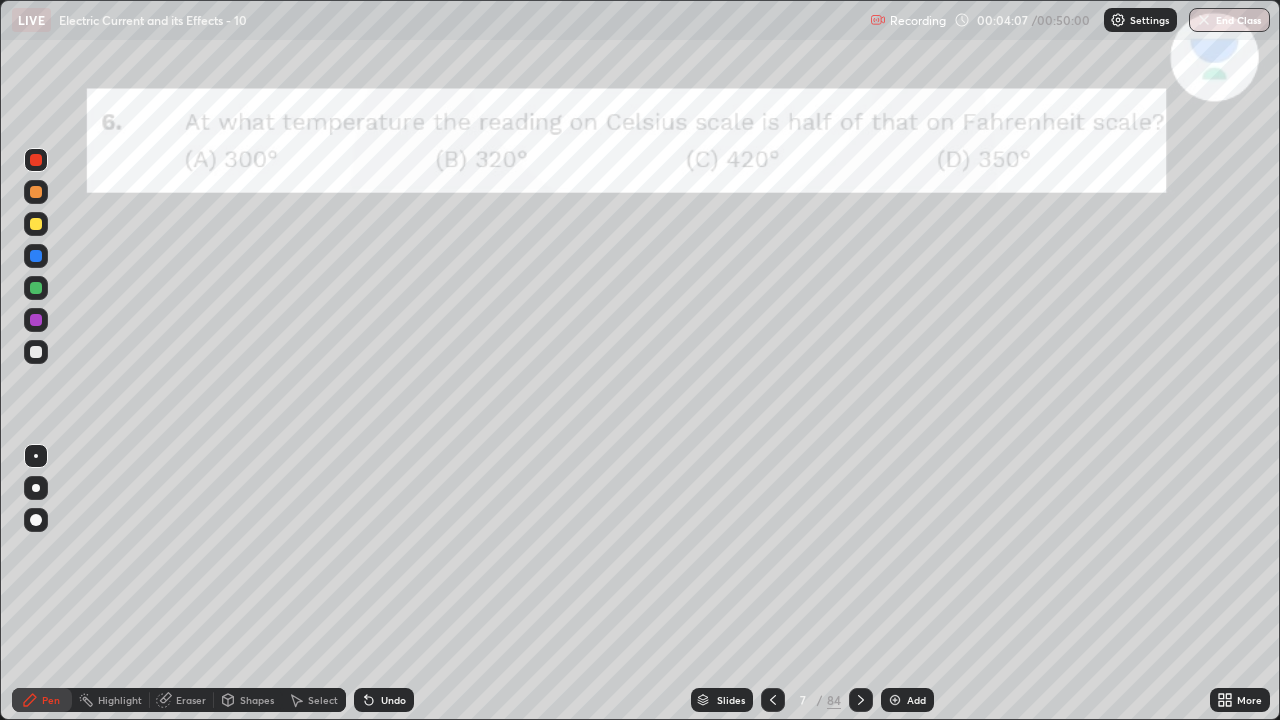 click at bounding box center [36, 352] 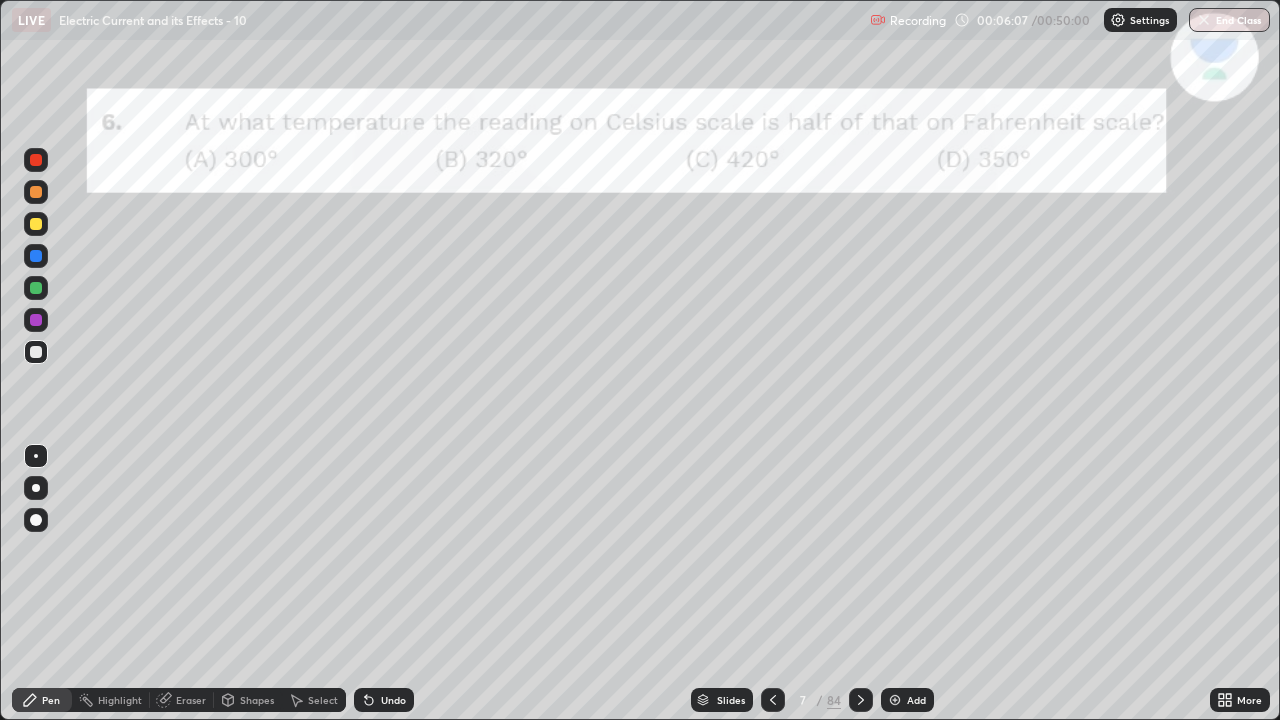 click on "Add" at bounding box center [907, 700] 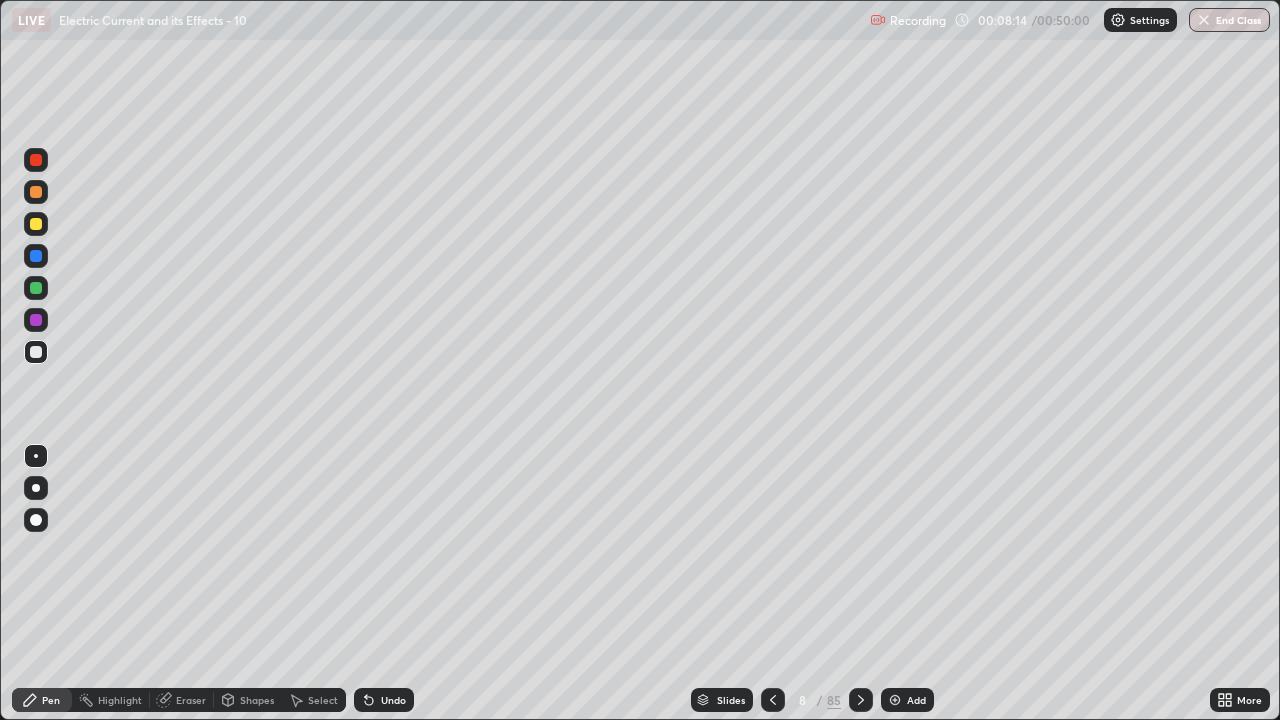 click 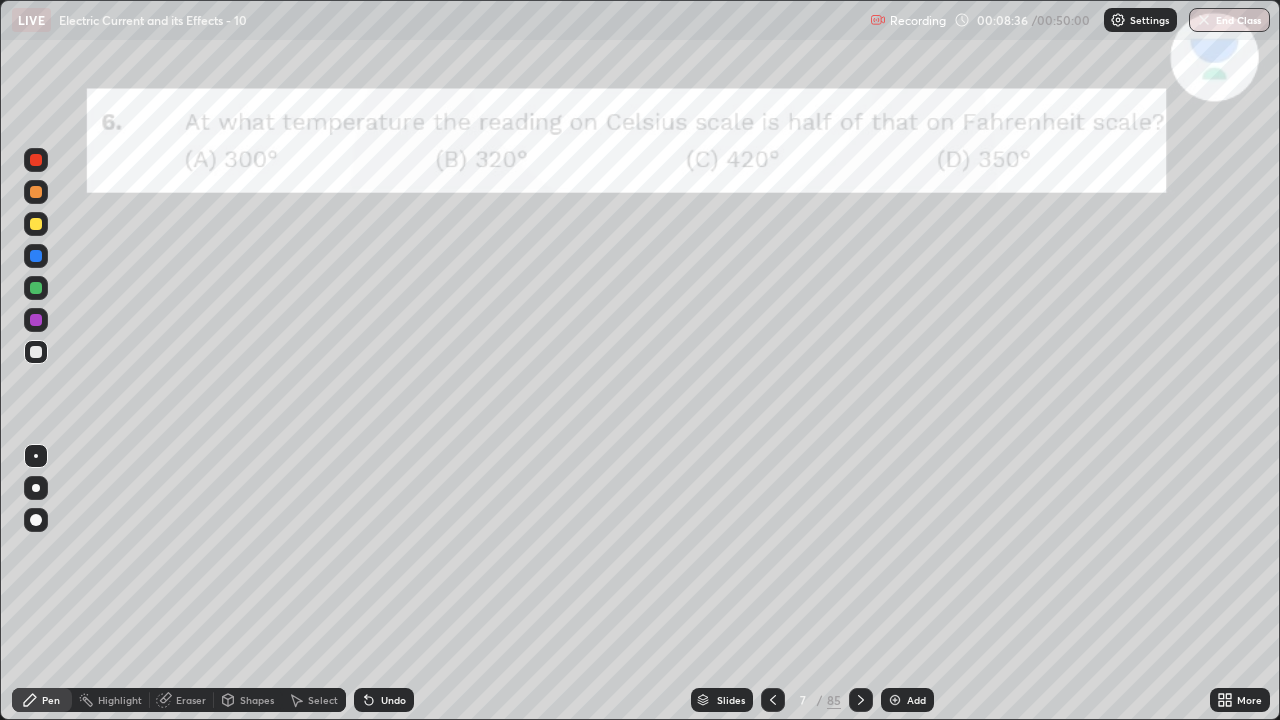 click 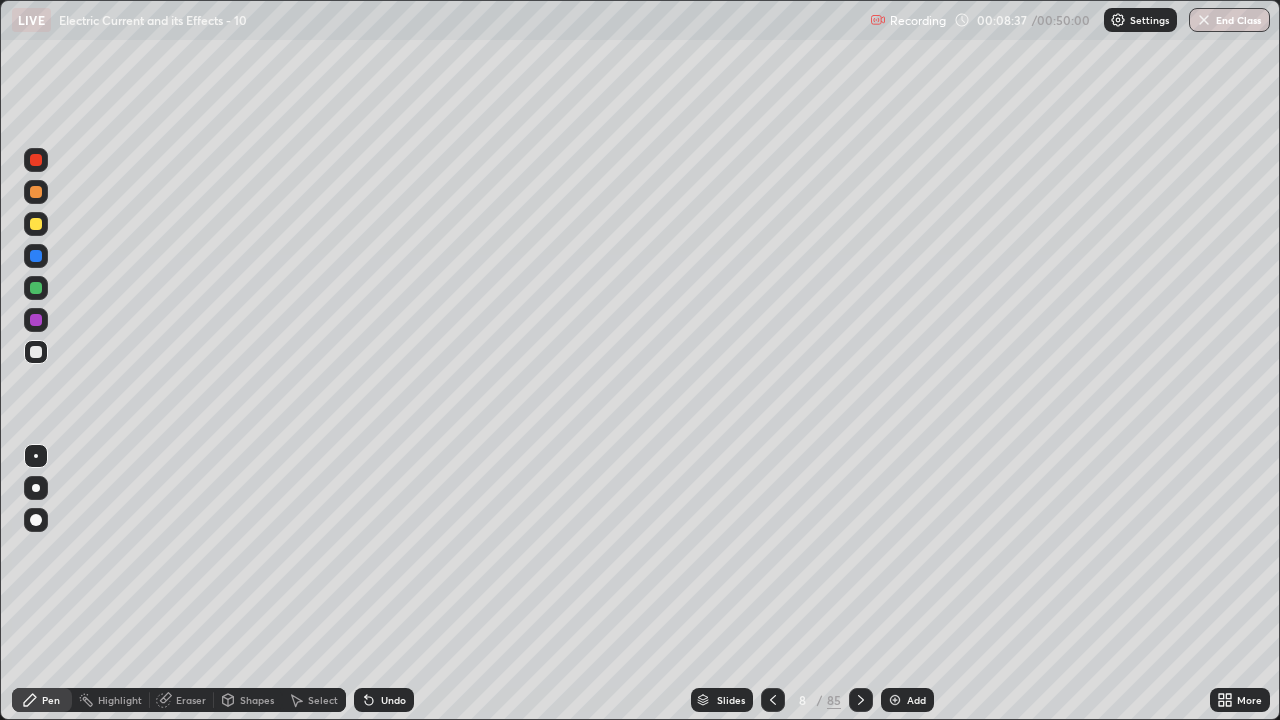 click 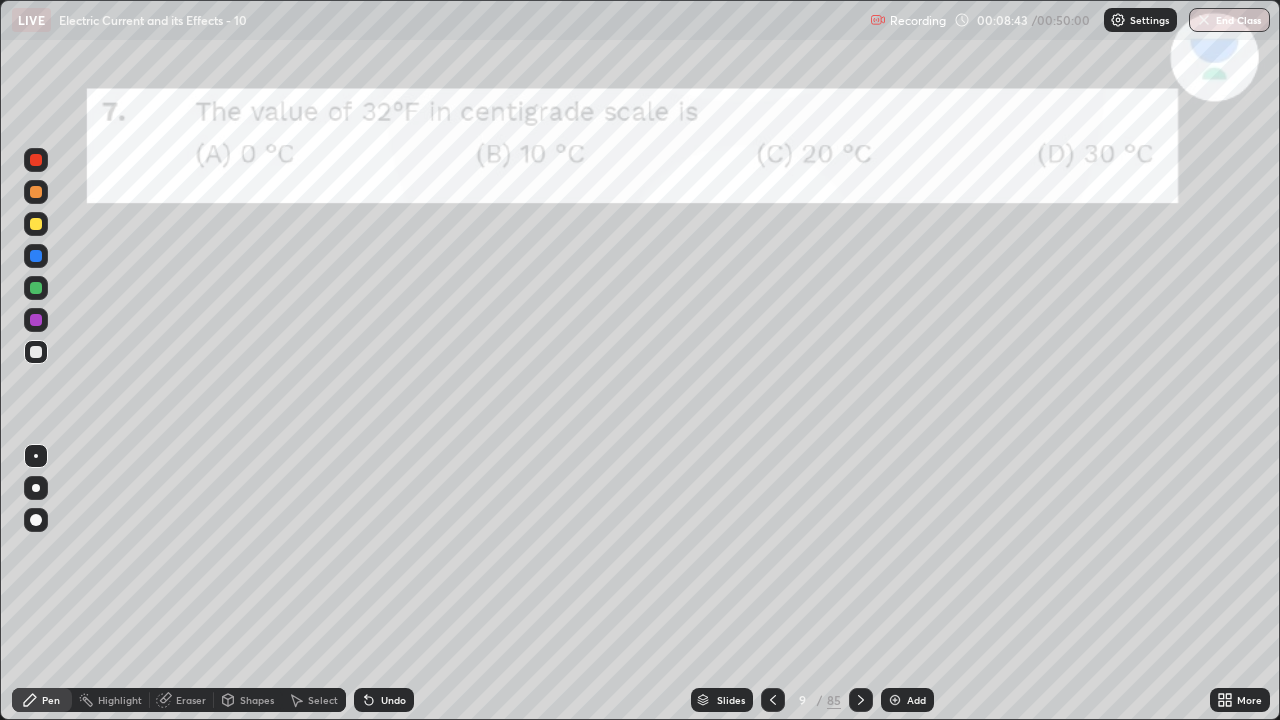 click 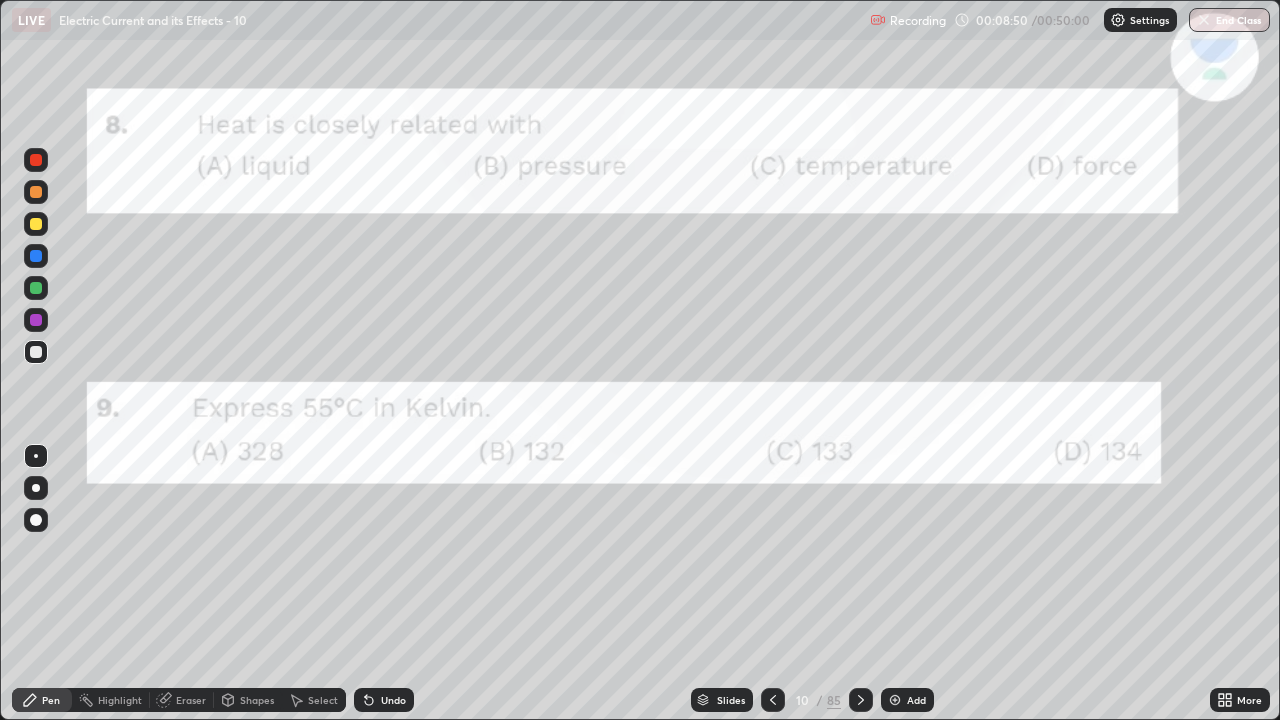 click at bounding box center (36, 160) 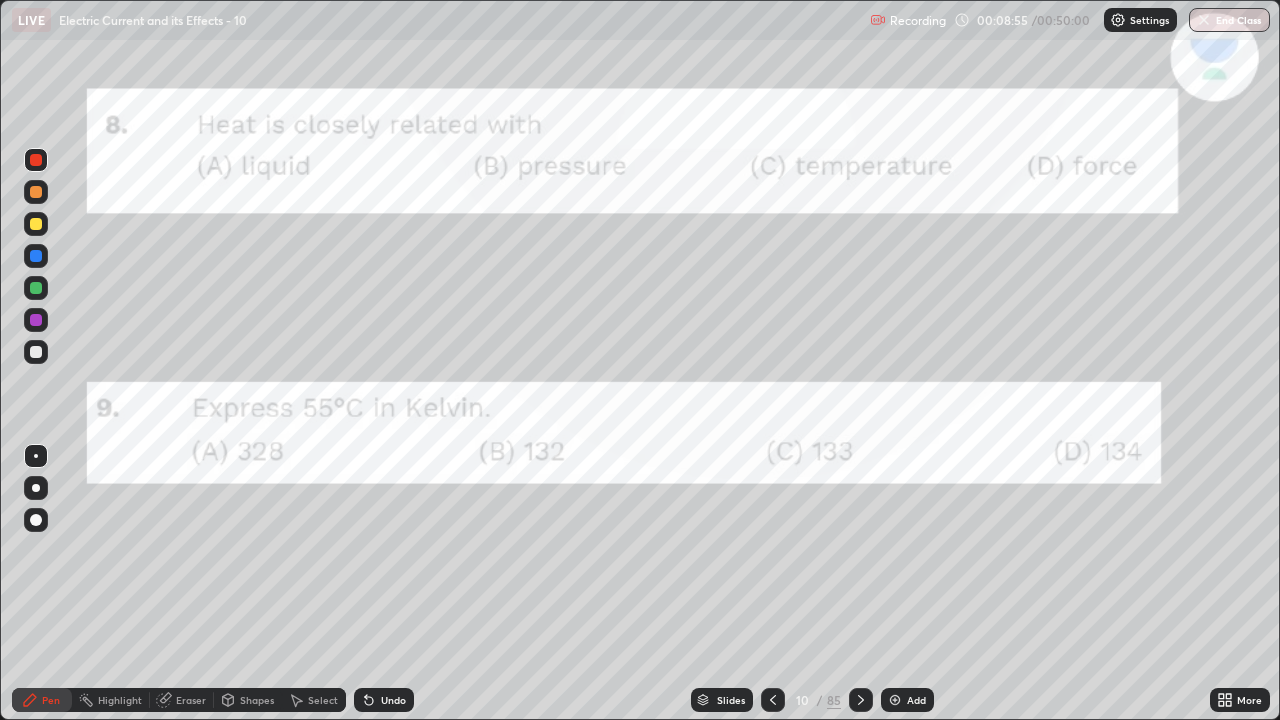 click 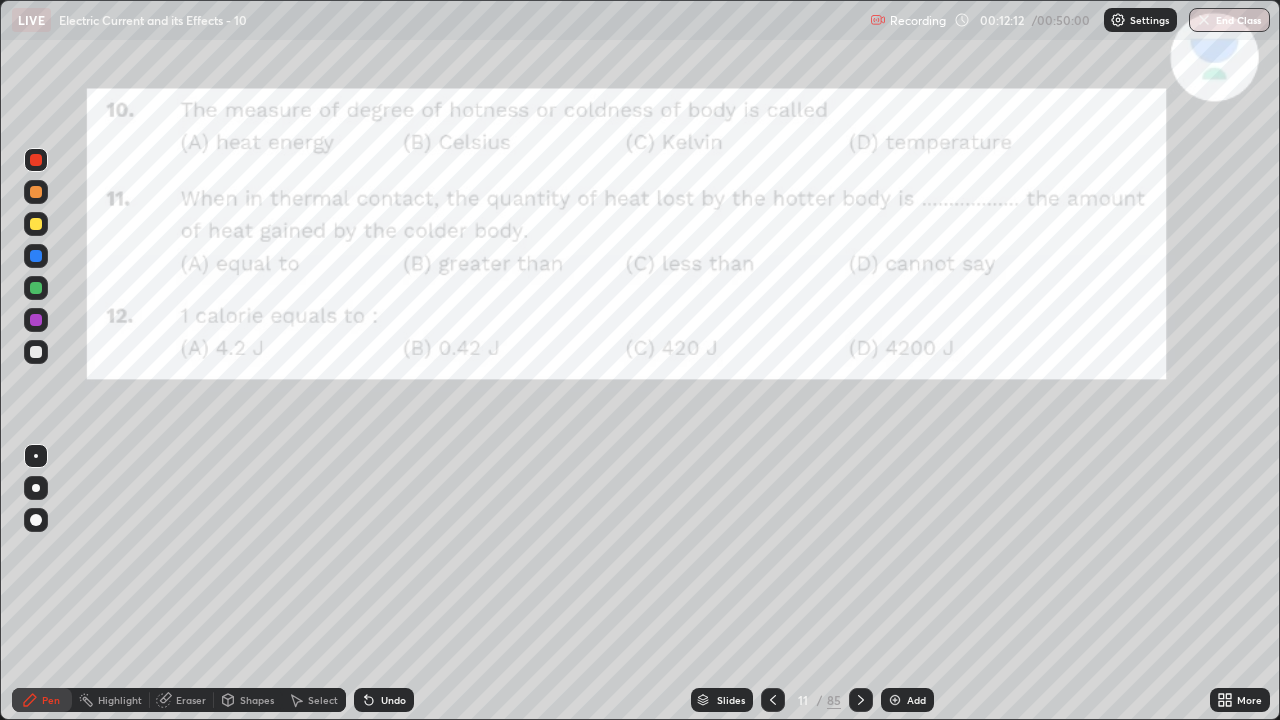 click 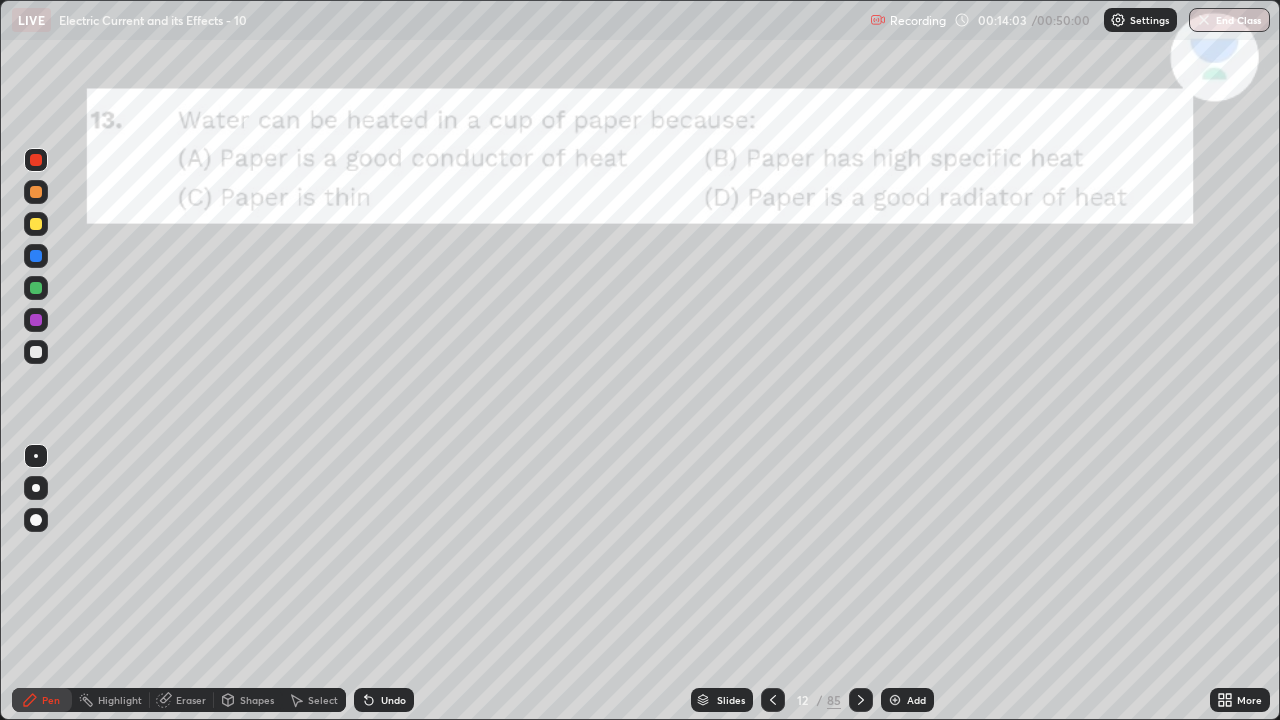 click 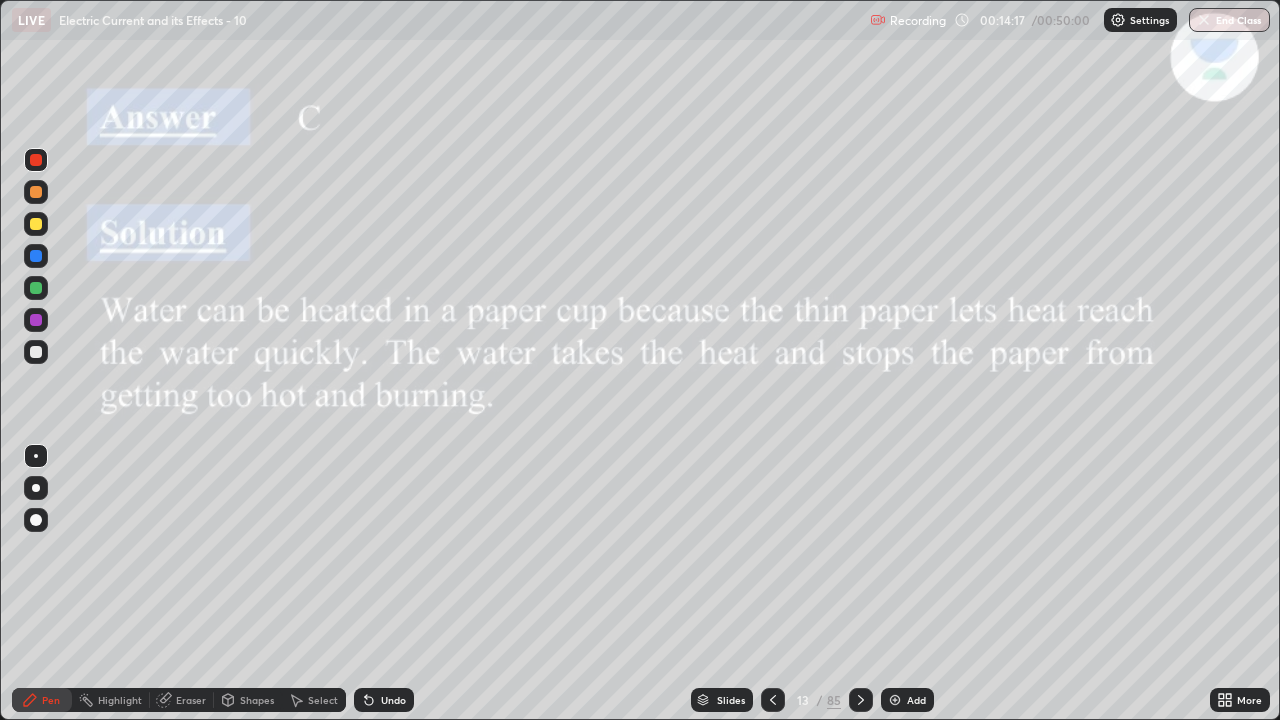 click 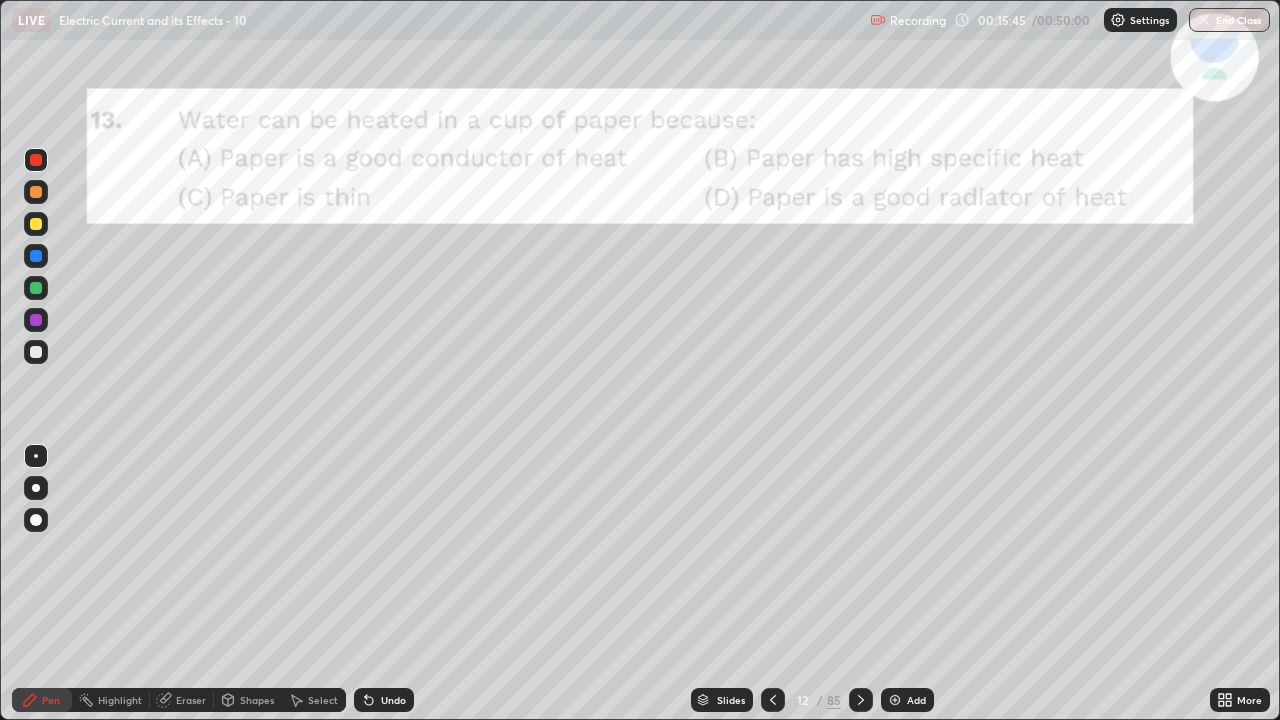 click 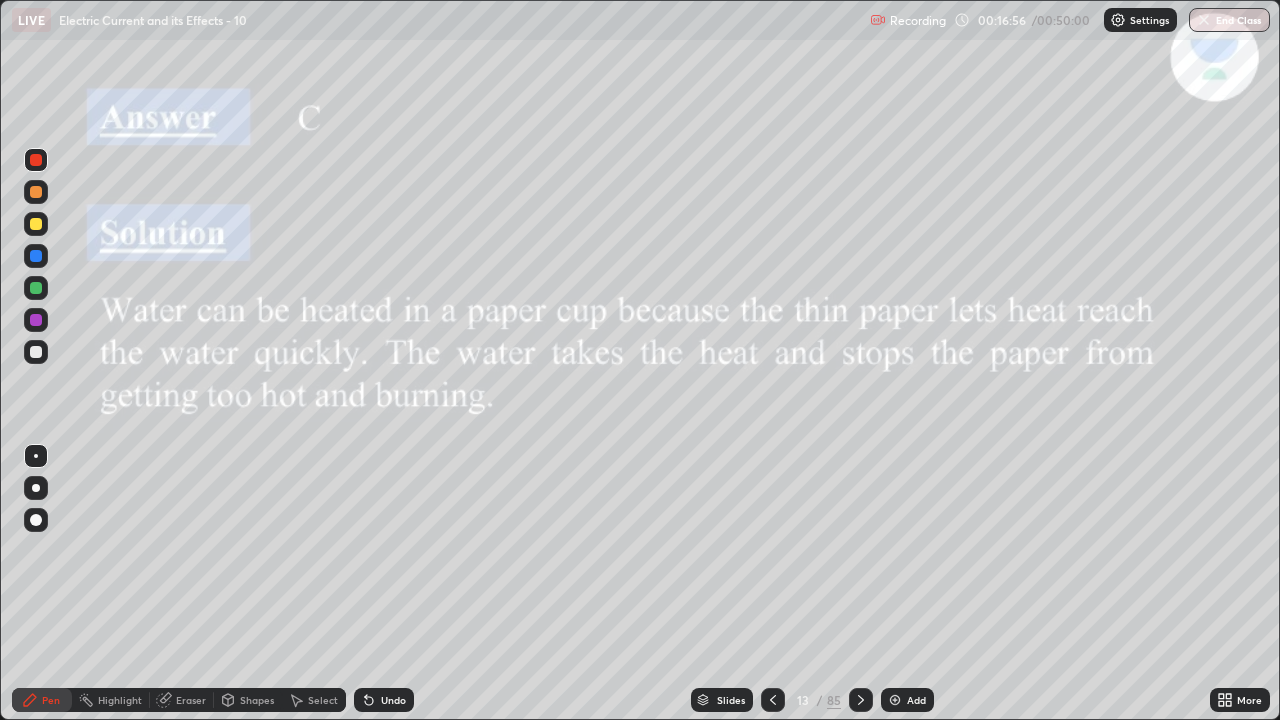 click 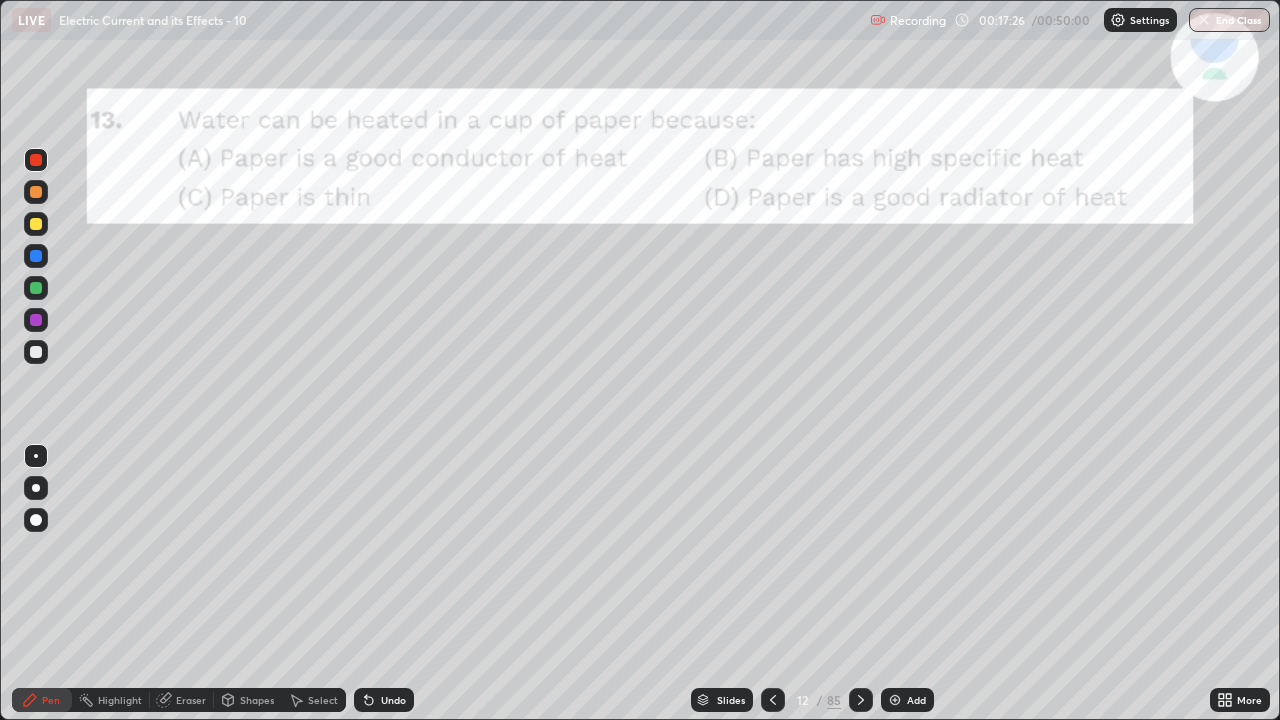 click 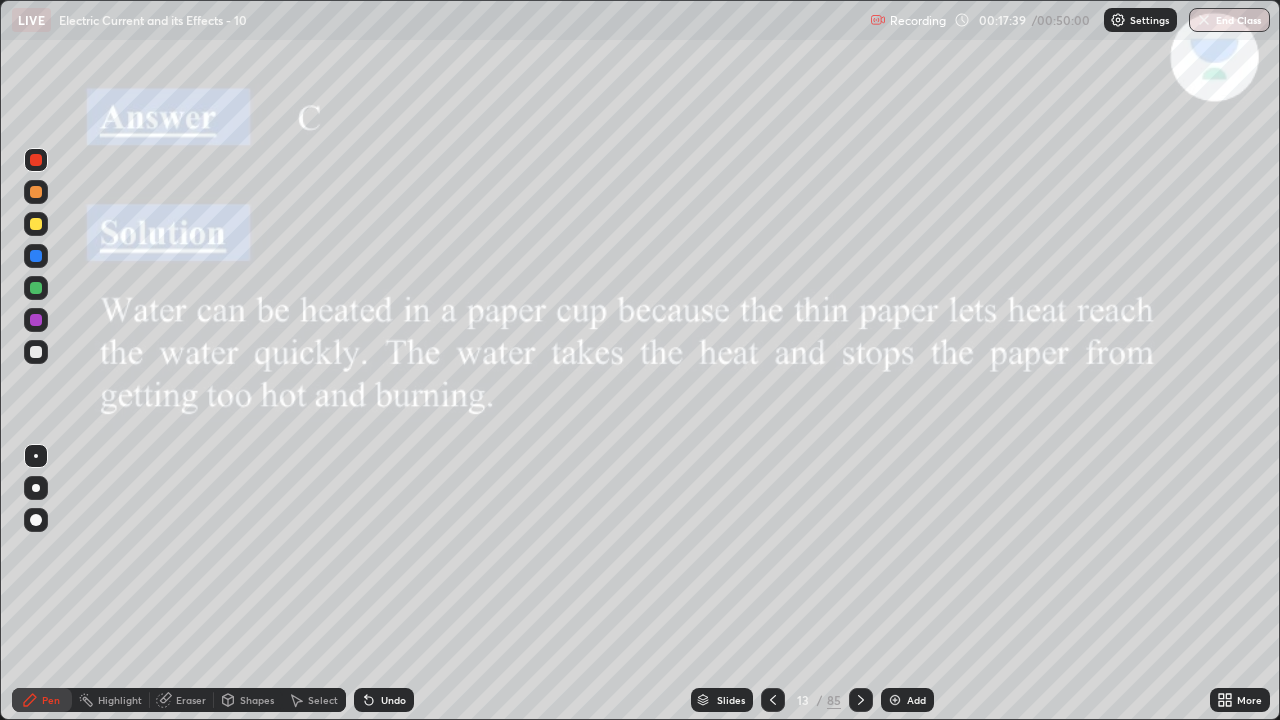 click 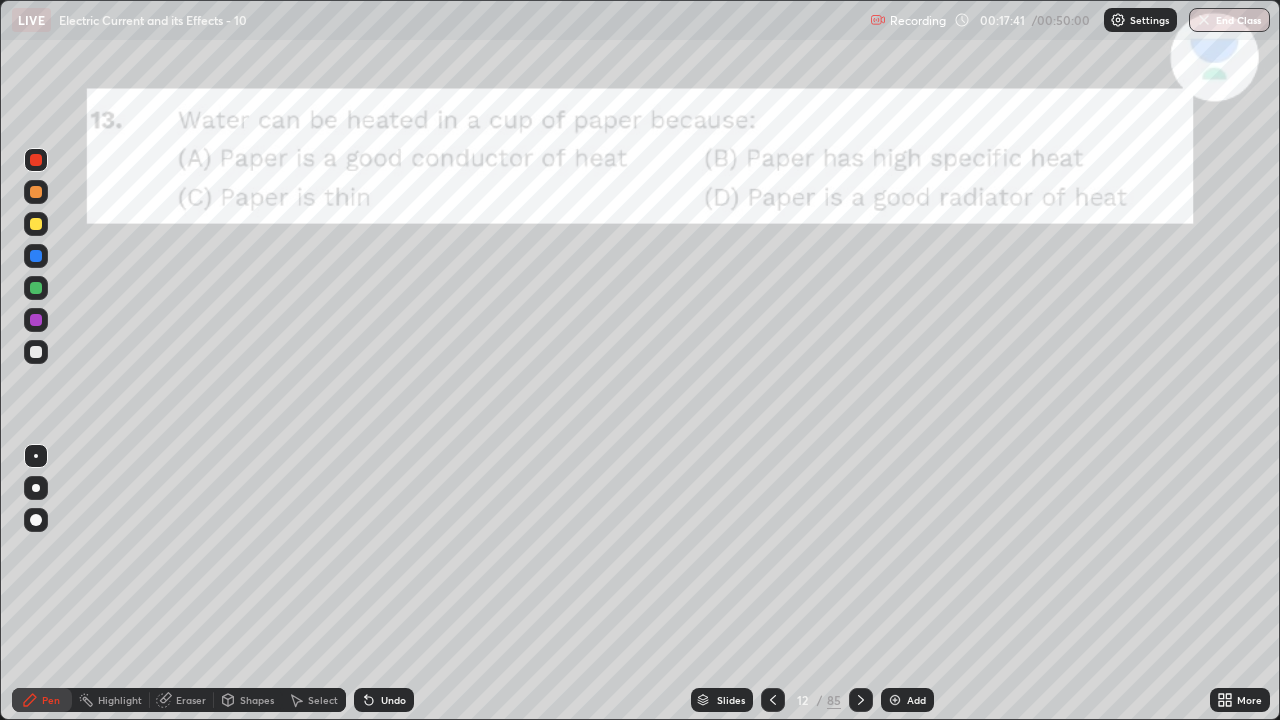 click 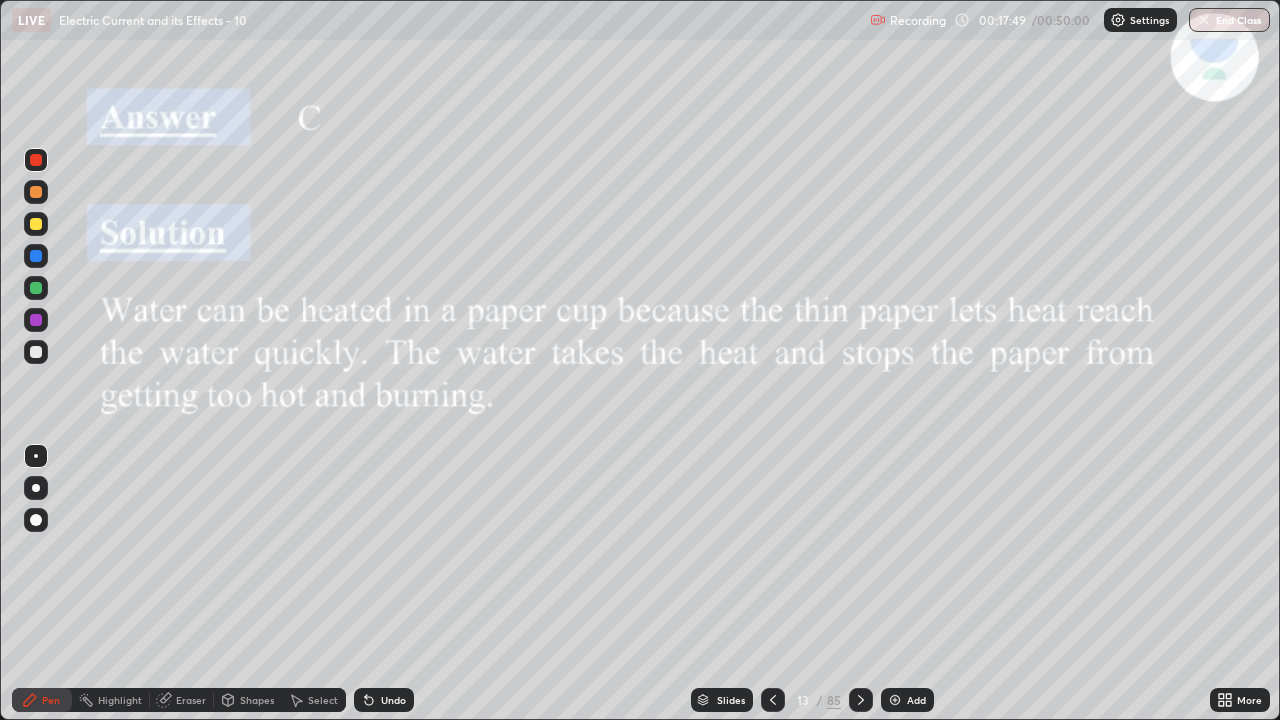 click 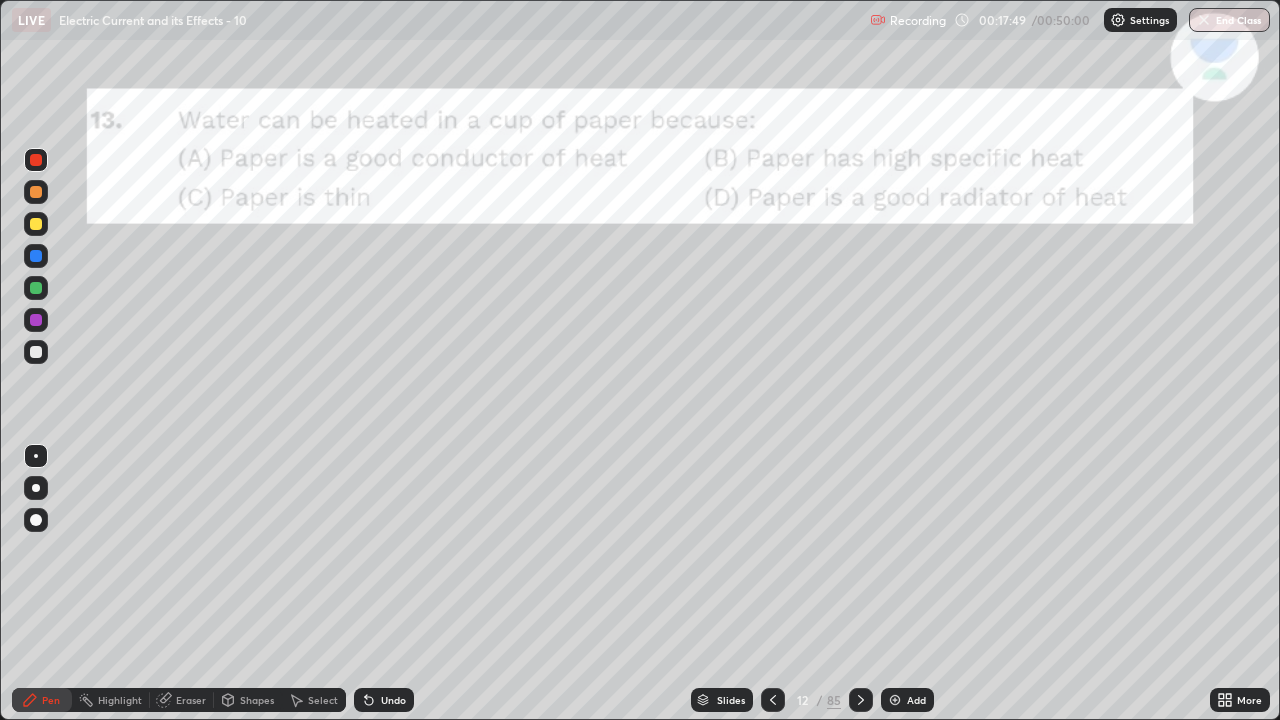 click 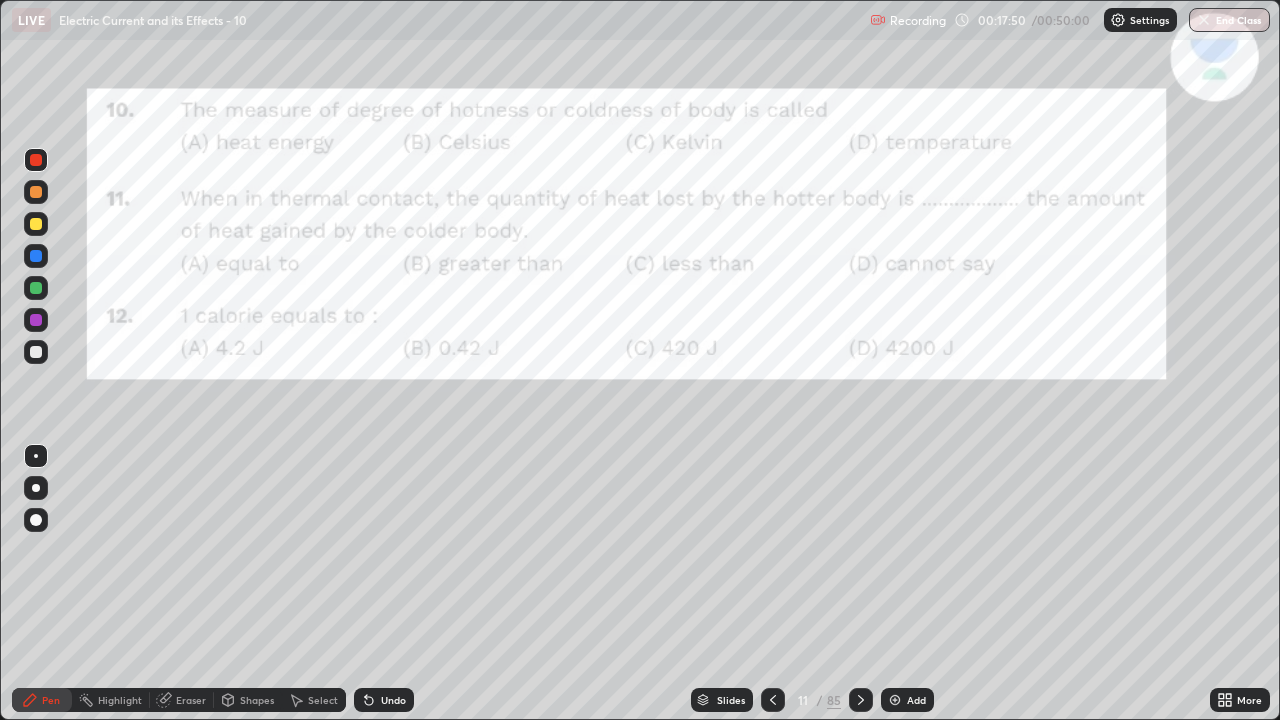 click 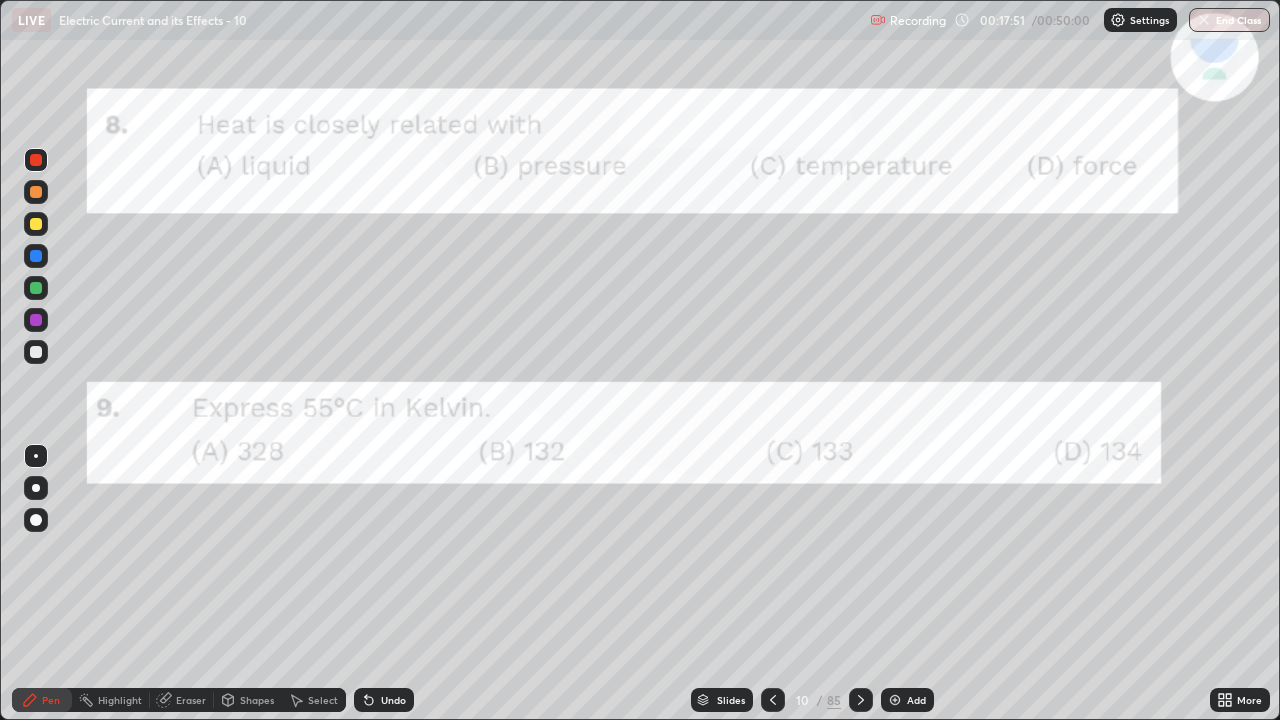 click 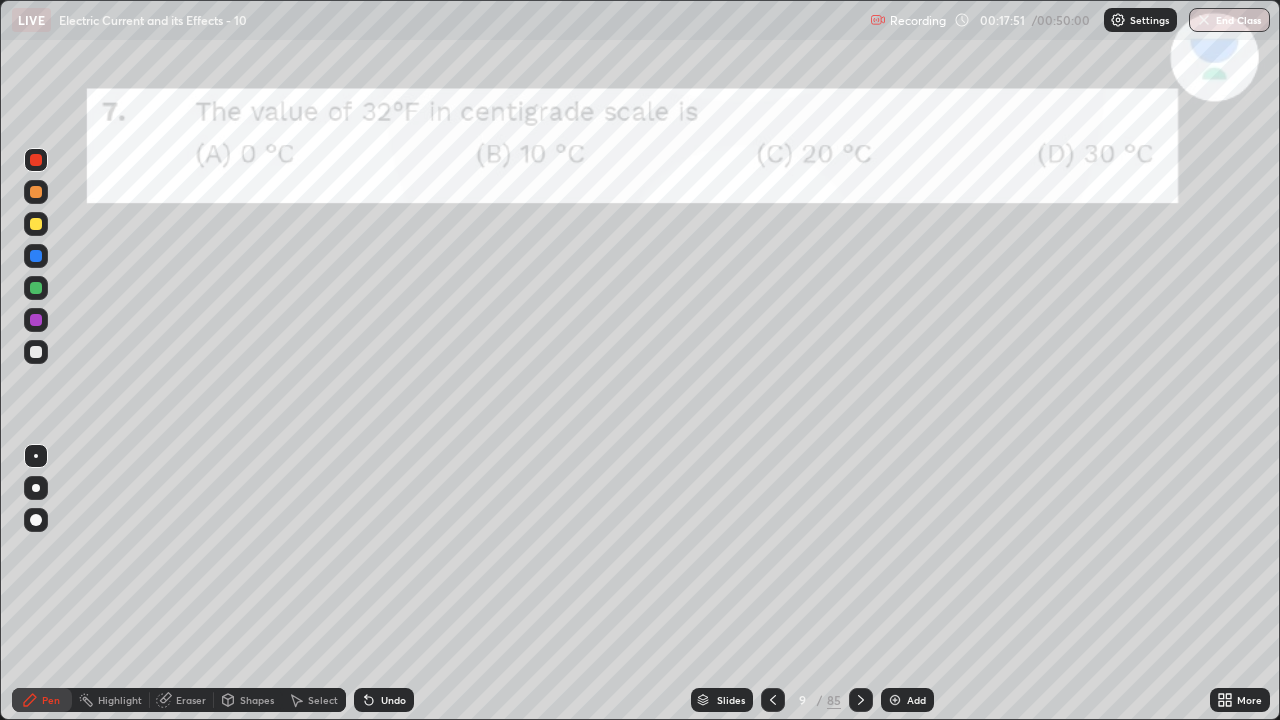 click 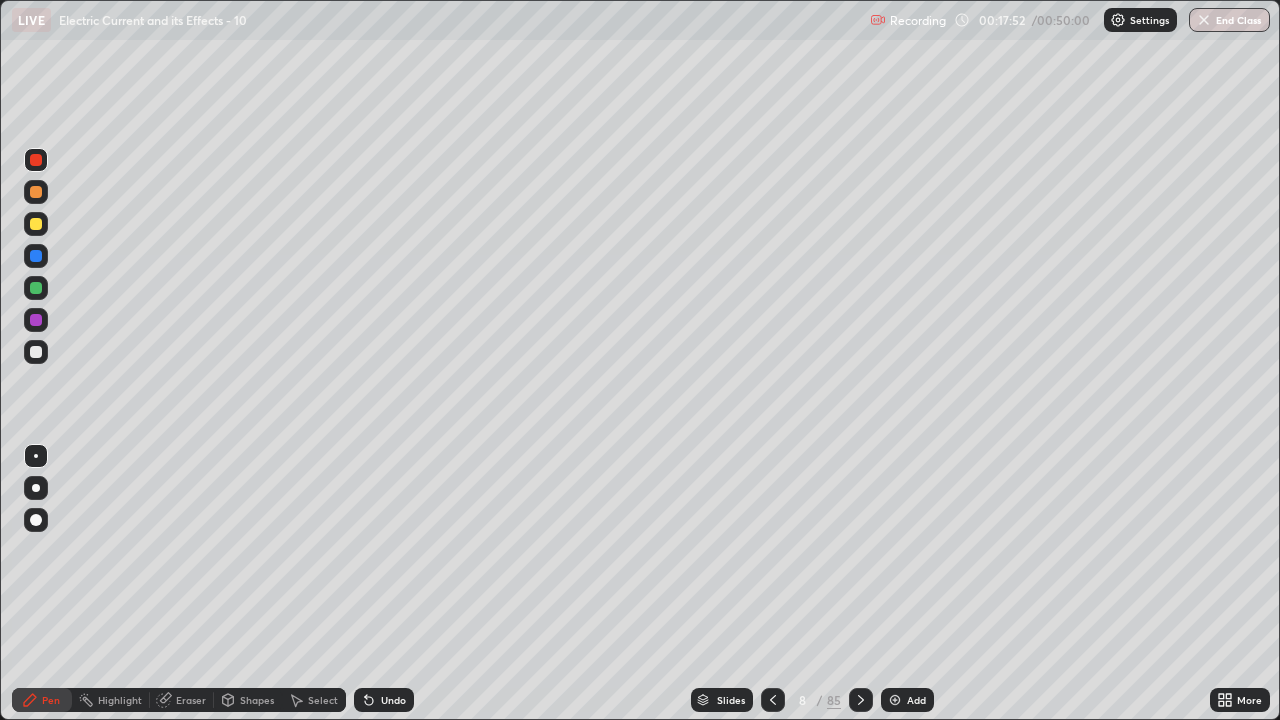 click at bounding box center (773, 700) 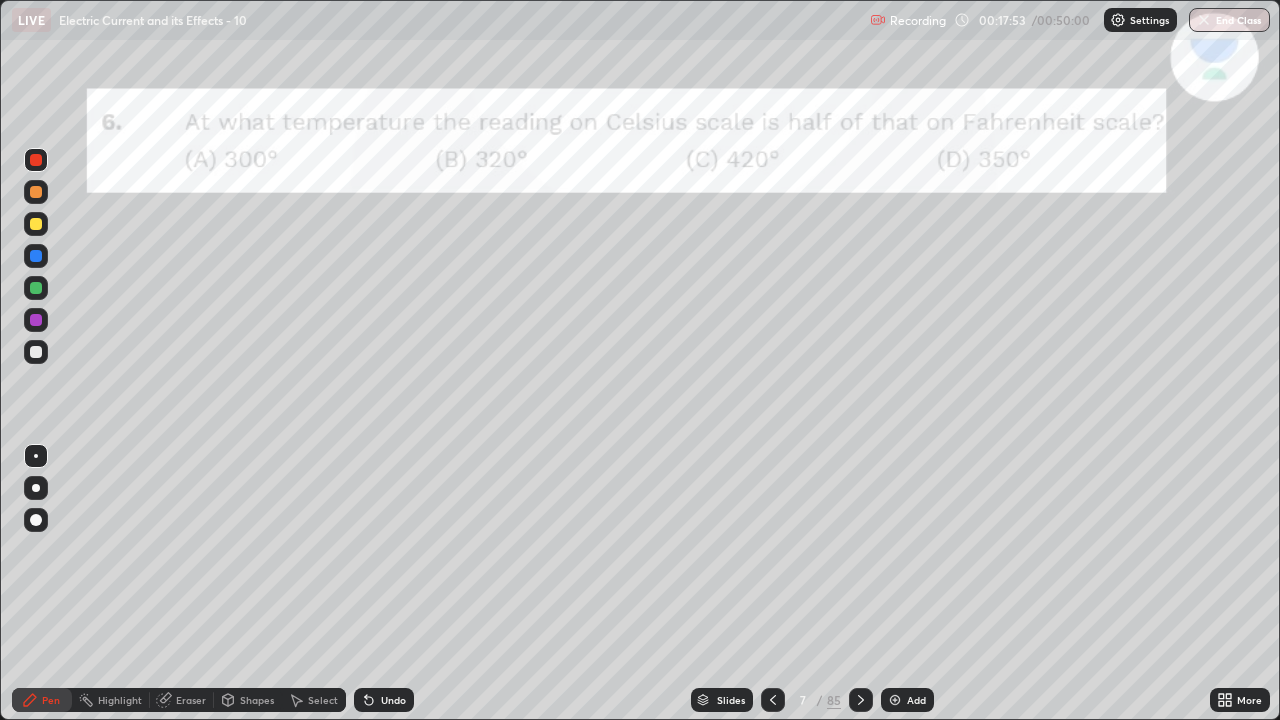 click at bounding box center [773, 700] 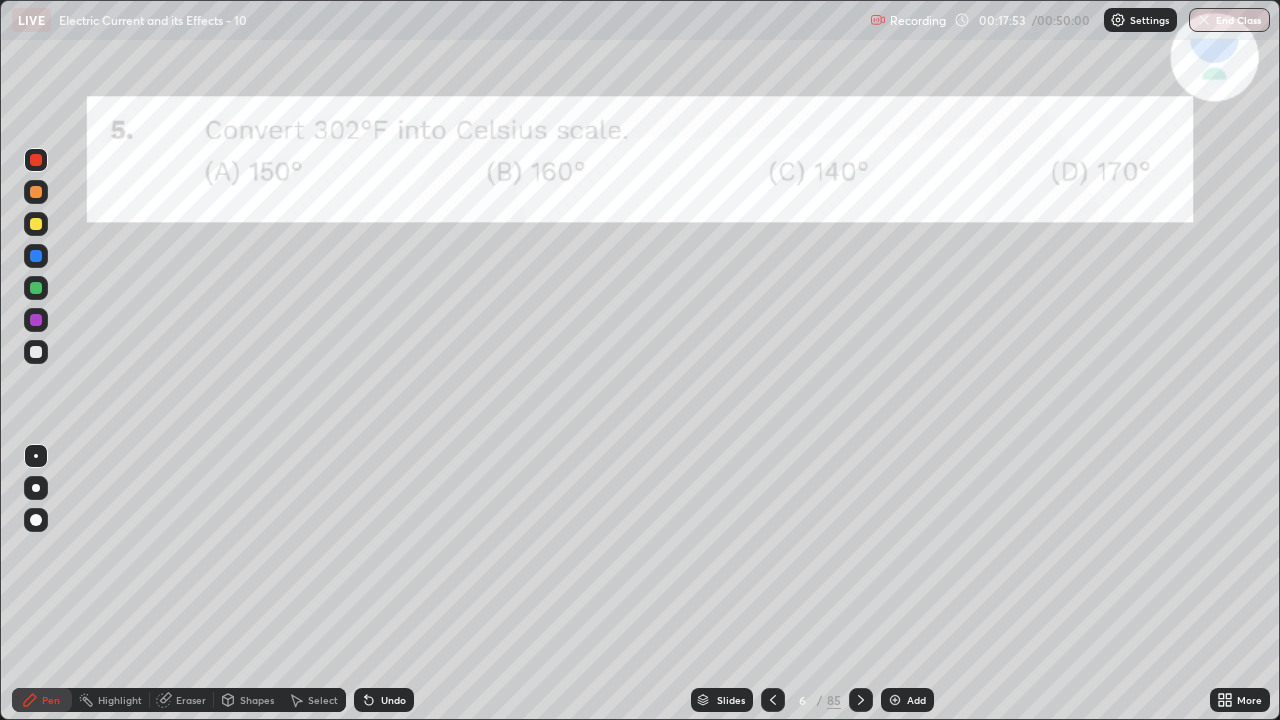click at bounding box center [773, 700] 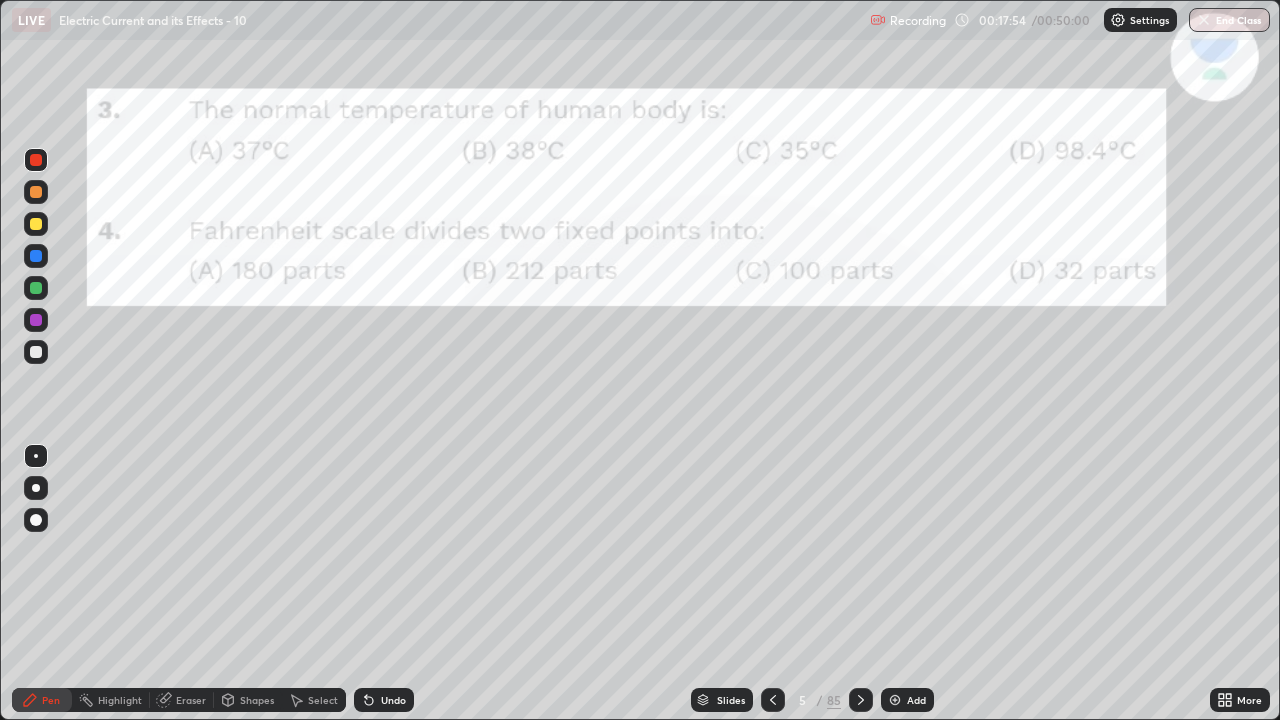 click at bounding box center [773, 700] 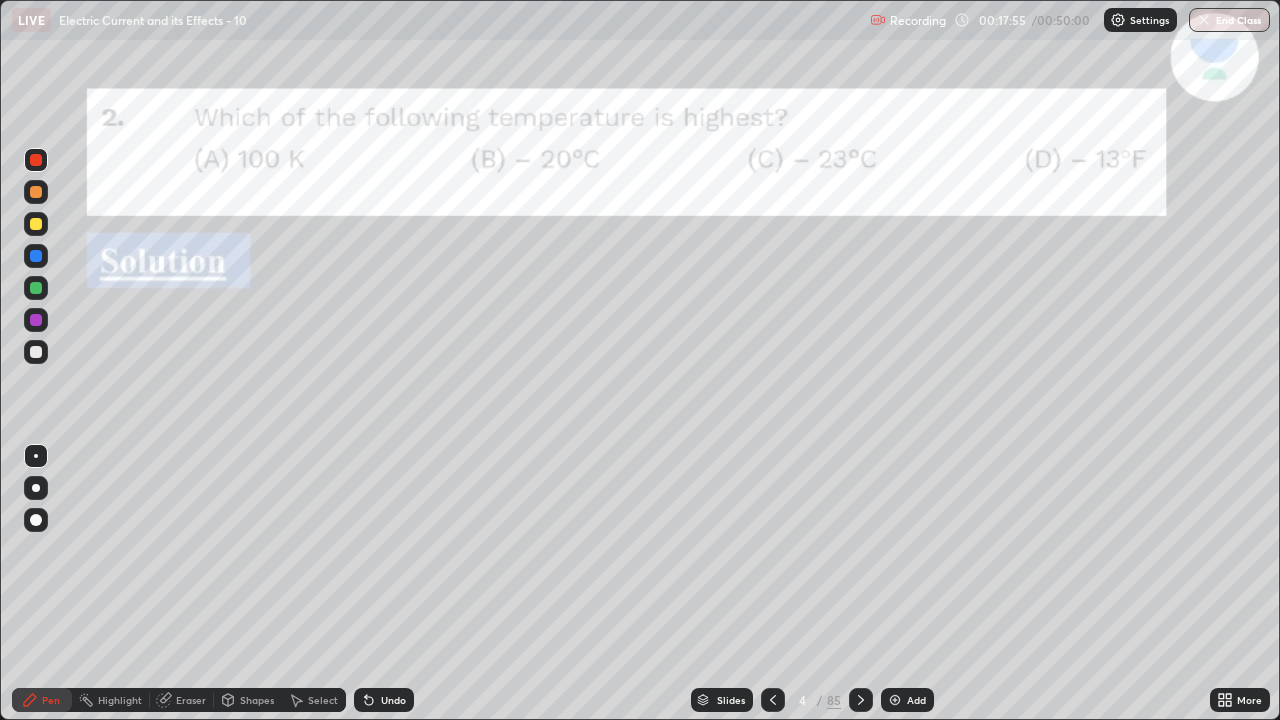 click at bounding box center (773, 700) 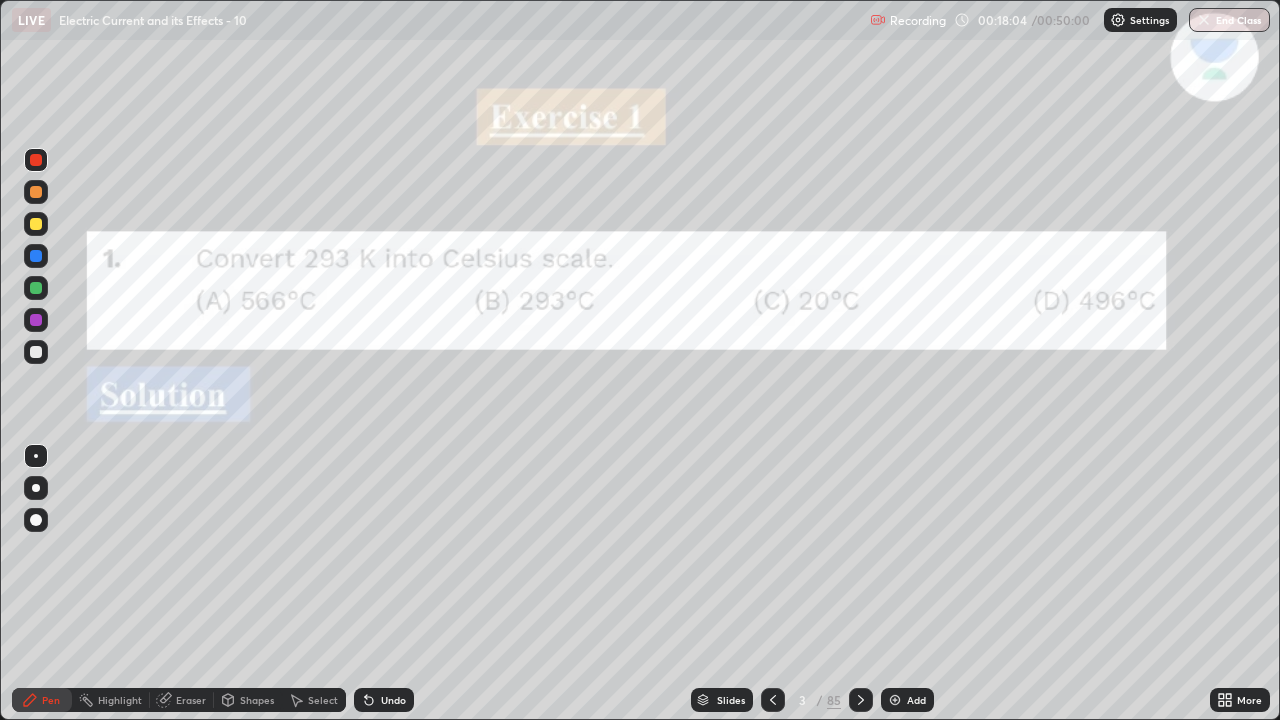 click 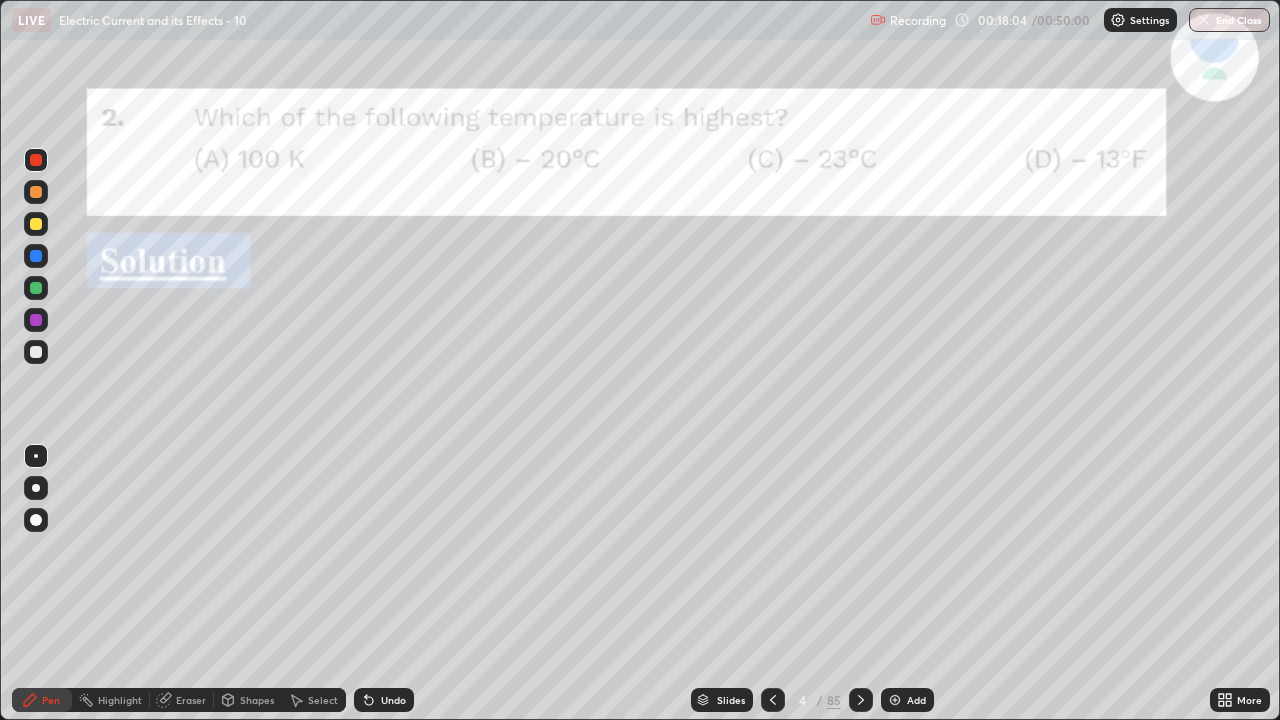 click 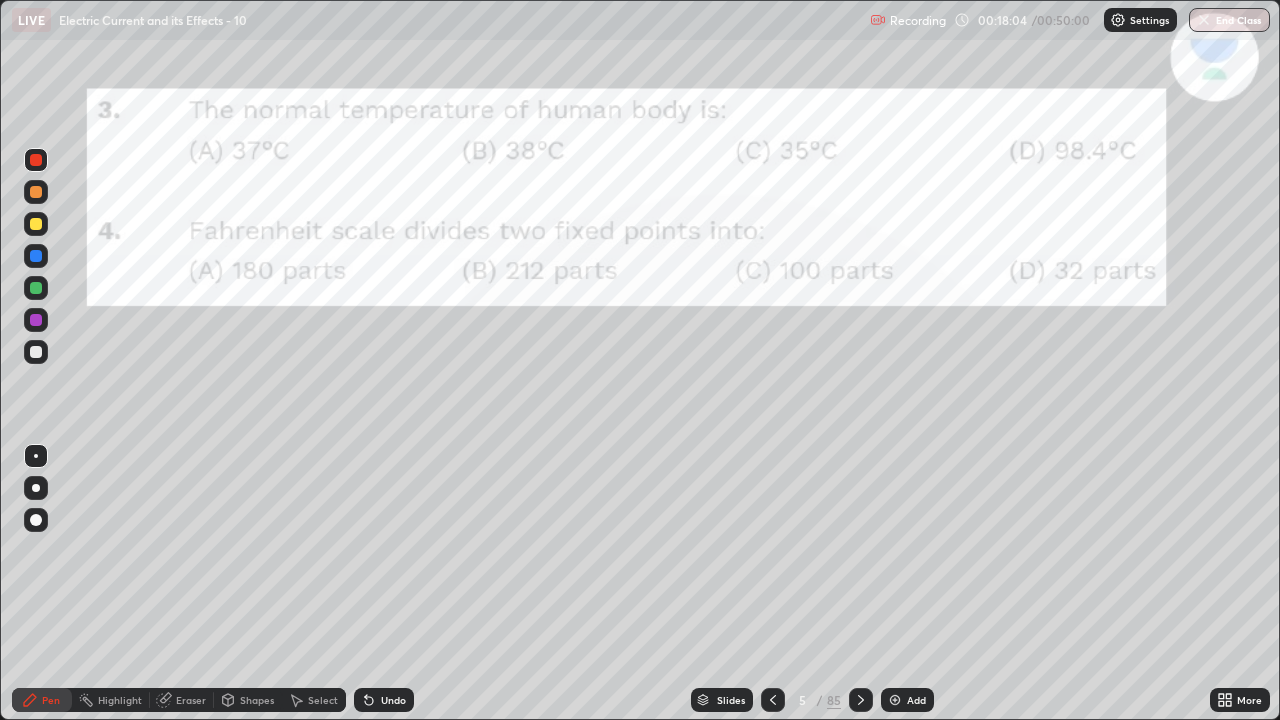 click 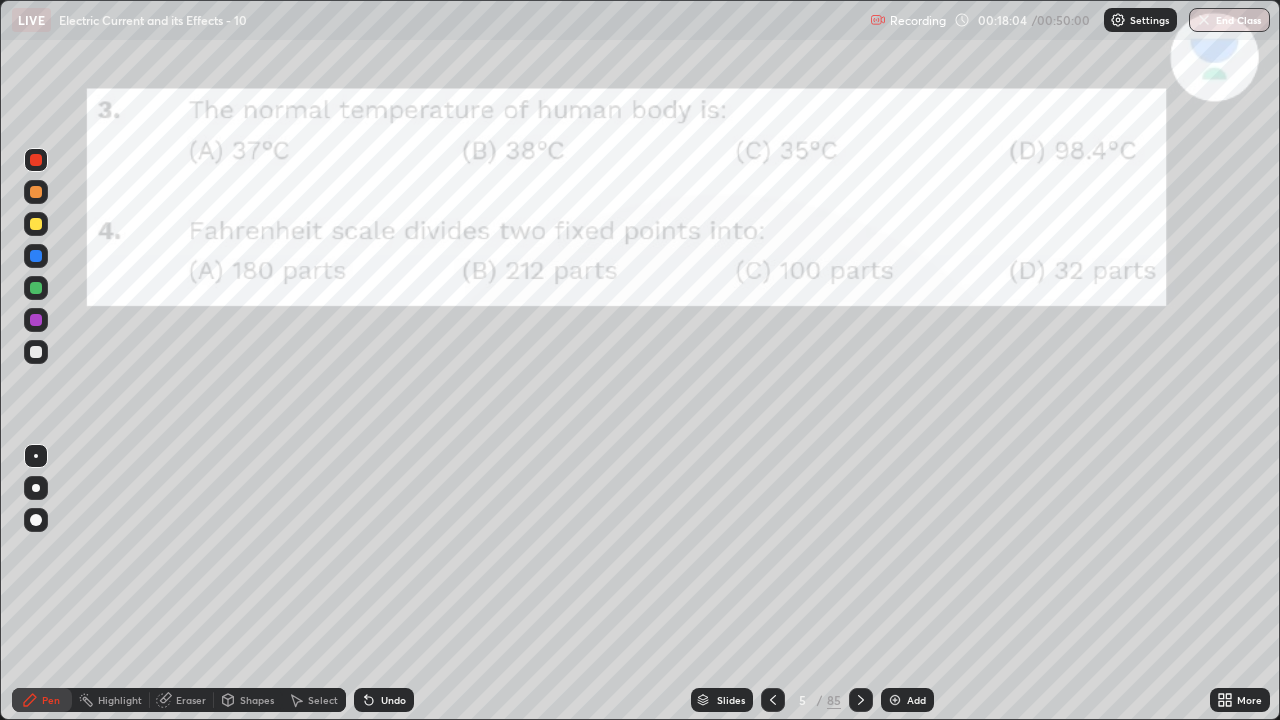 click 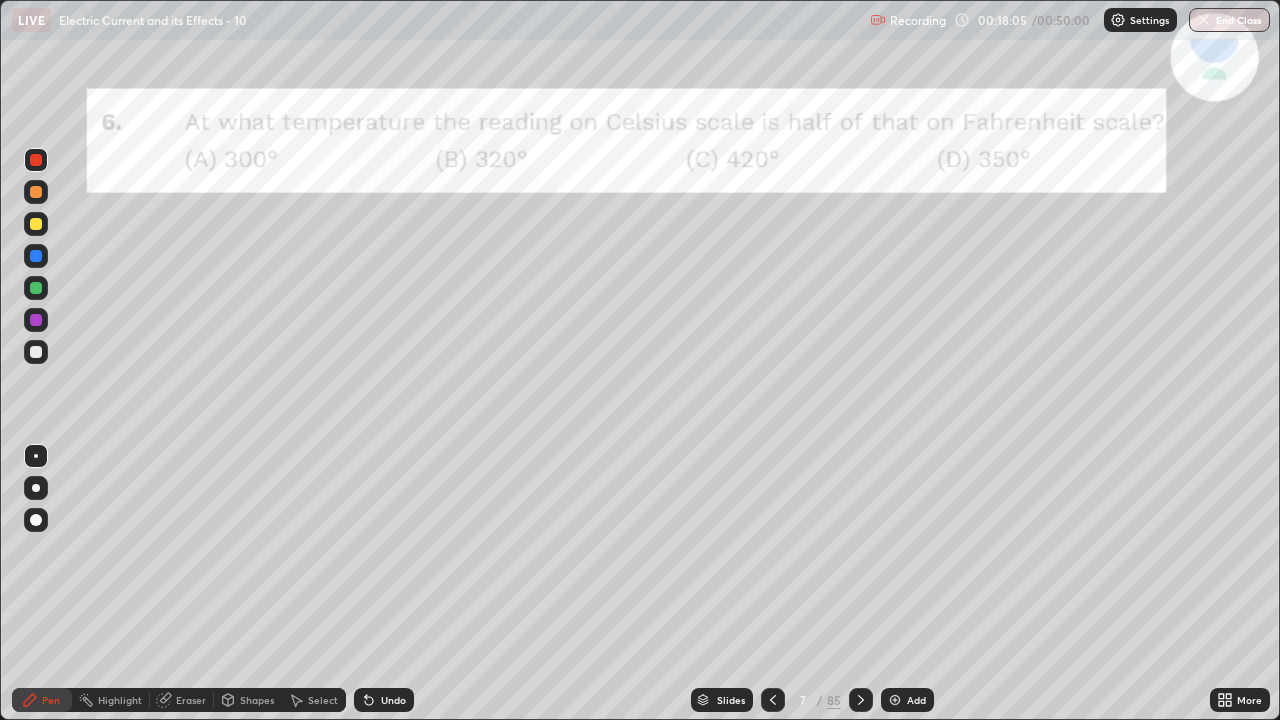 click 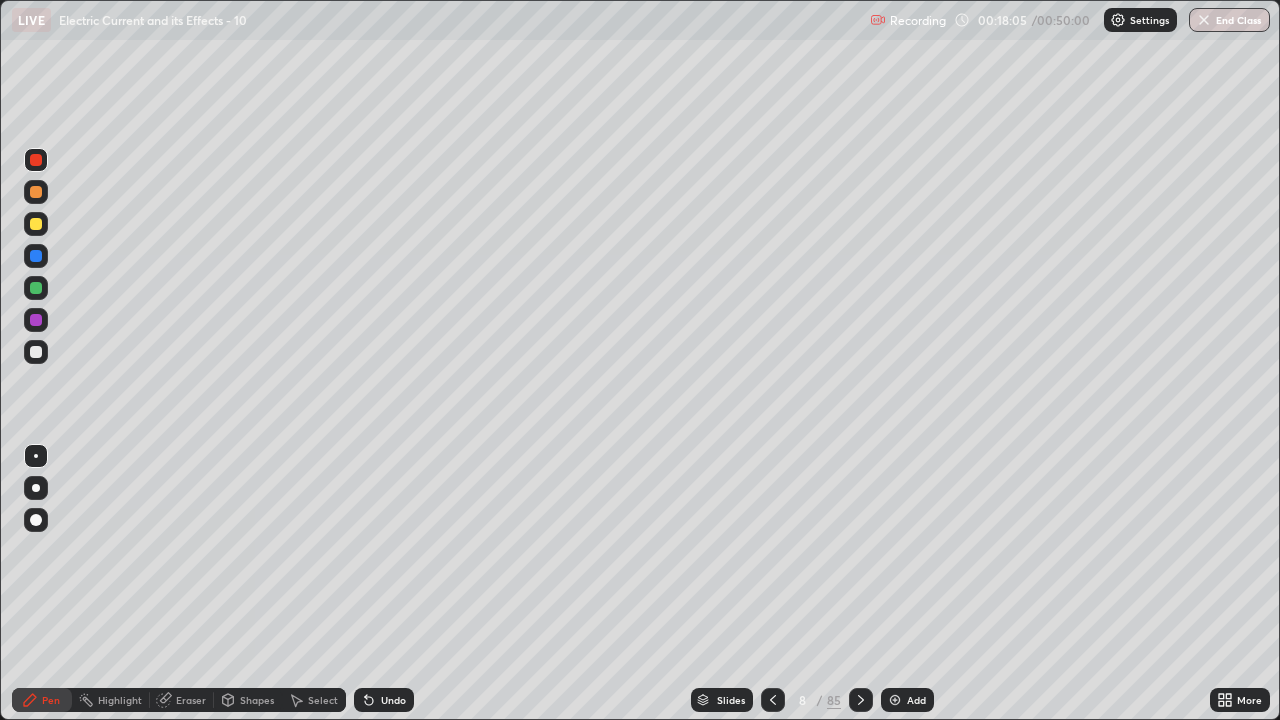 click at bounding box center (861, 700) 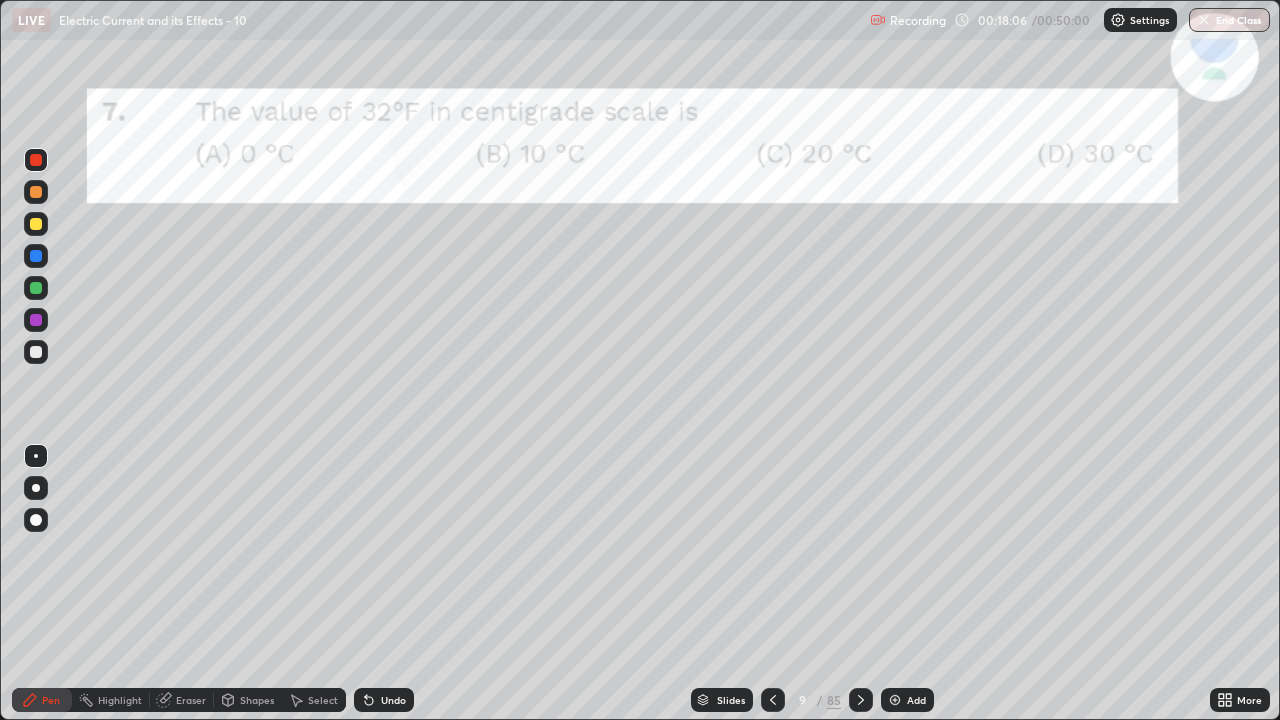 click at bounding box center [861, 700] 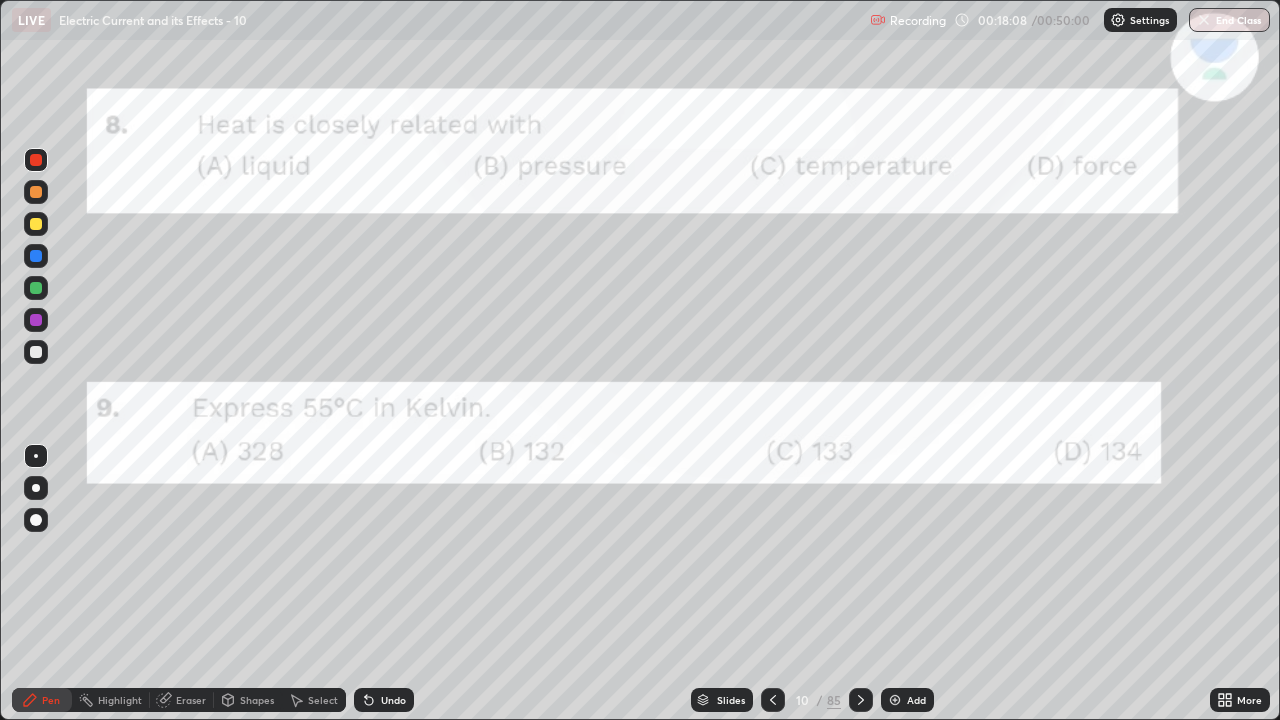 click 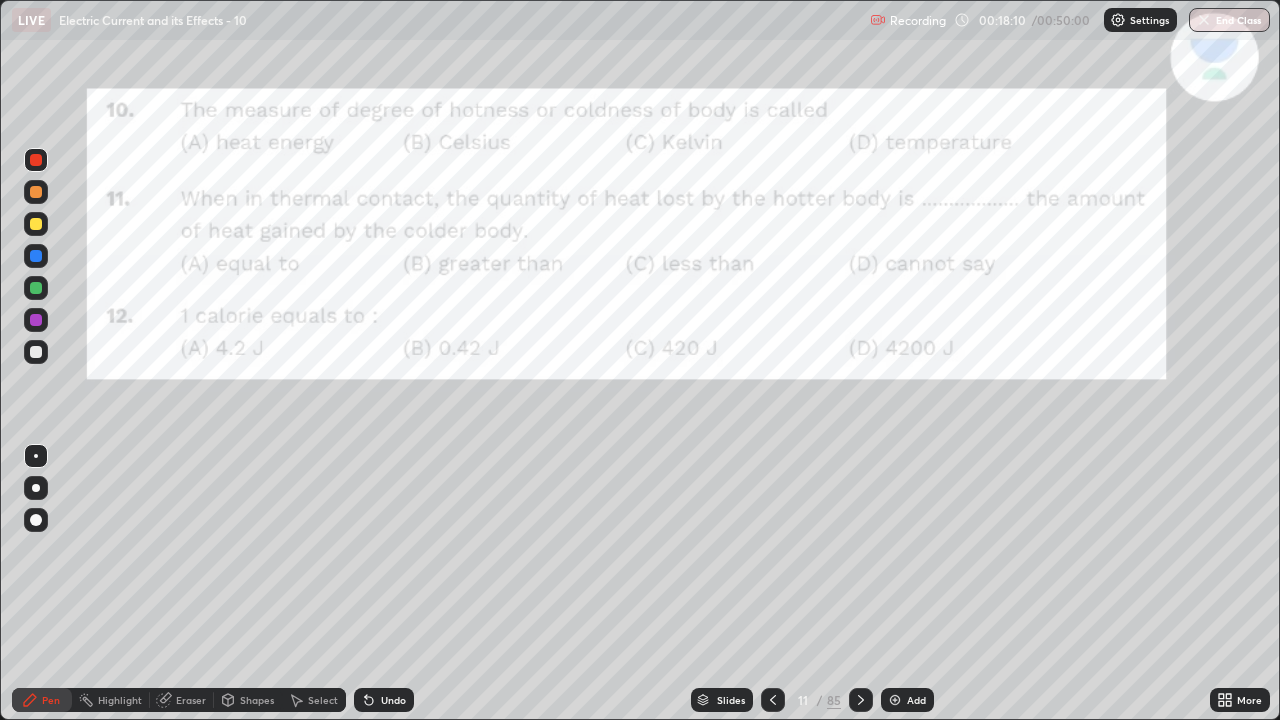 click 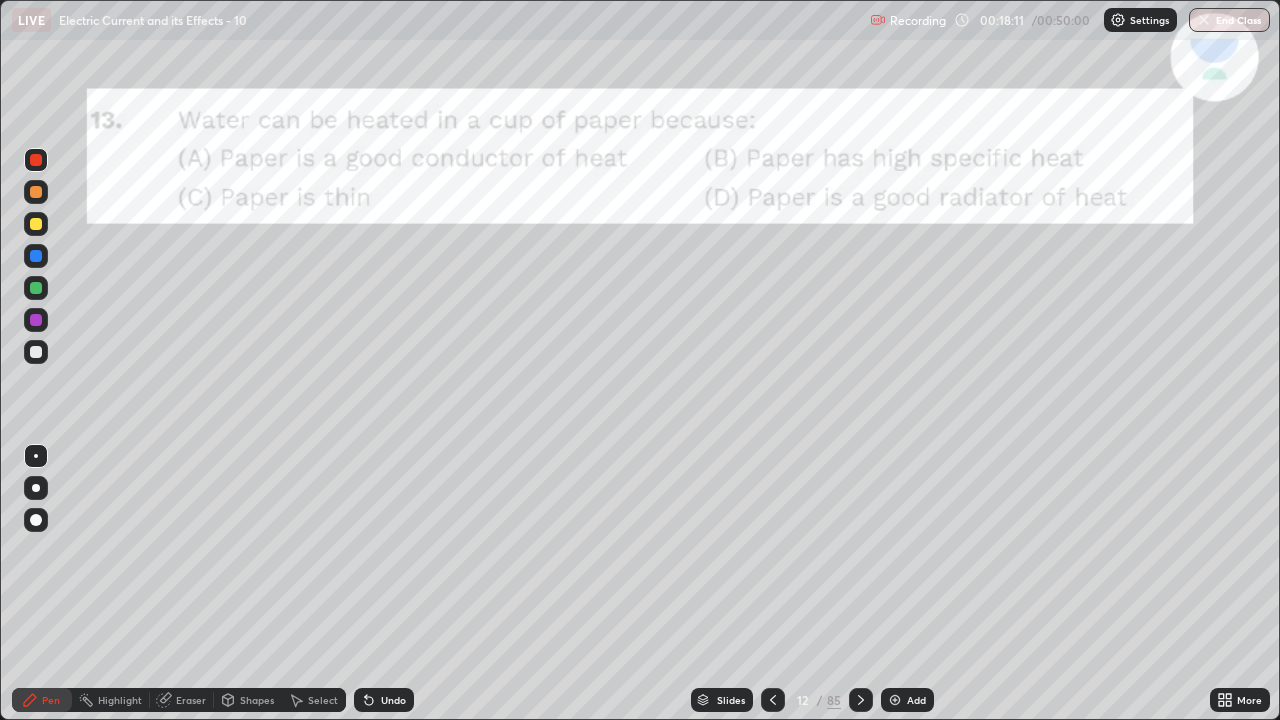 click at bounding box center (861, 700) 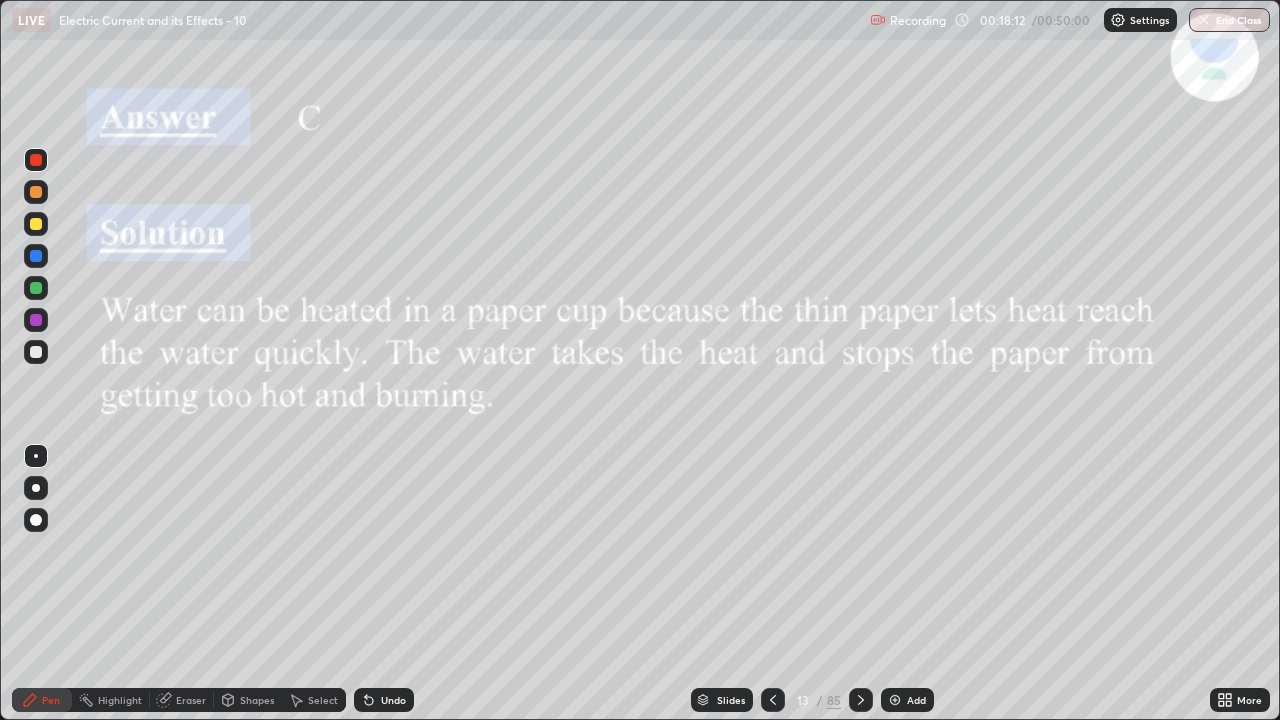 click 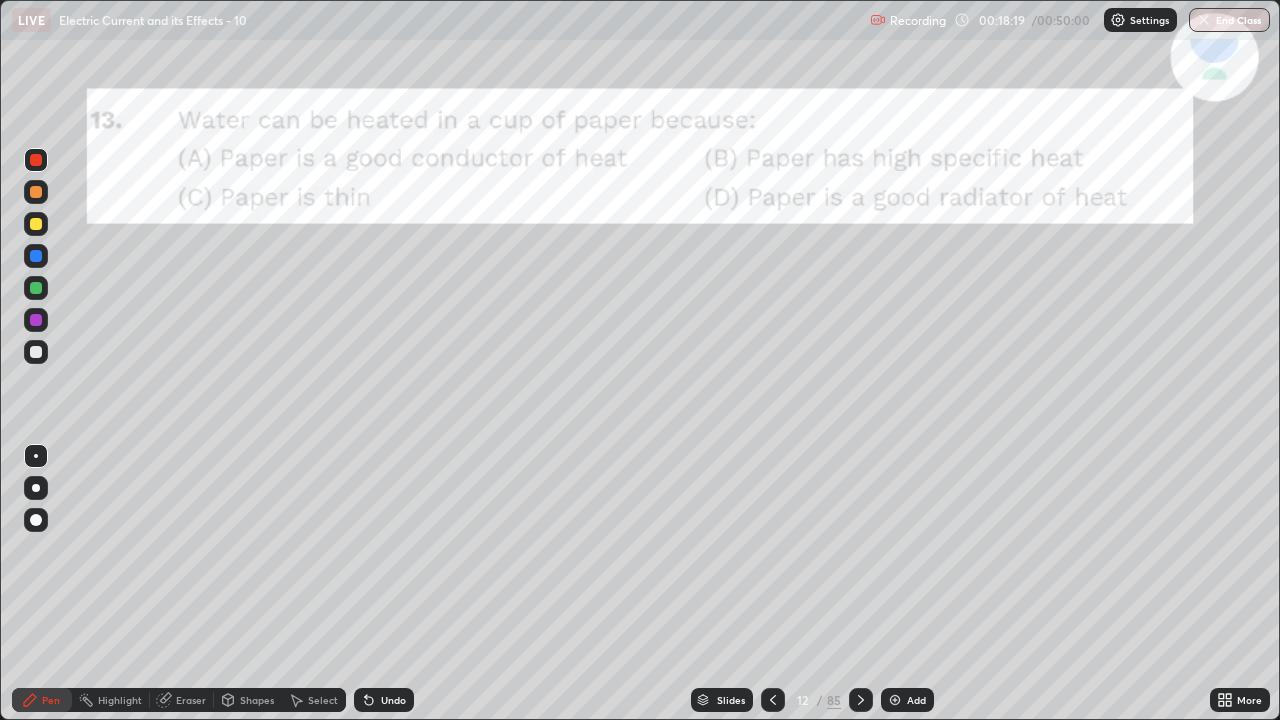 click 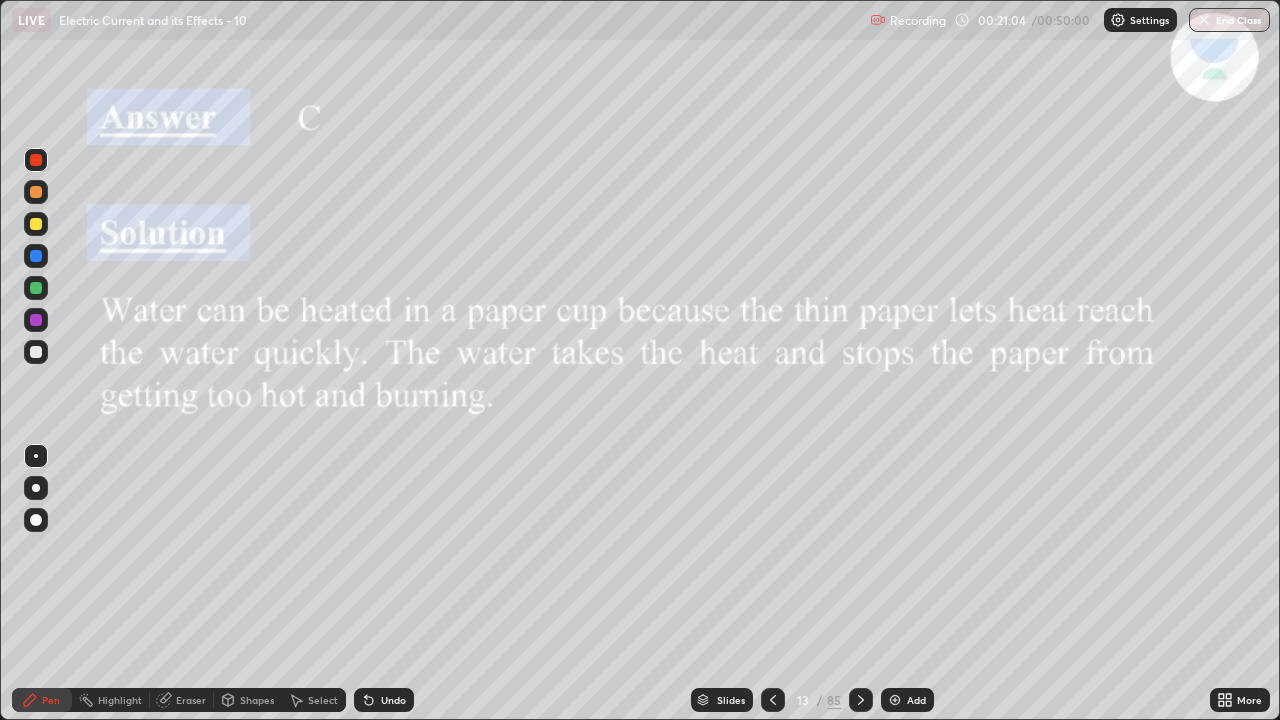 click 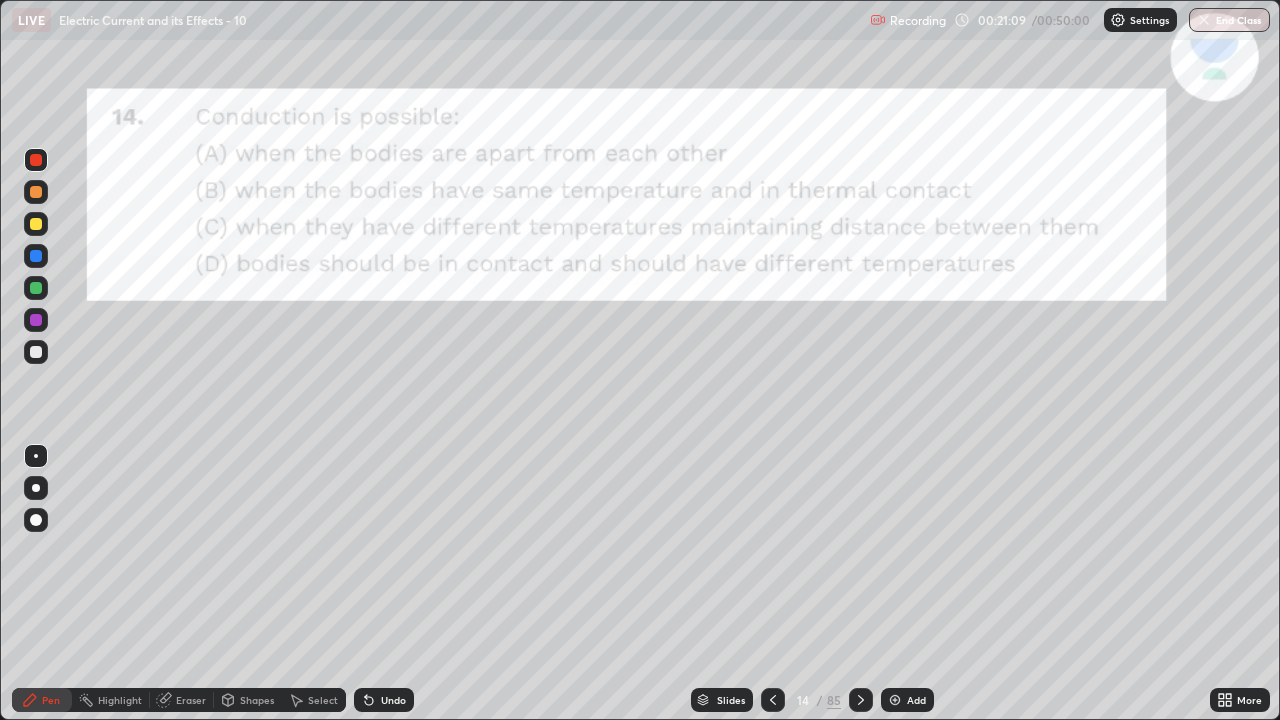 click 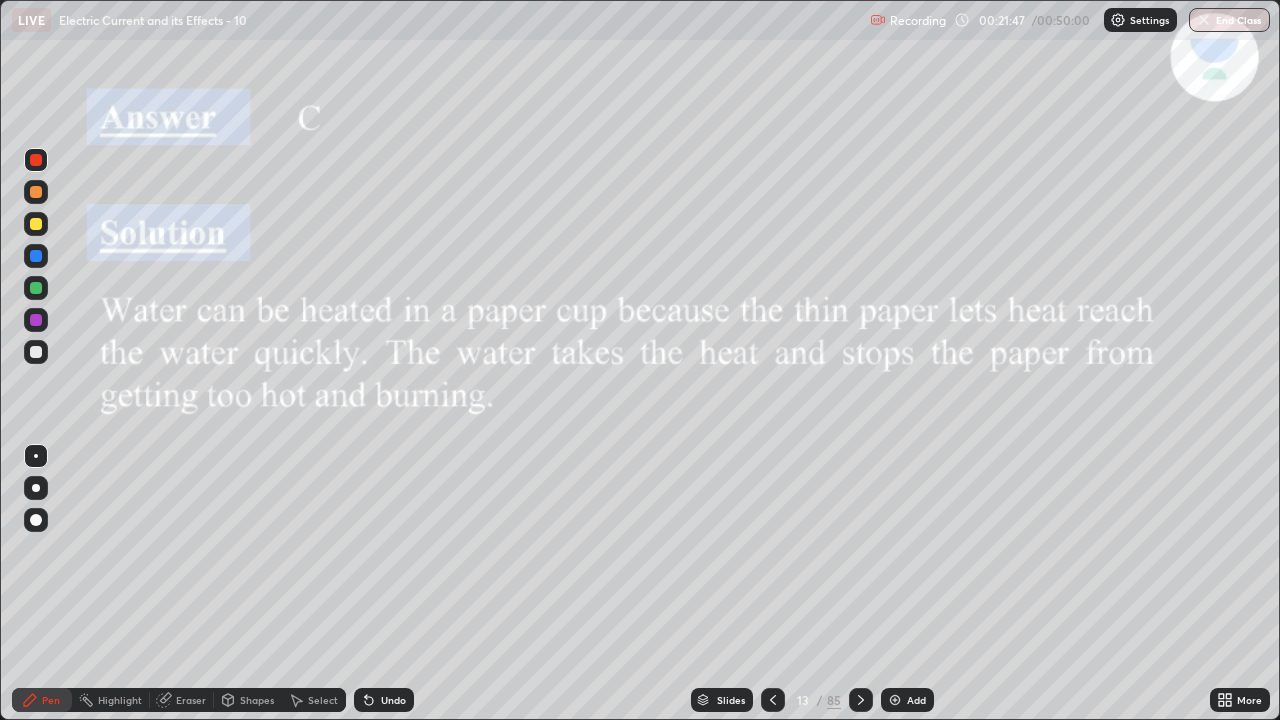 click 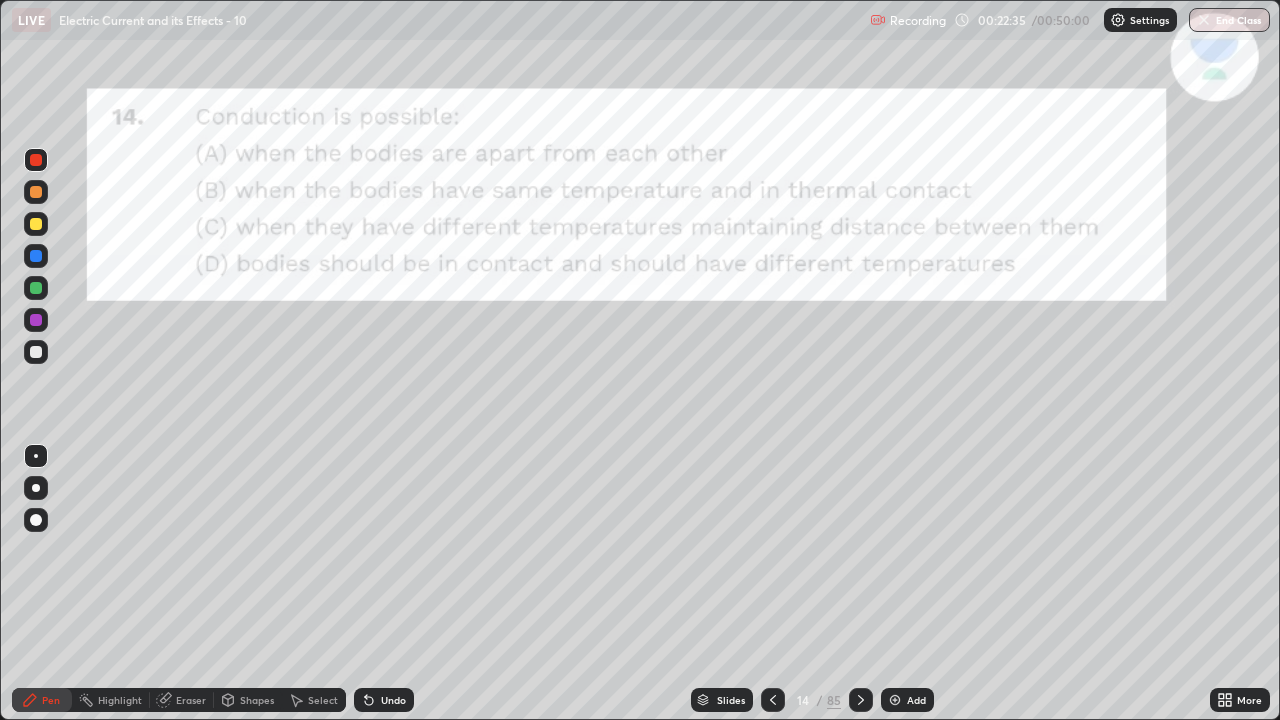 click 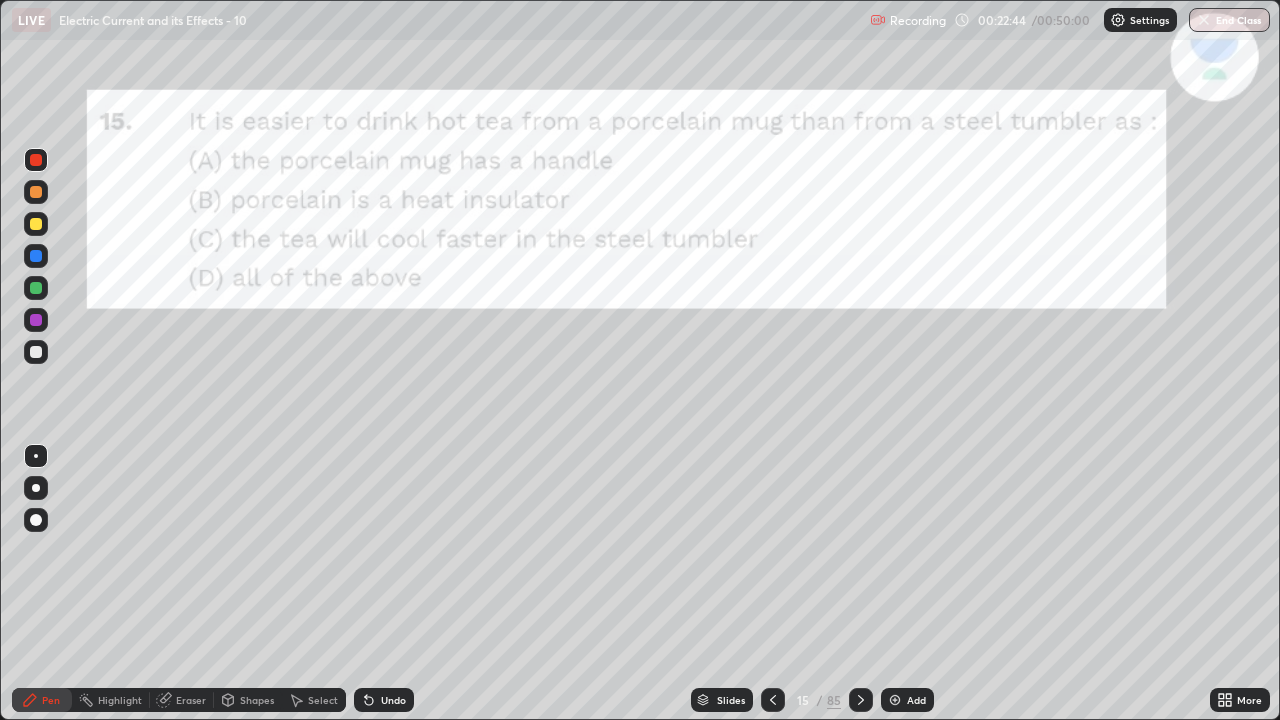 click 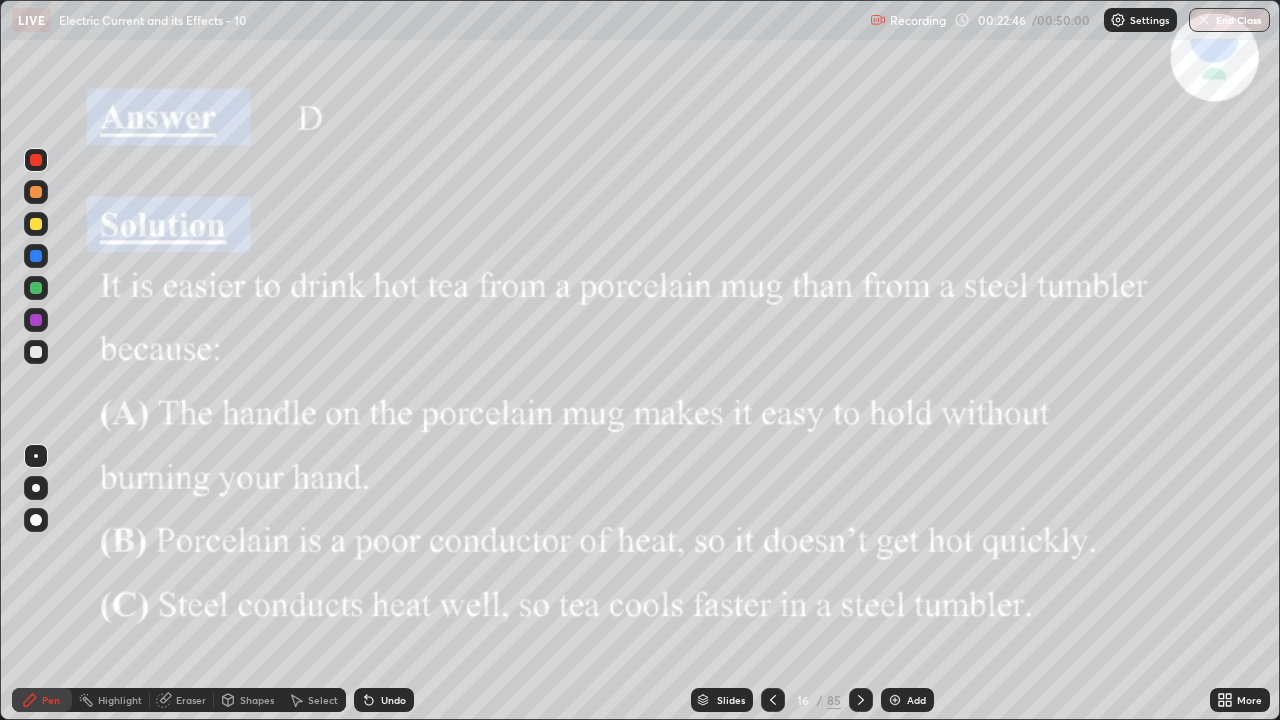 click 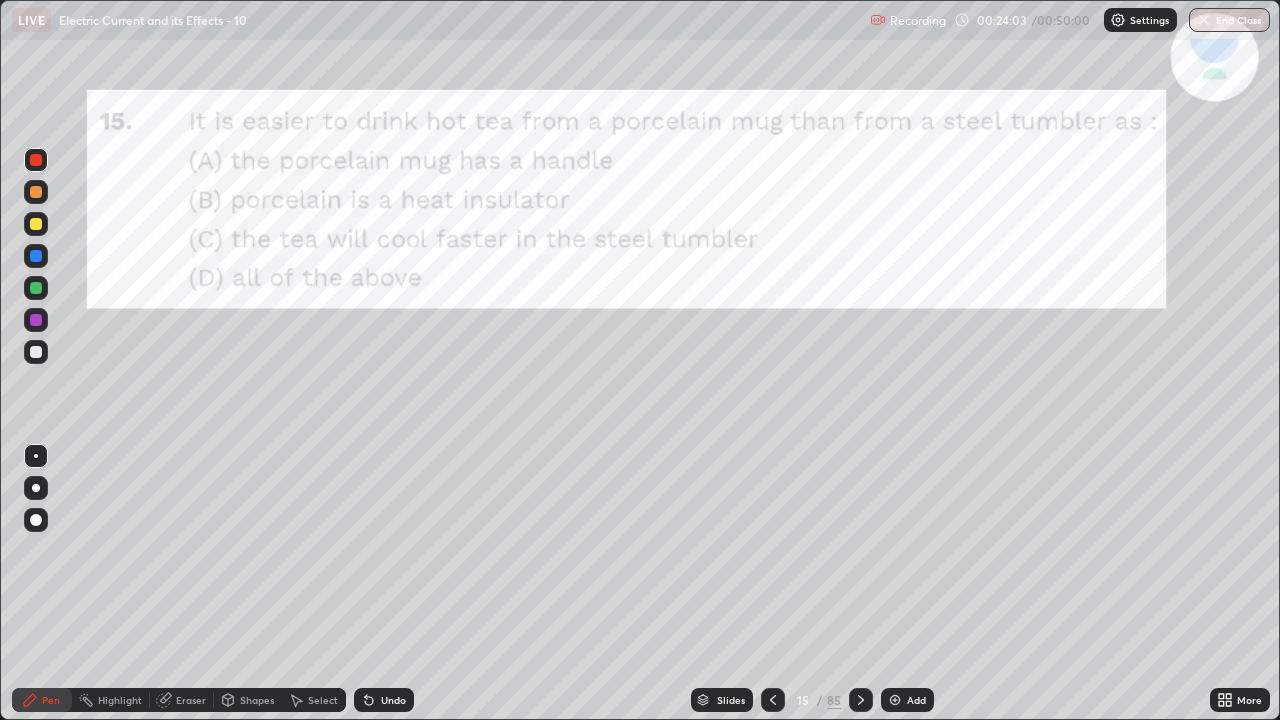 click at bounding box center [36, 224] 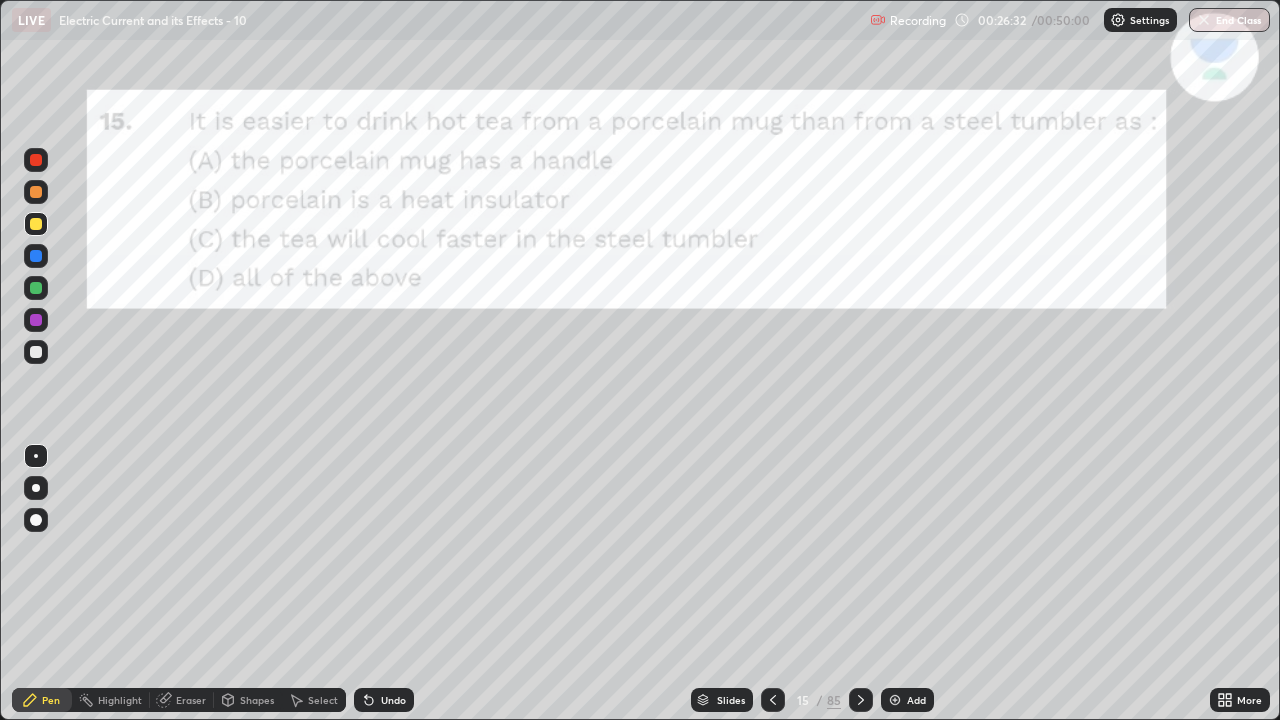 click at bounding box center [36, 160] 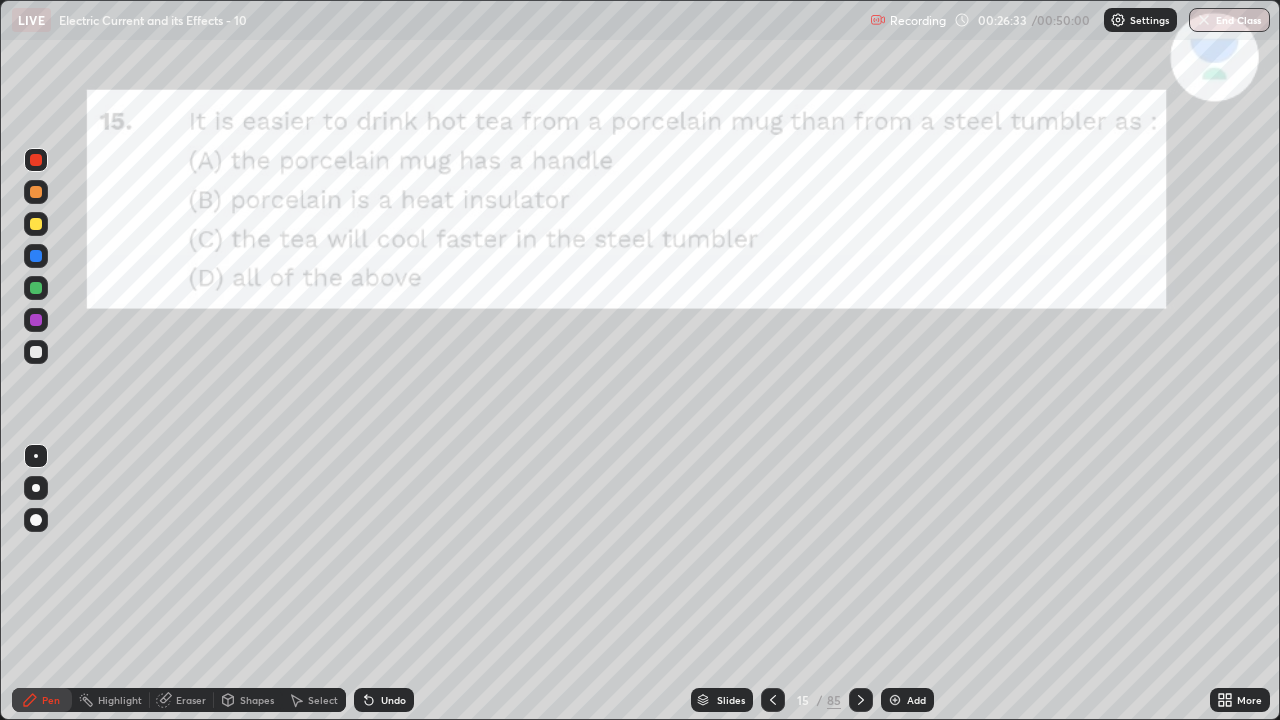 click 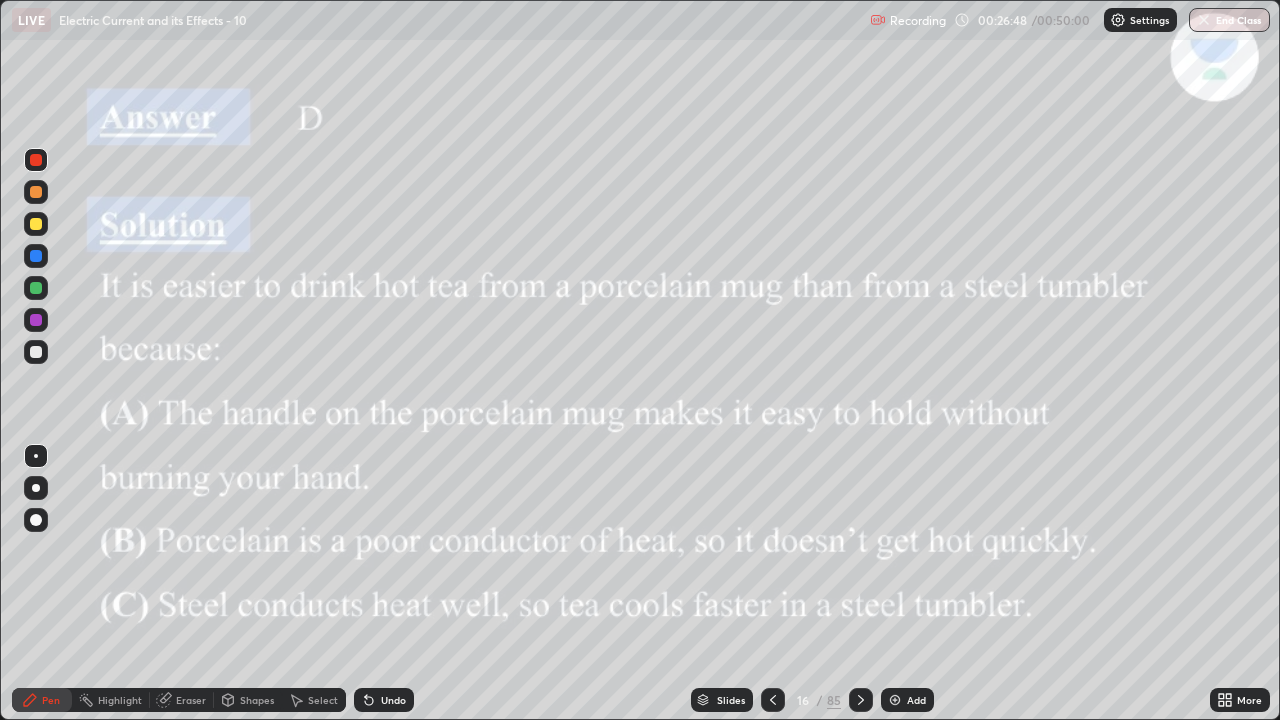 click 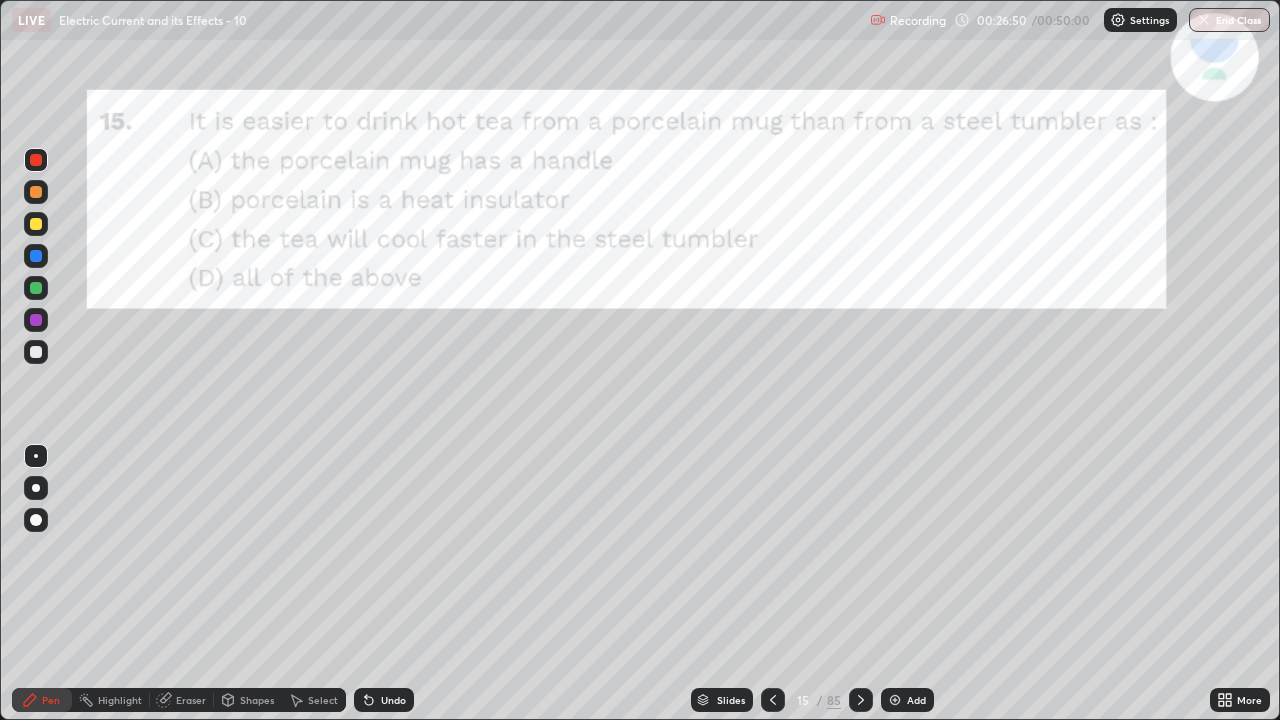 click 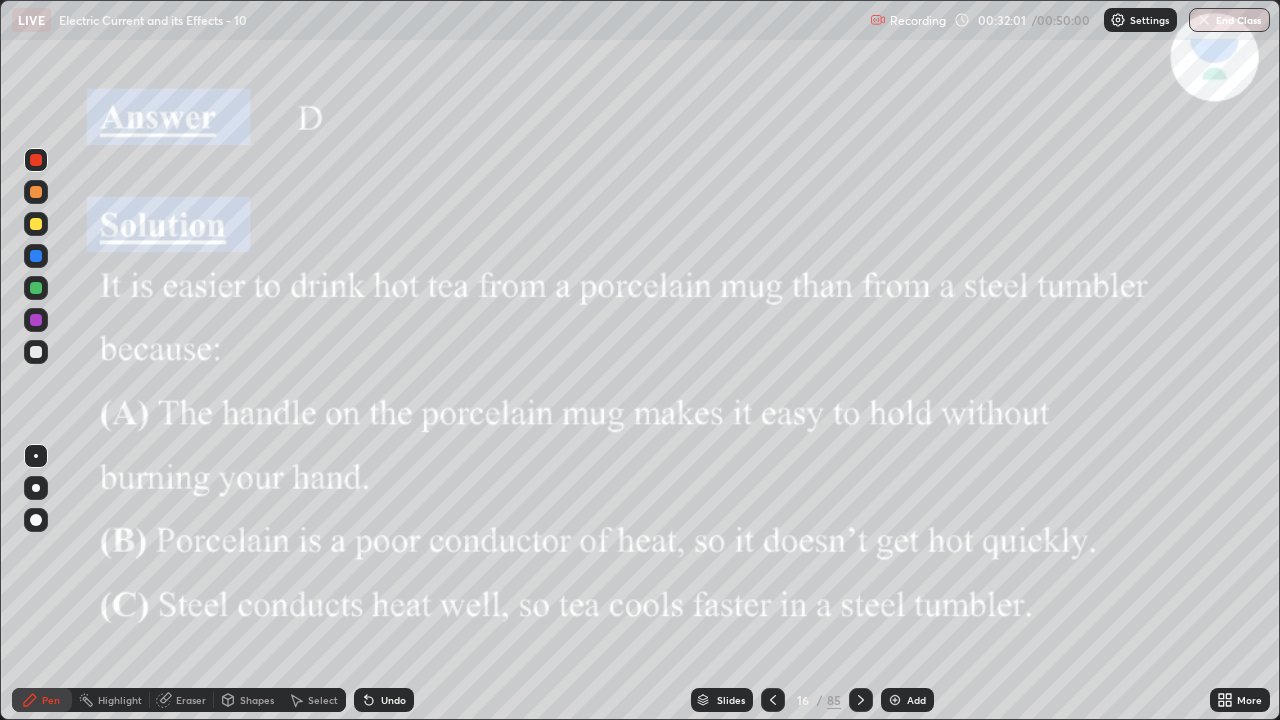 click 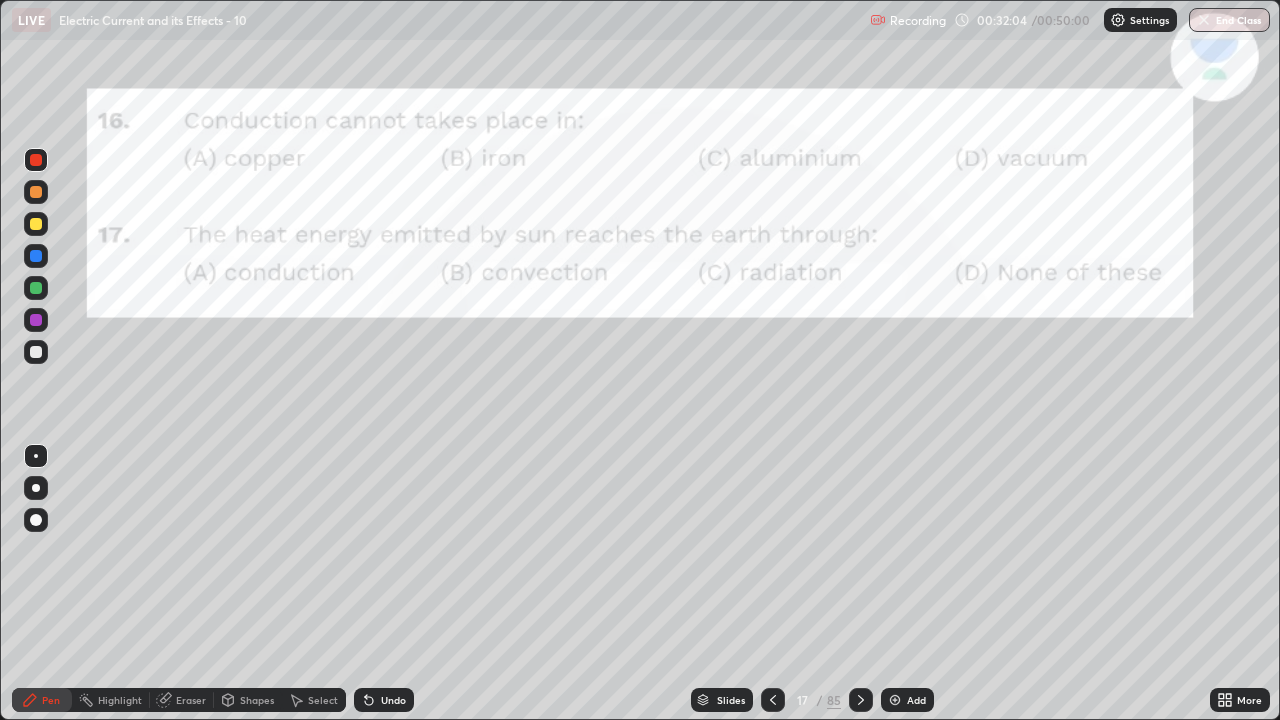 click 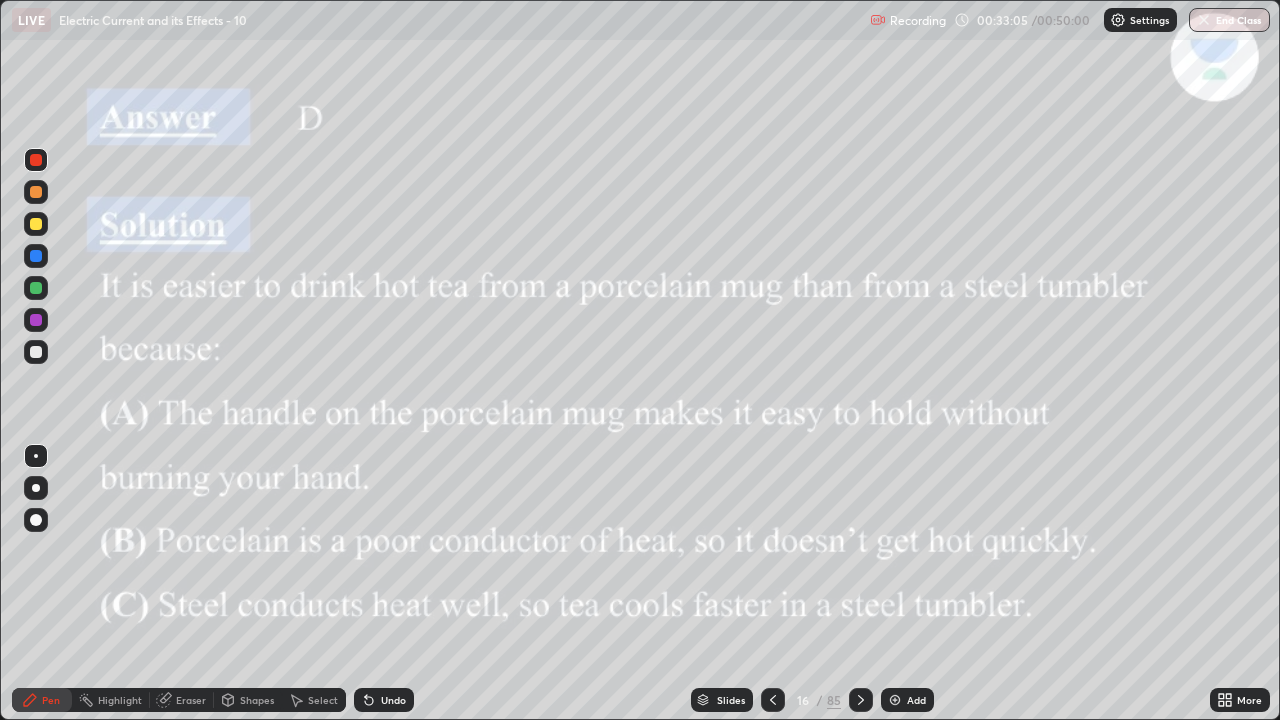 click 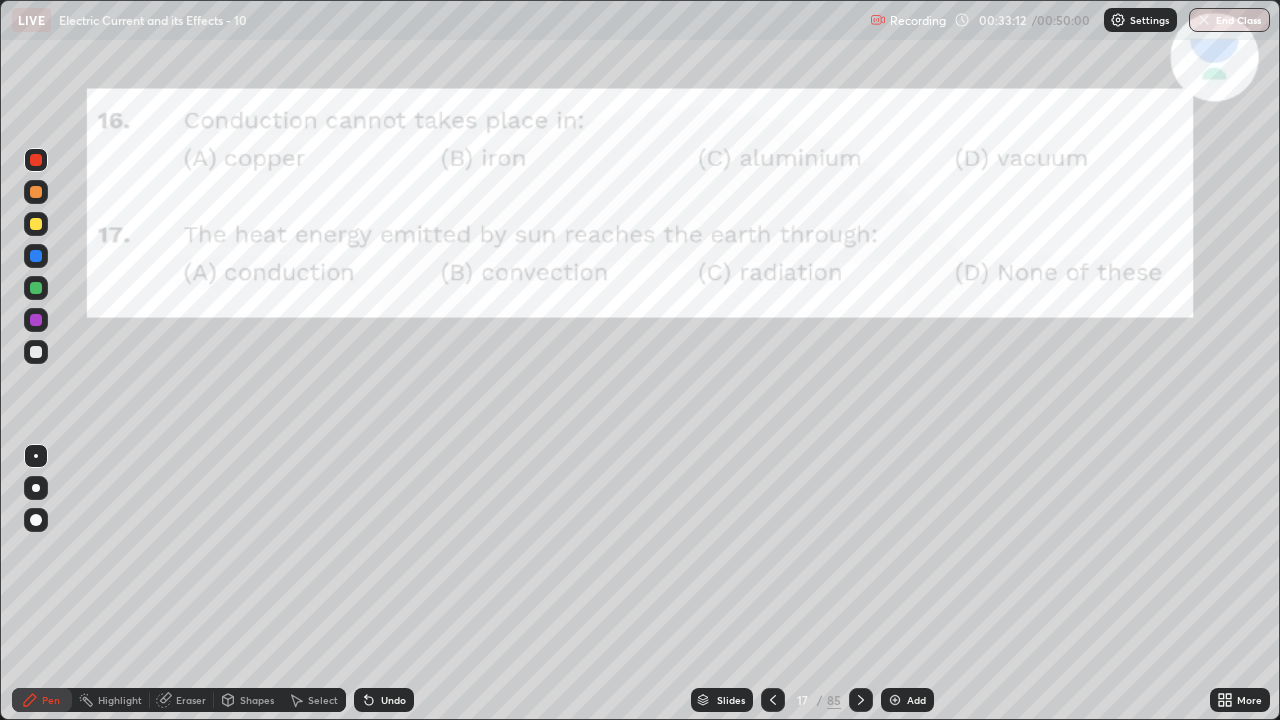 click 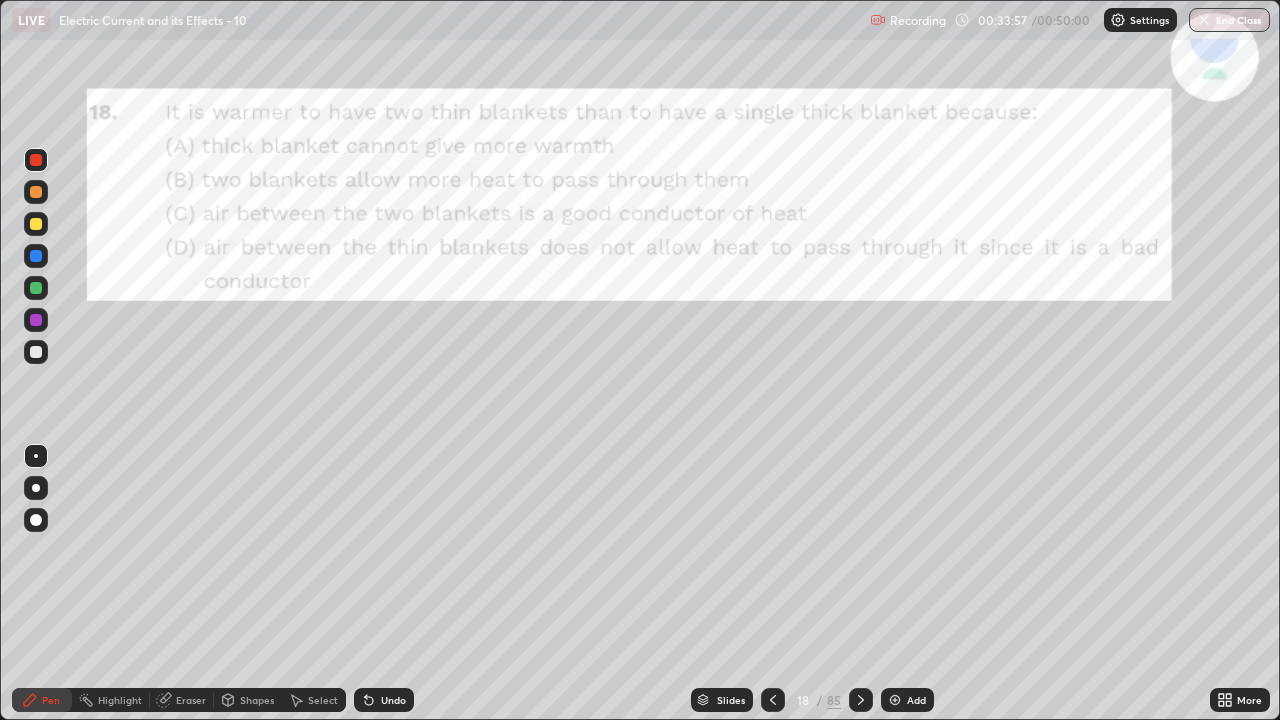 click 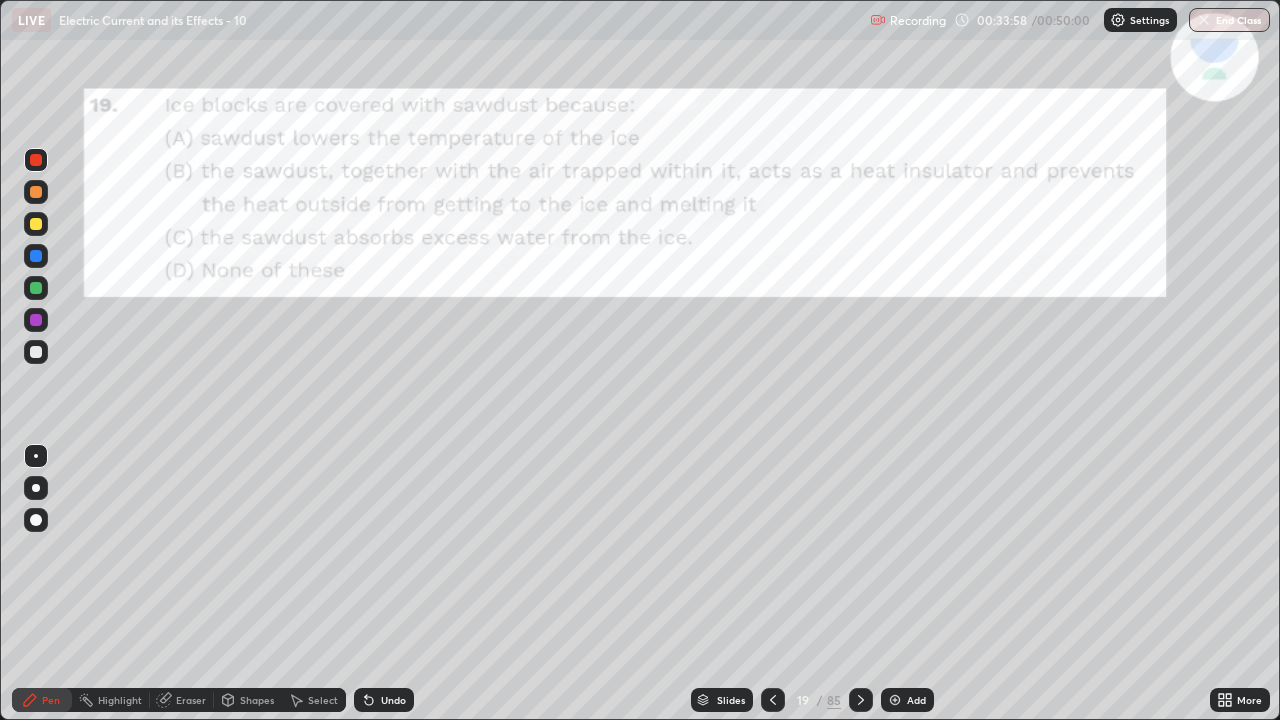 click 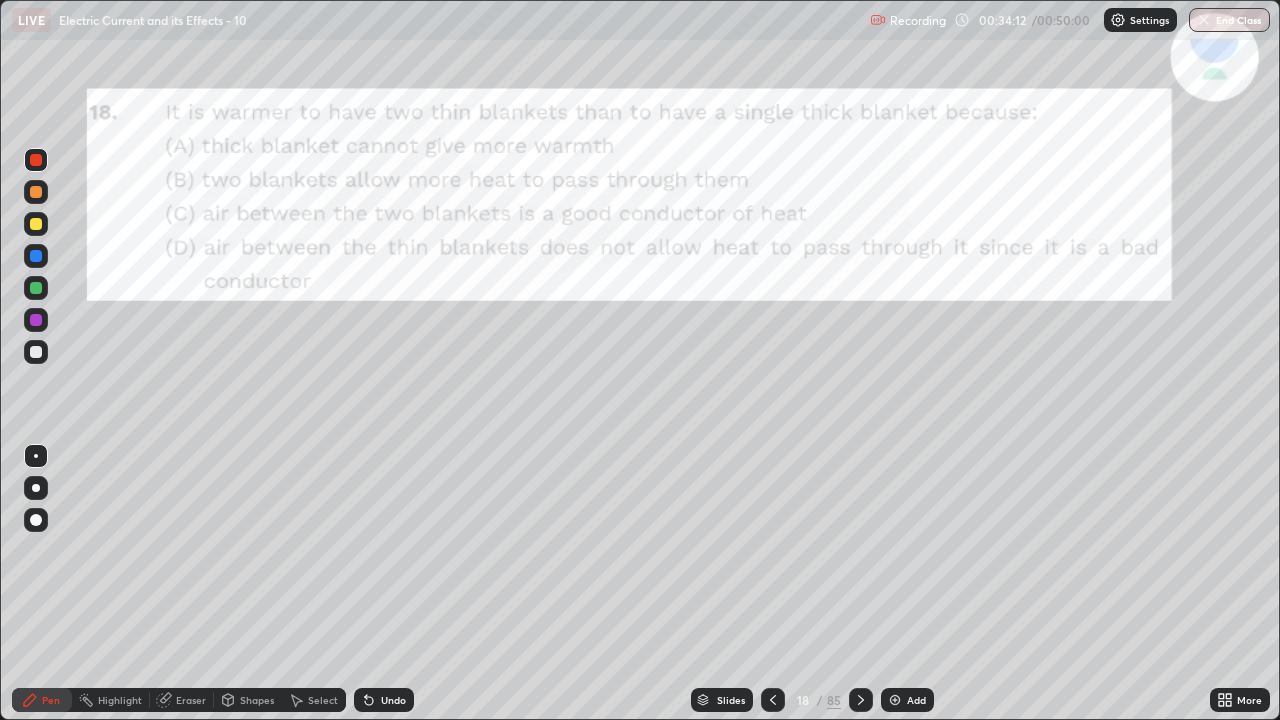 click 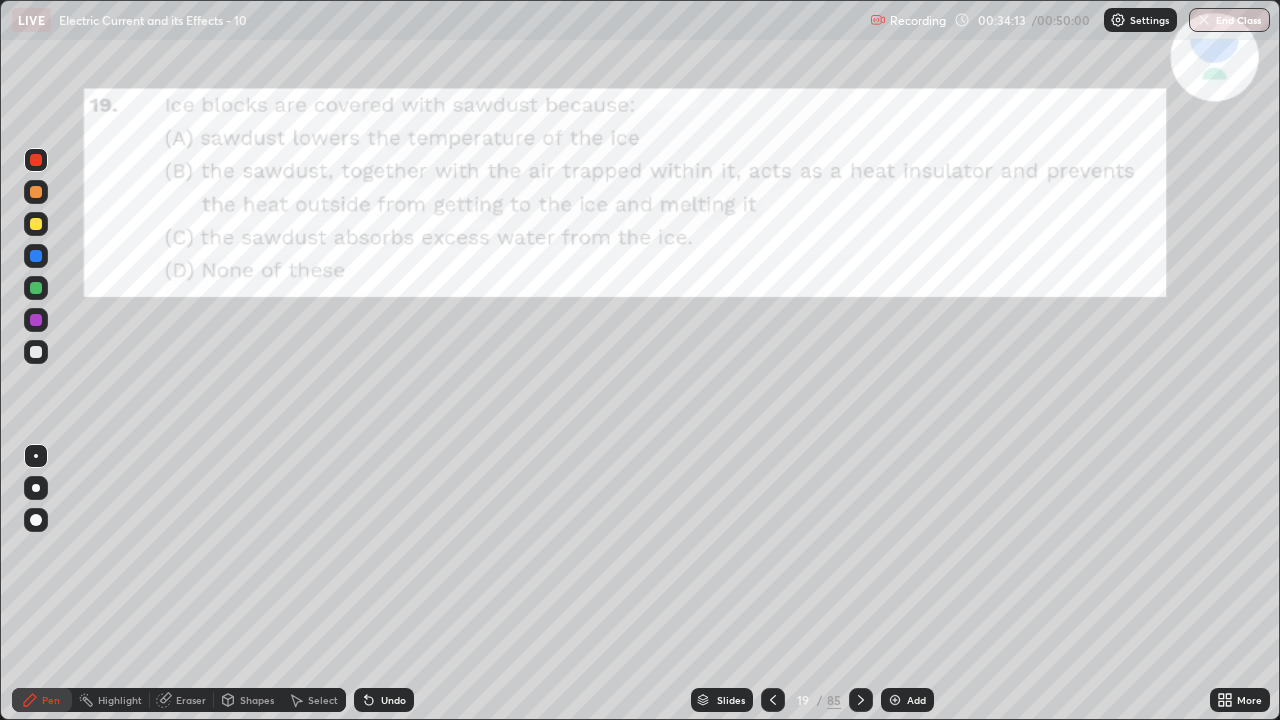 click 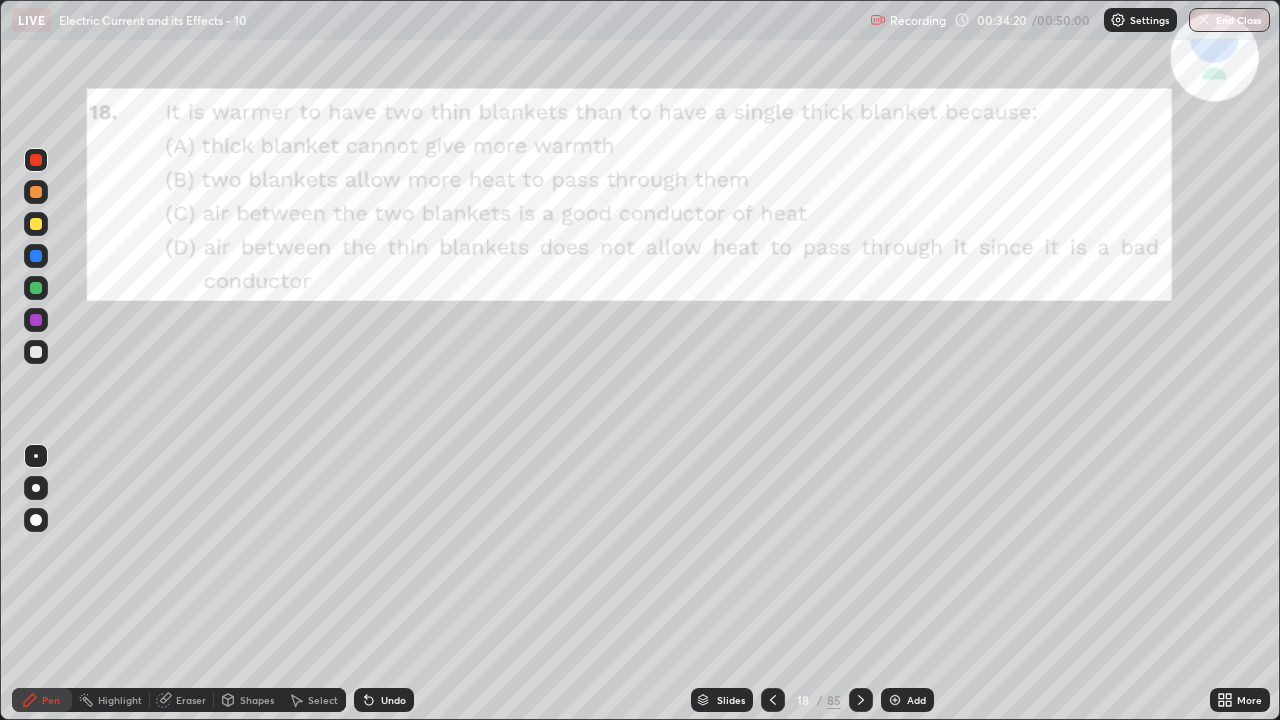 click 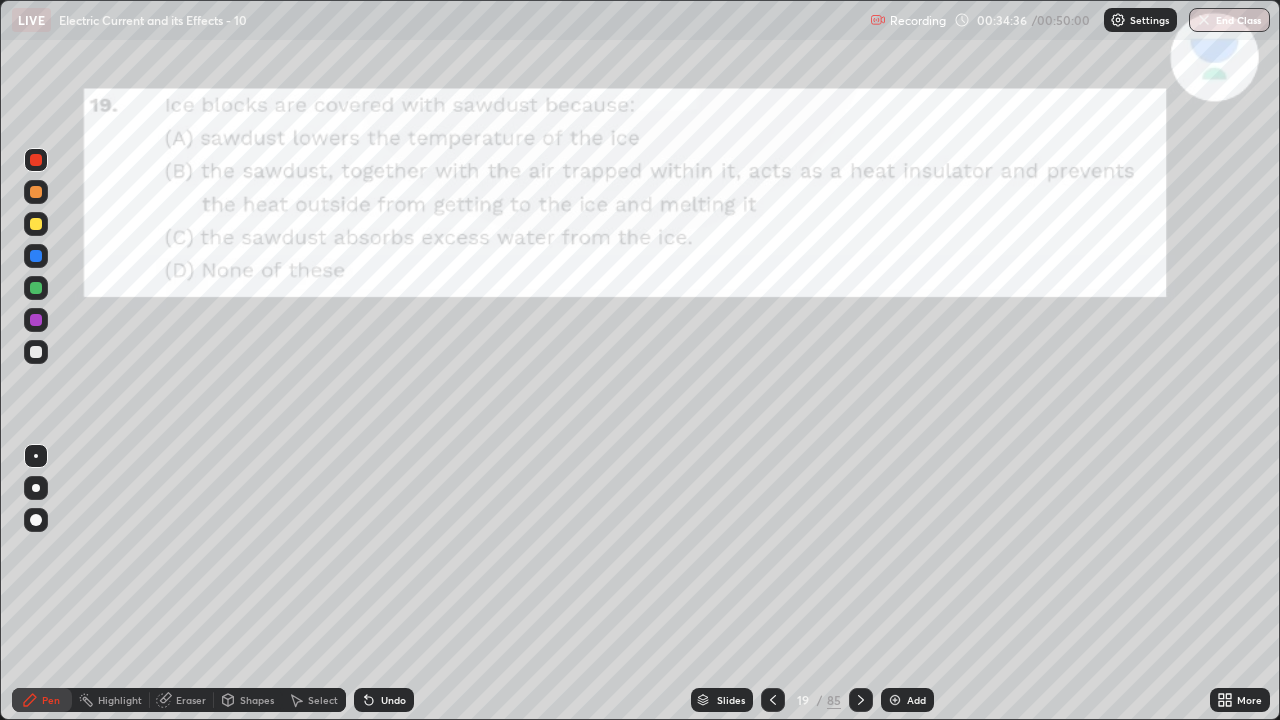 click at bounding box center (861, 700) 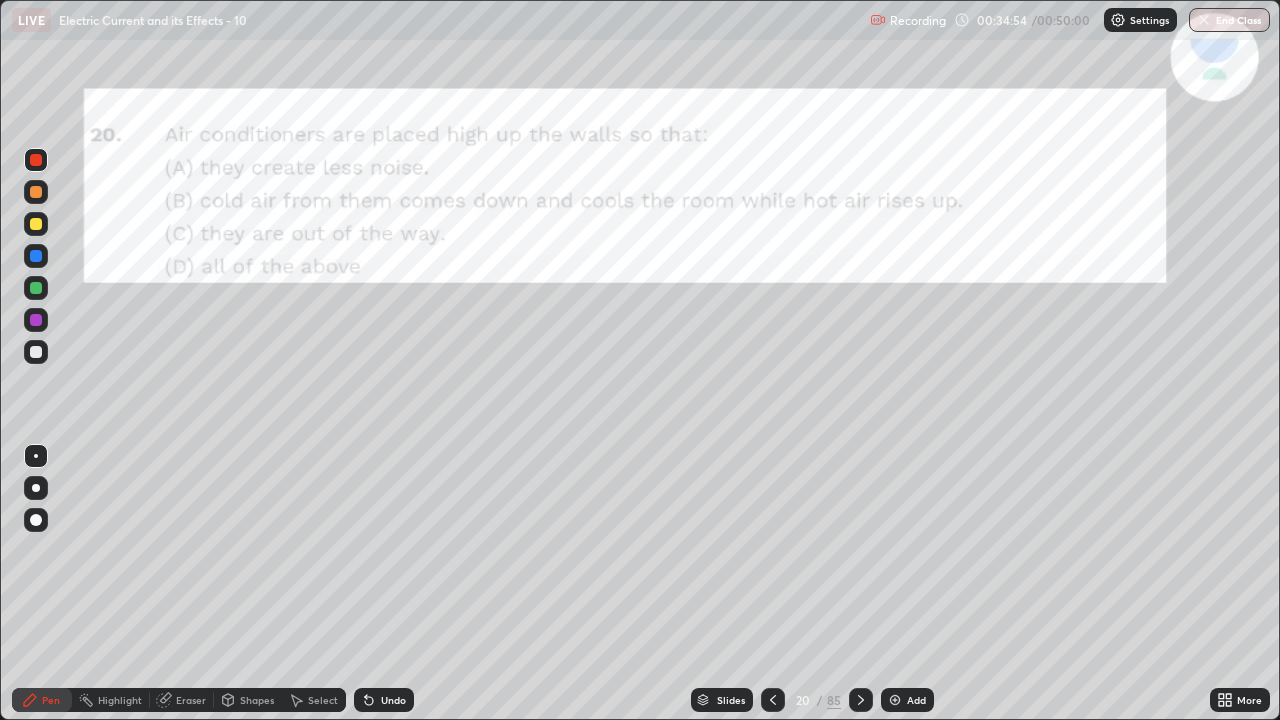 click 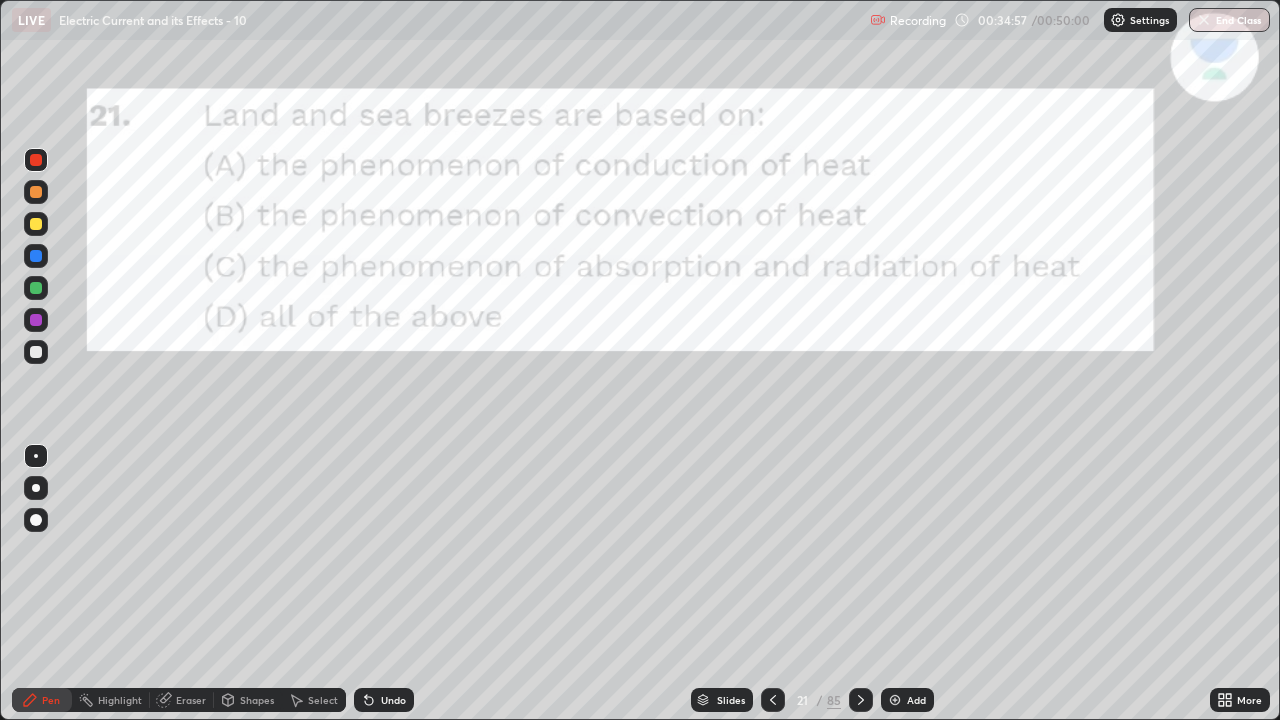 click 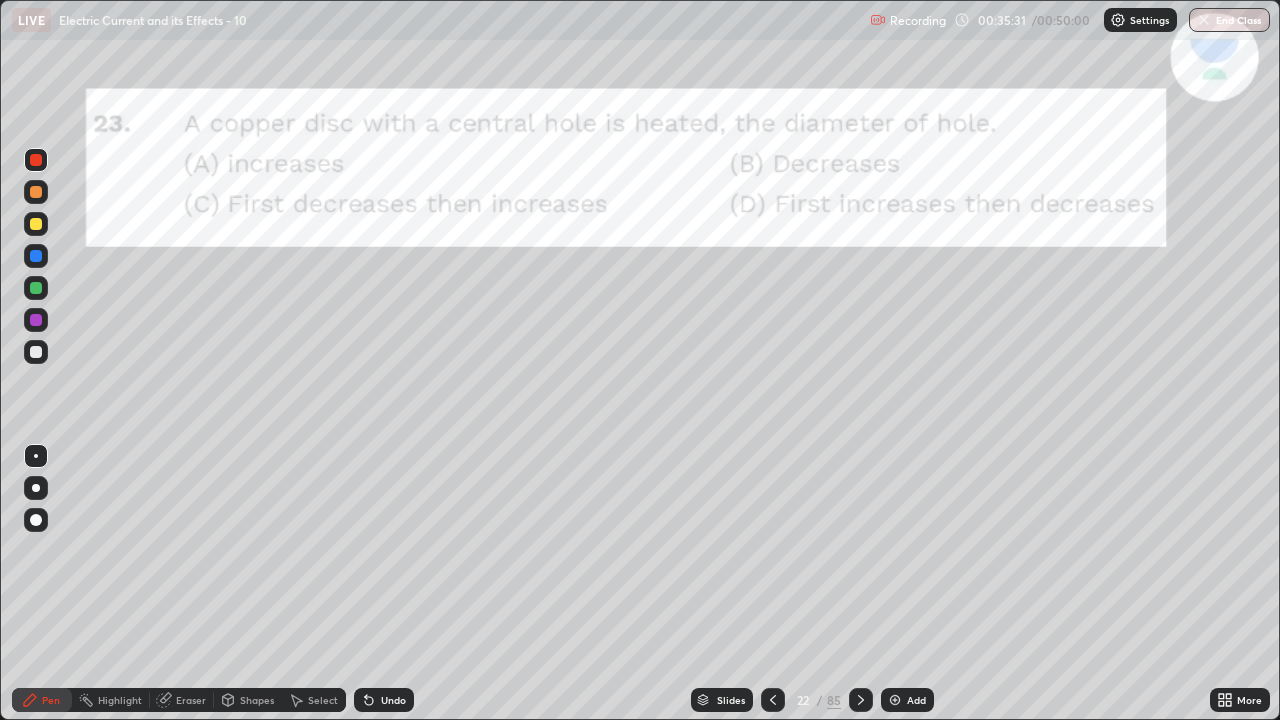 click 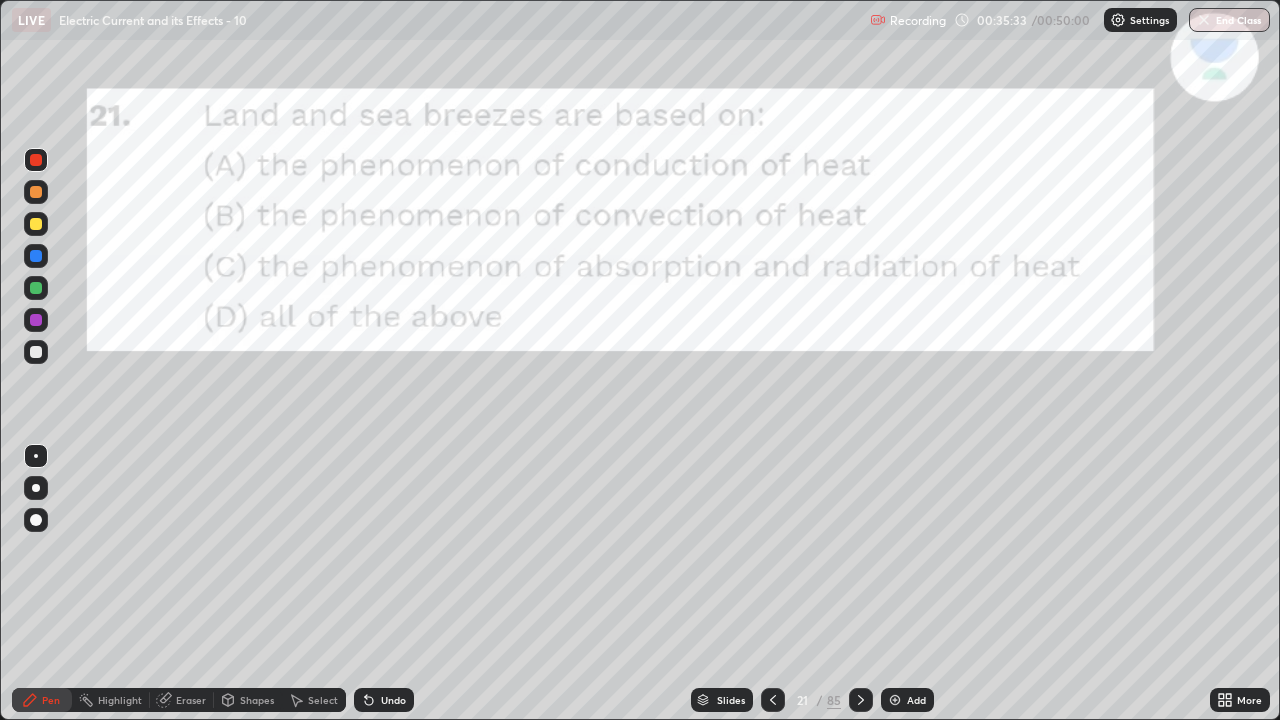 click 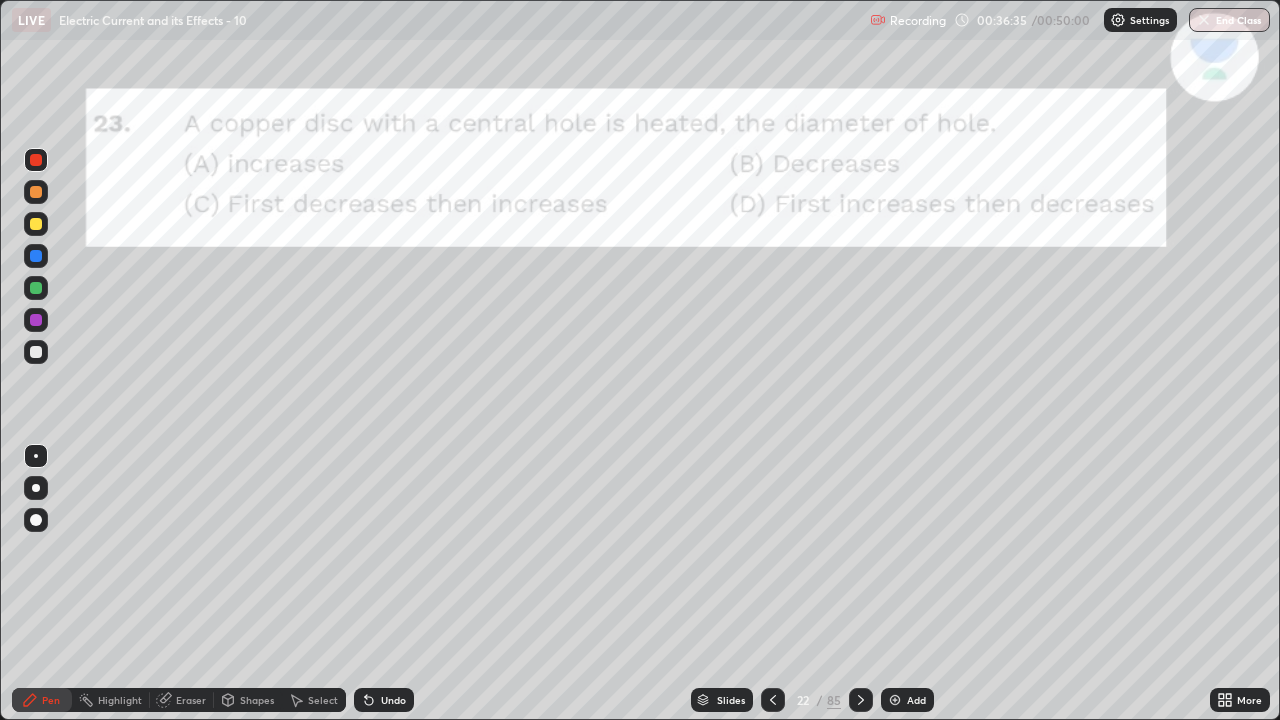 click 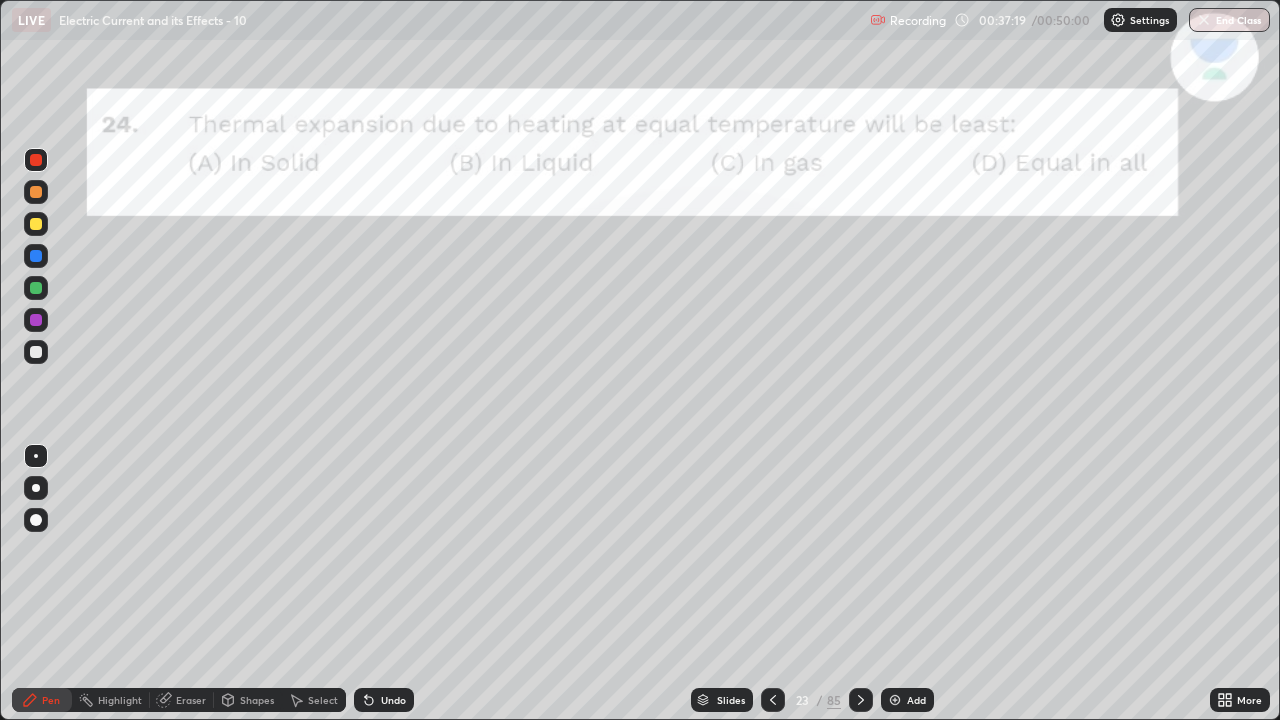 click 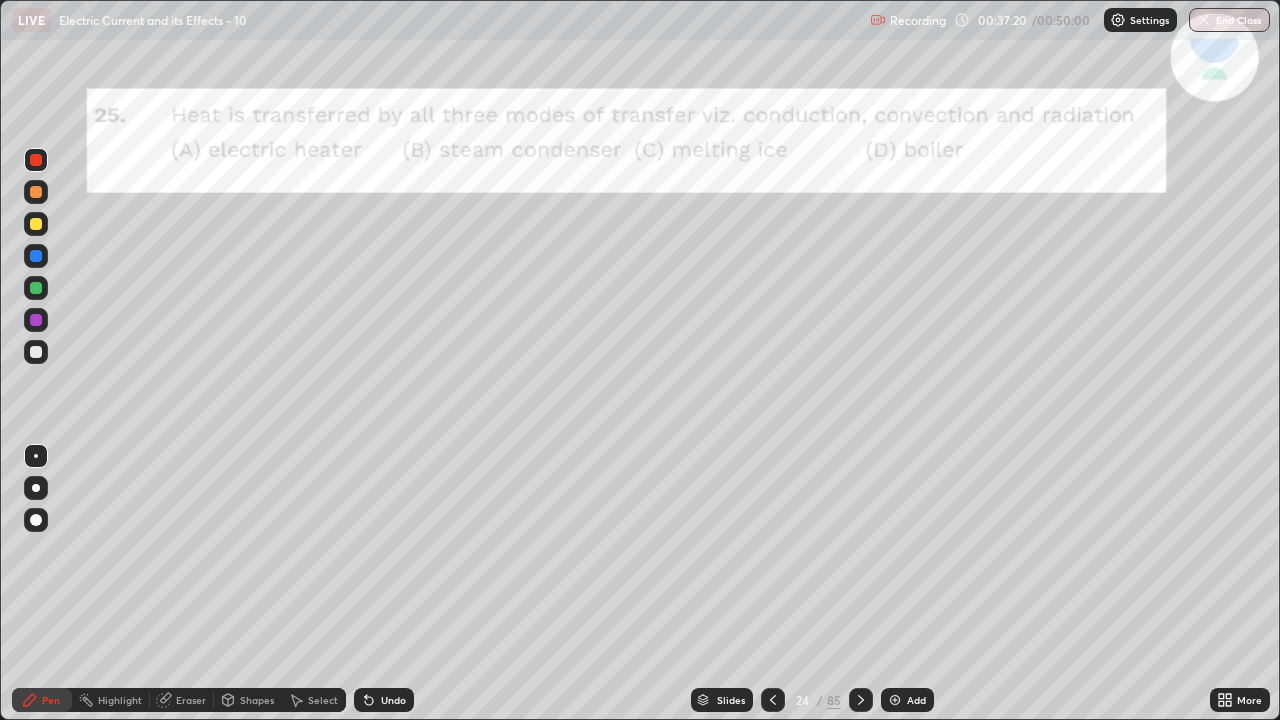 click 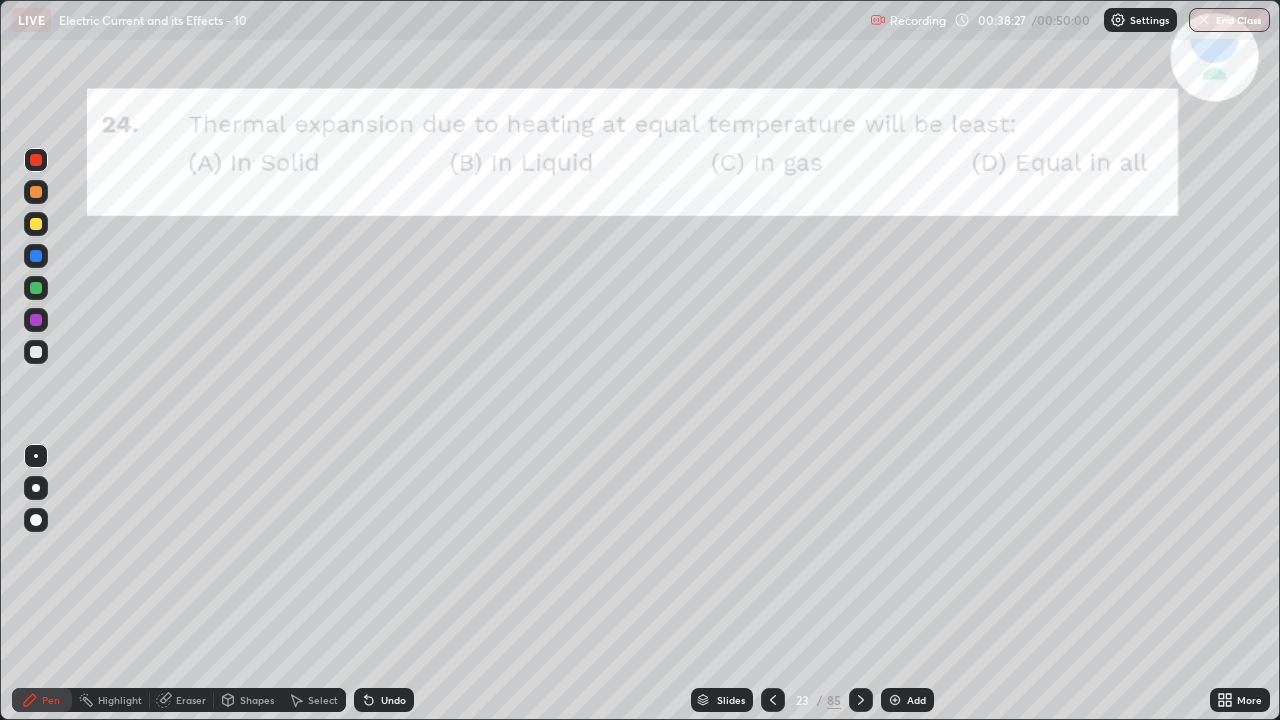 click 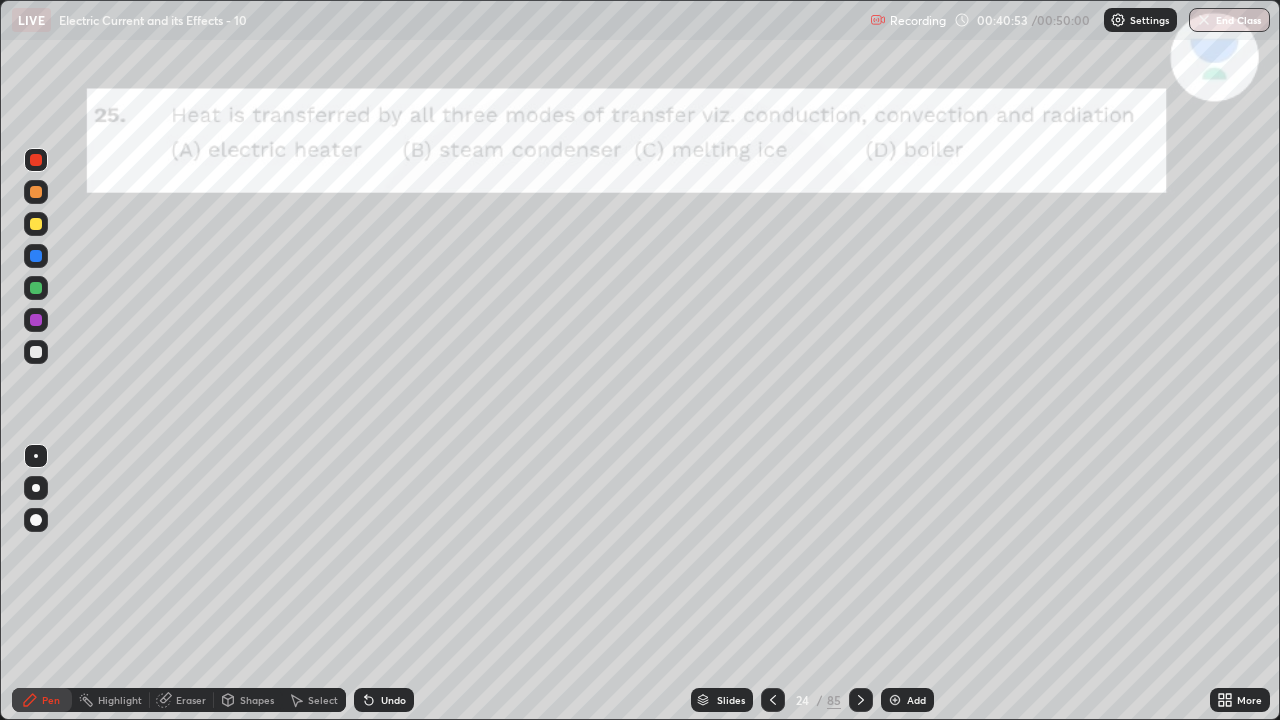 click on "Slides" at bounding box center [722, 700] 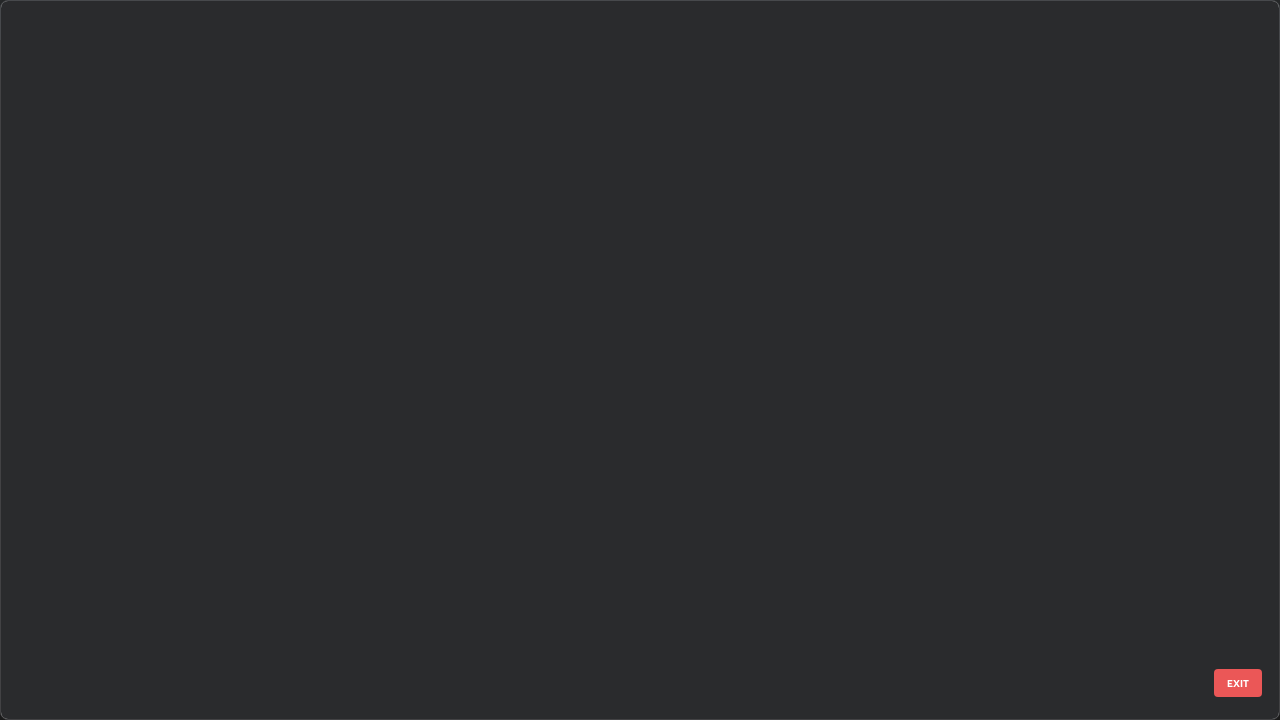 scroll, scrollTop: 1079, scrollLeft: 0, axis: vertical 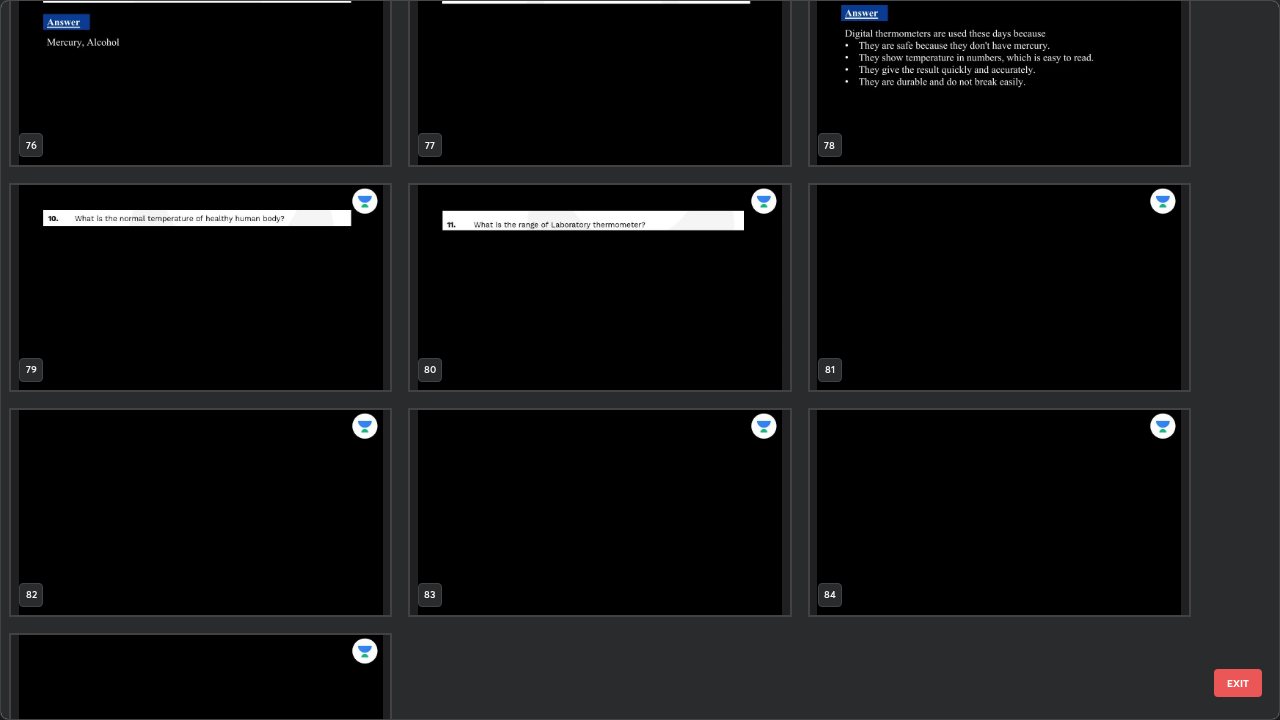 click at bounding box center [999, 287] 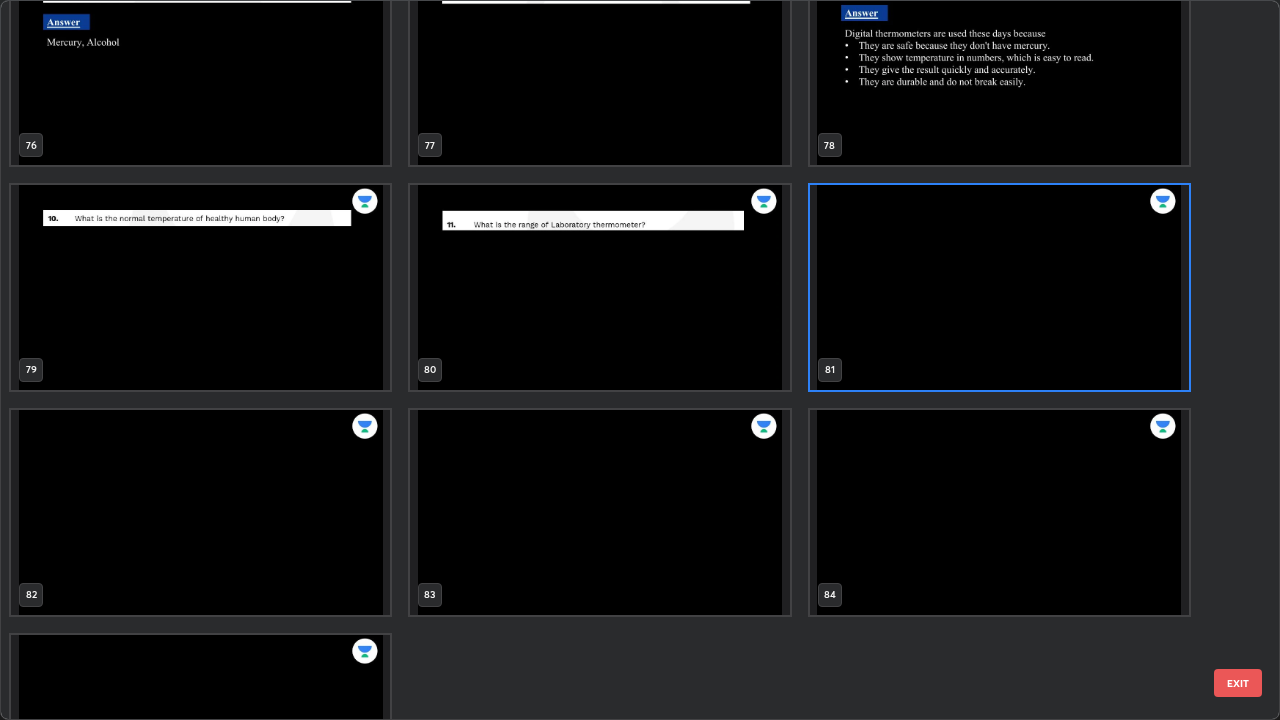 click at bounding box center (999, 287) 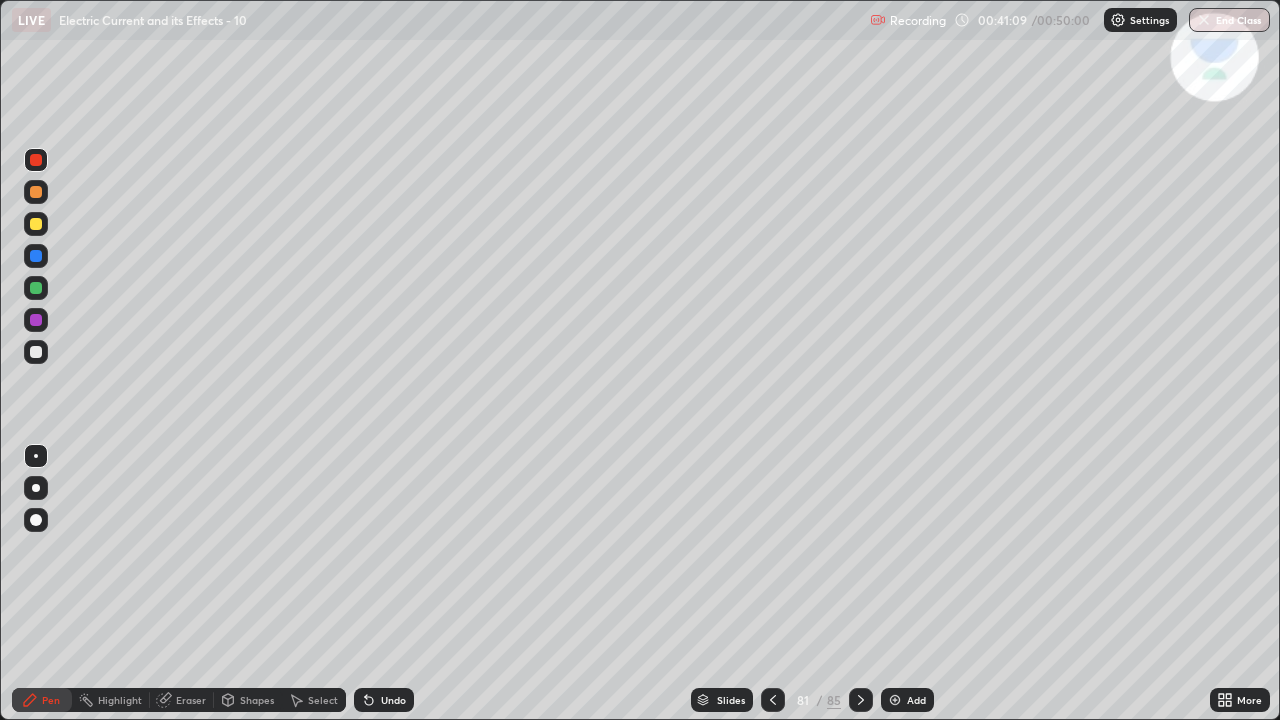 click at bounding box center [999, 287] 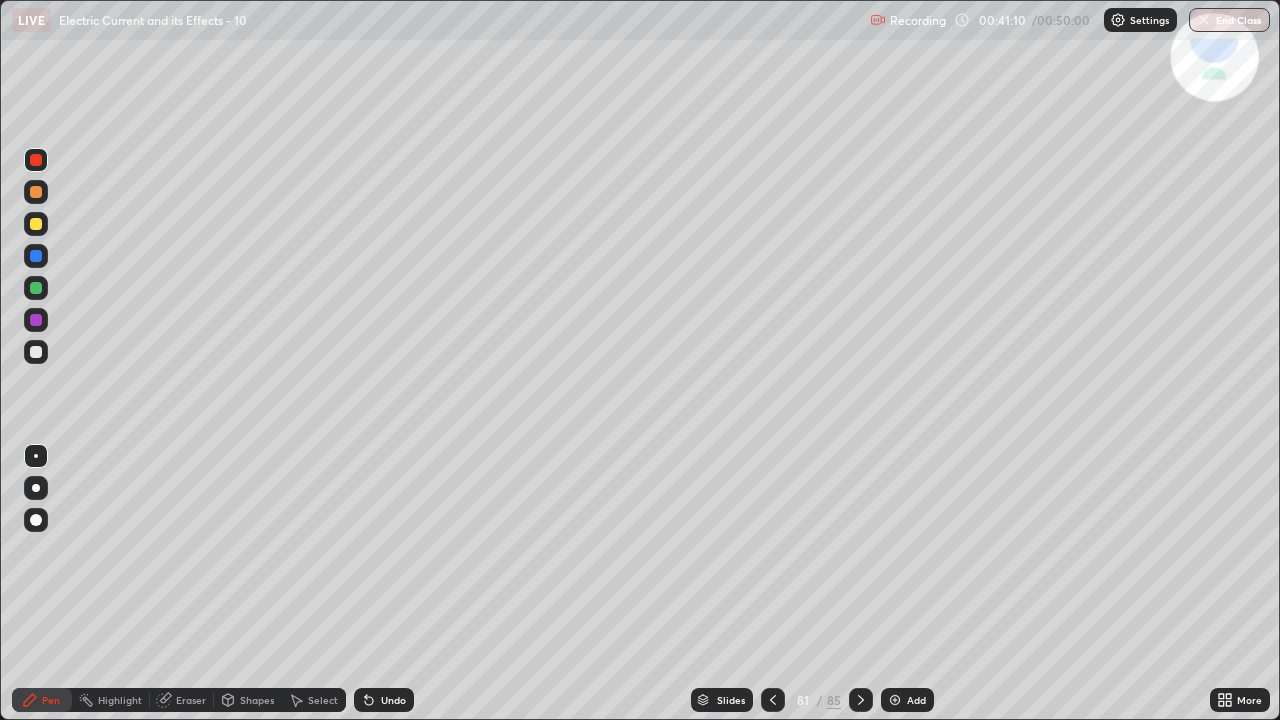 click 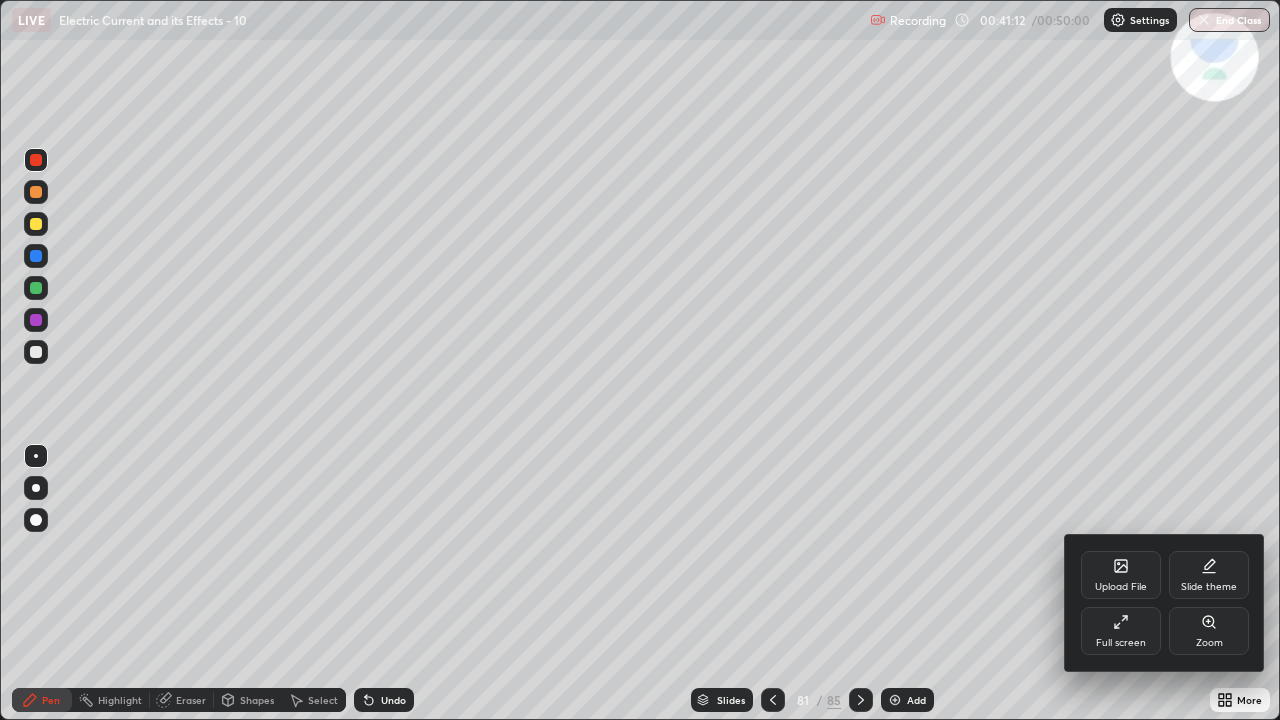 click on "Upload File" at bounding box center (1121, 587) 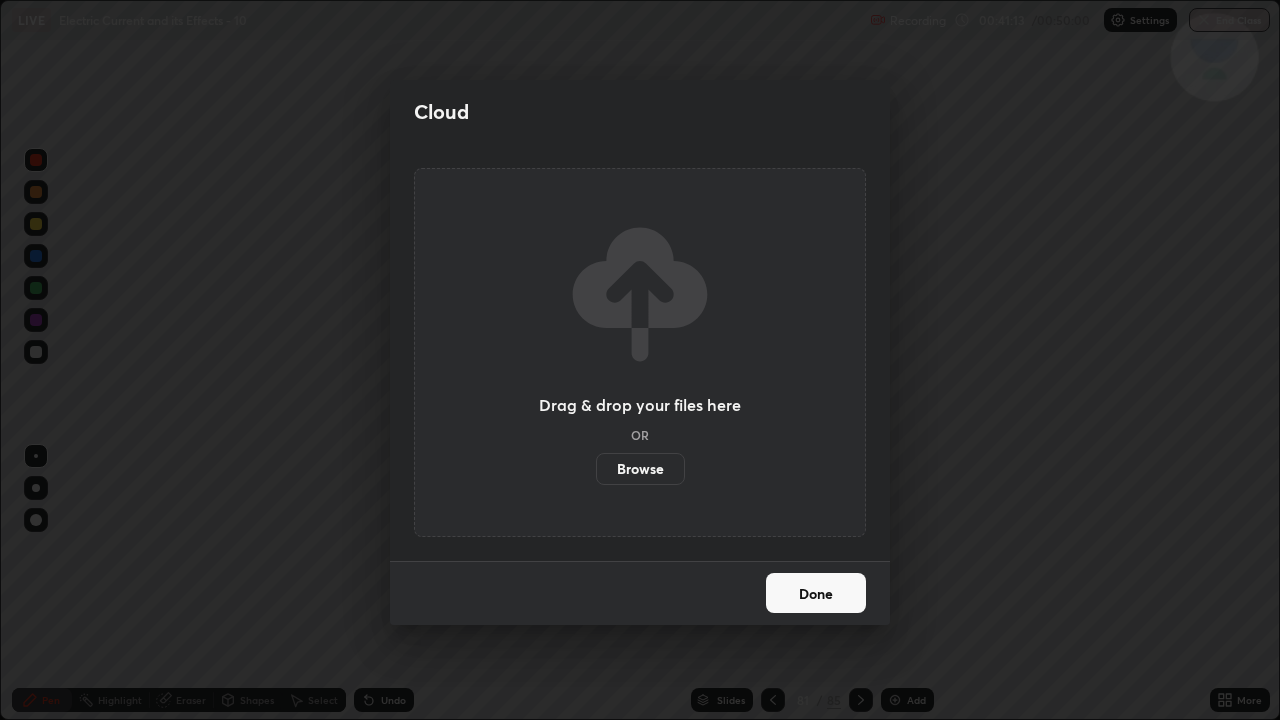 click on "Browse" at bounding box center (640, 469) 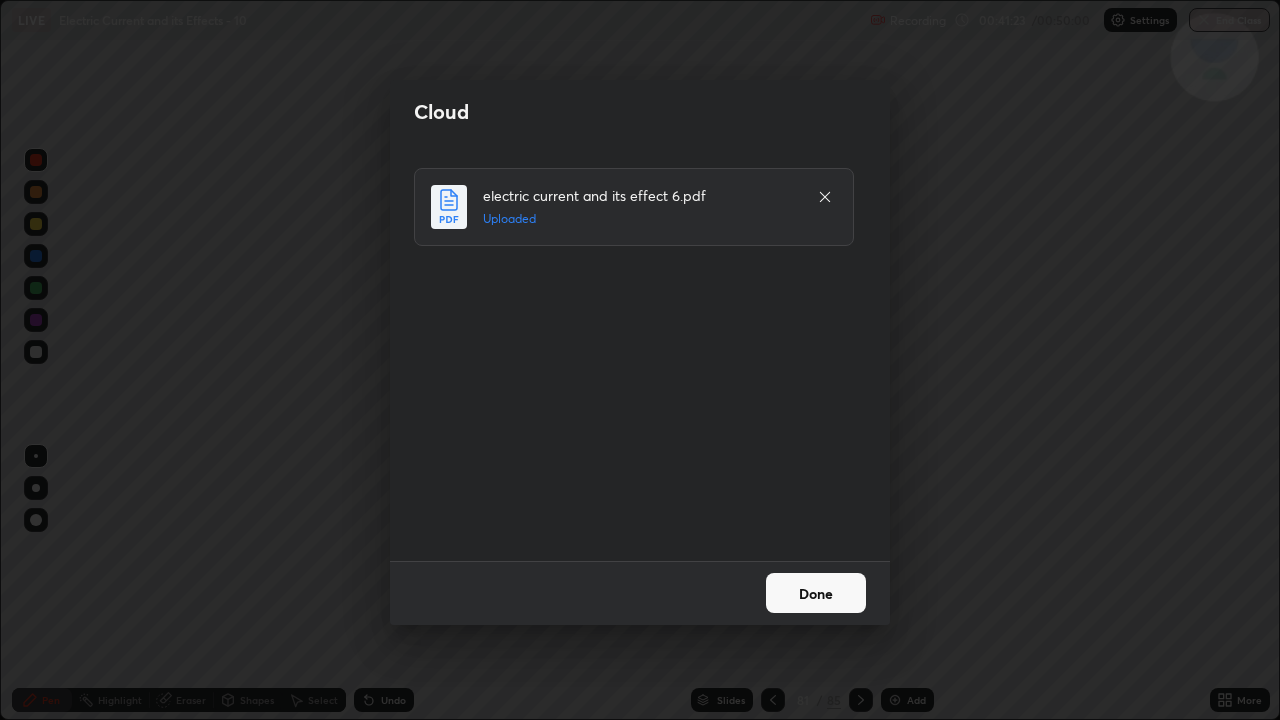 click on "Done" at bounding box center (816, 593) 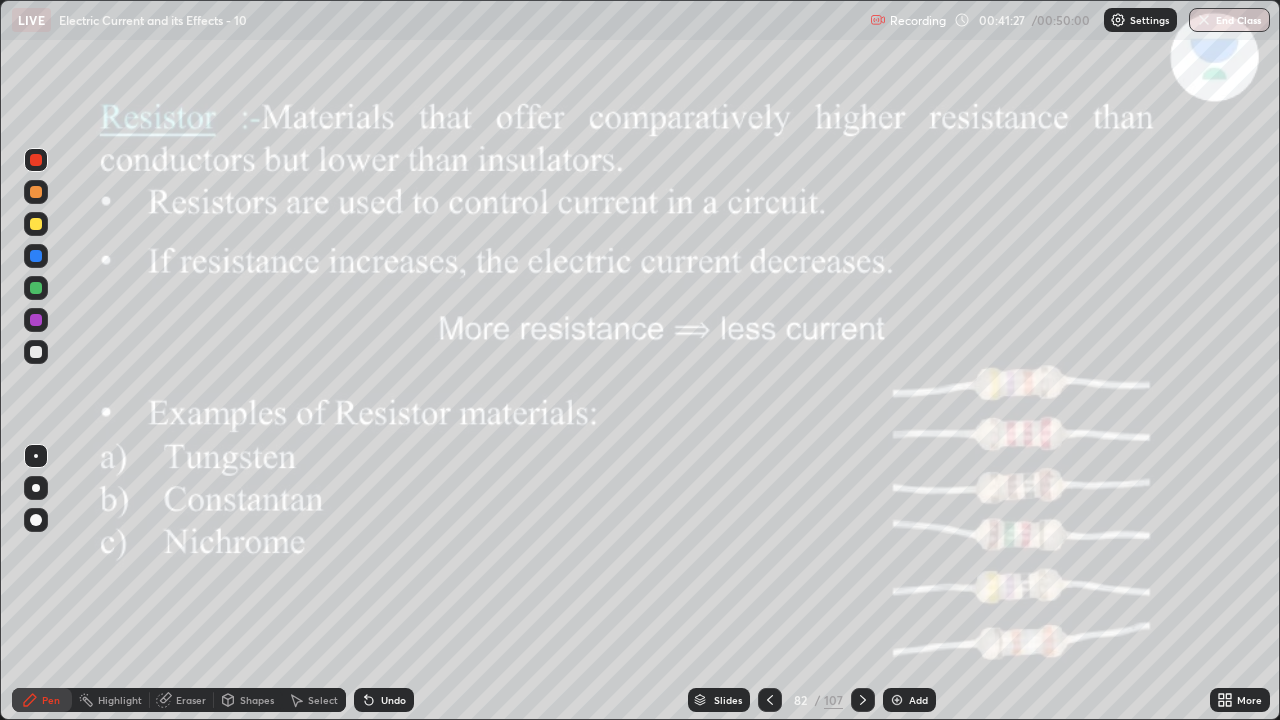 click on "Slides" at bounding box center (719, 700) 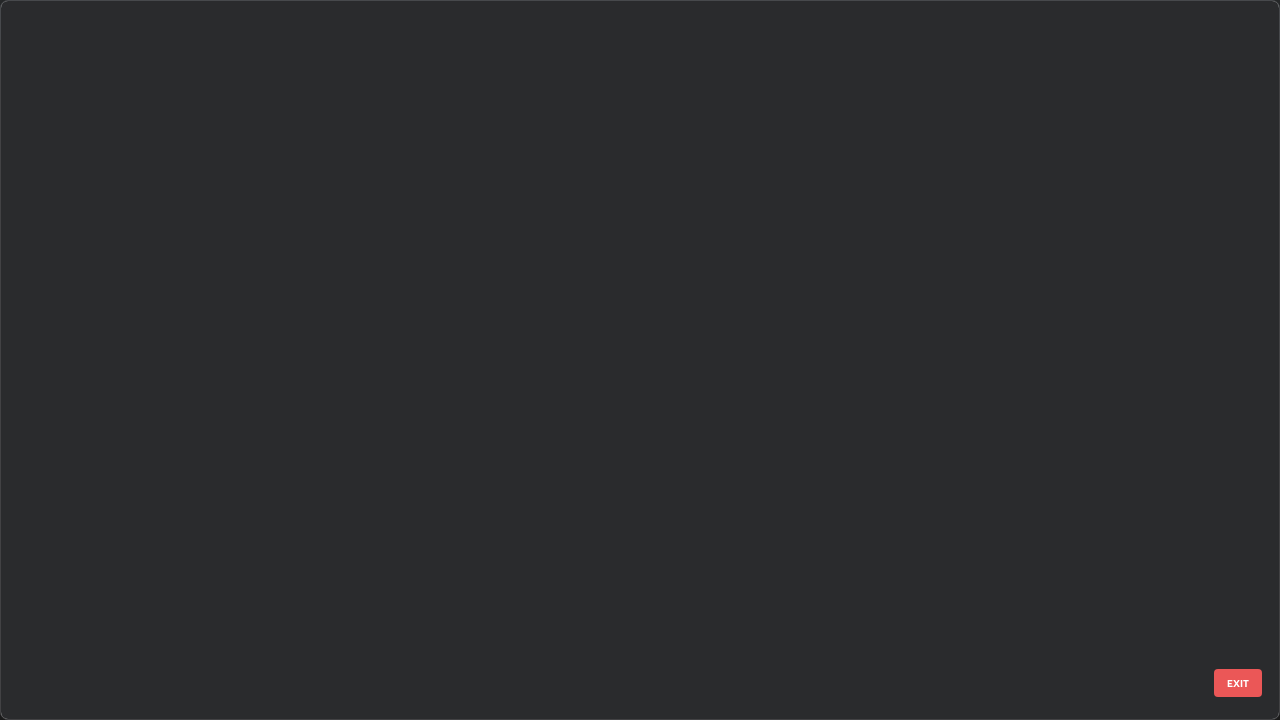 scroll, scrollTop: 5571, scrollLeft: 0, axis: vertical 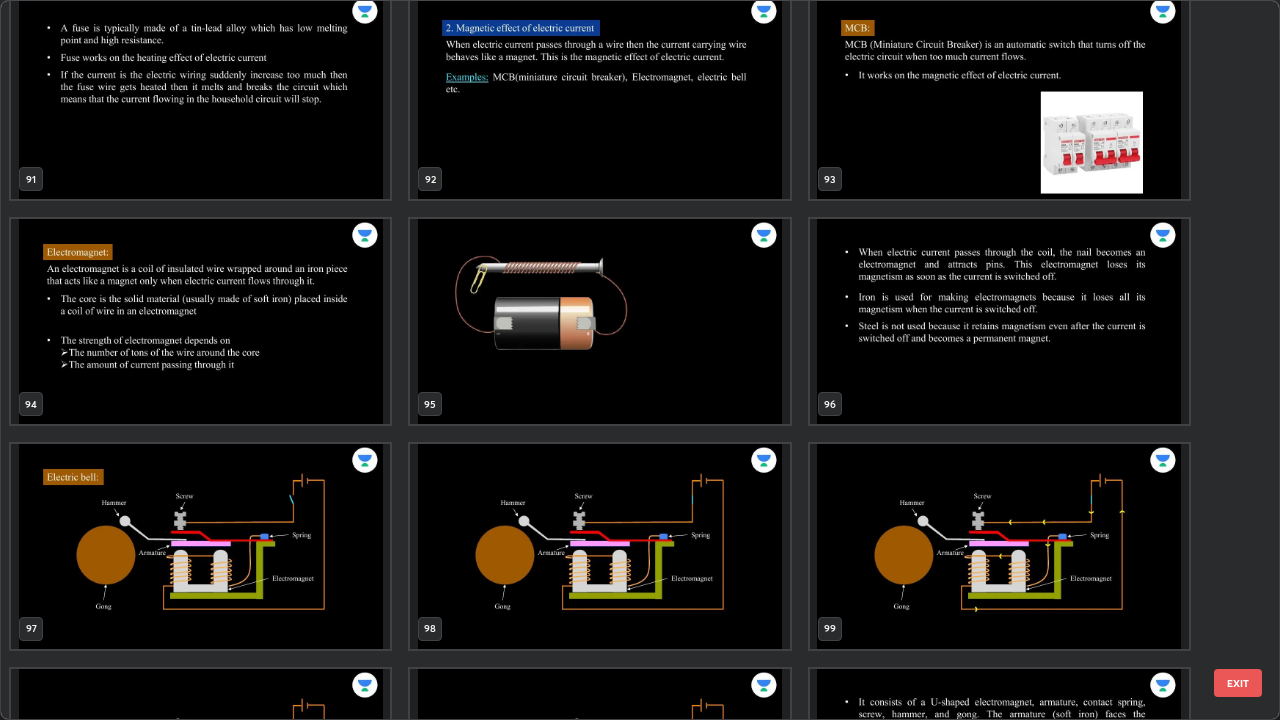 click at bounding box center [200, 546] 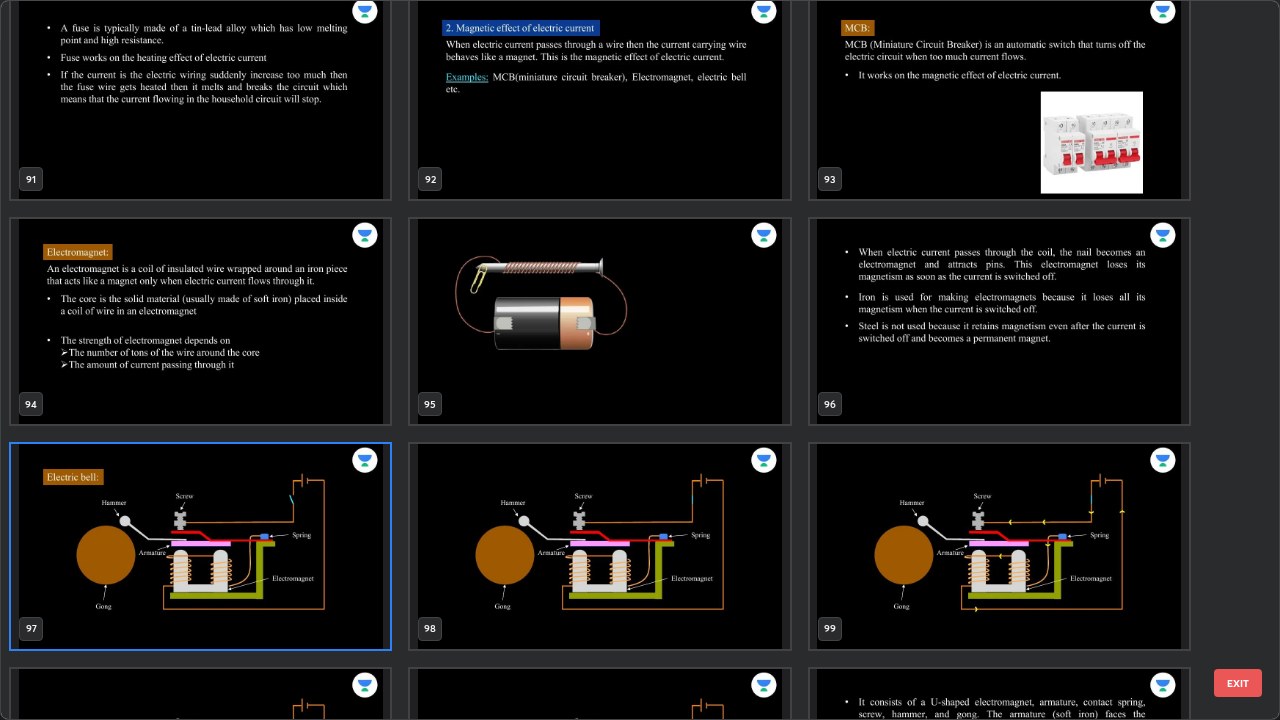 click at bounding box center (200, 321) 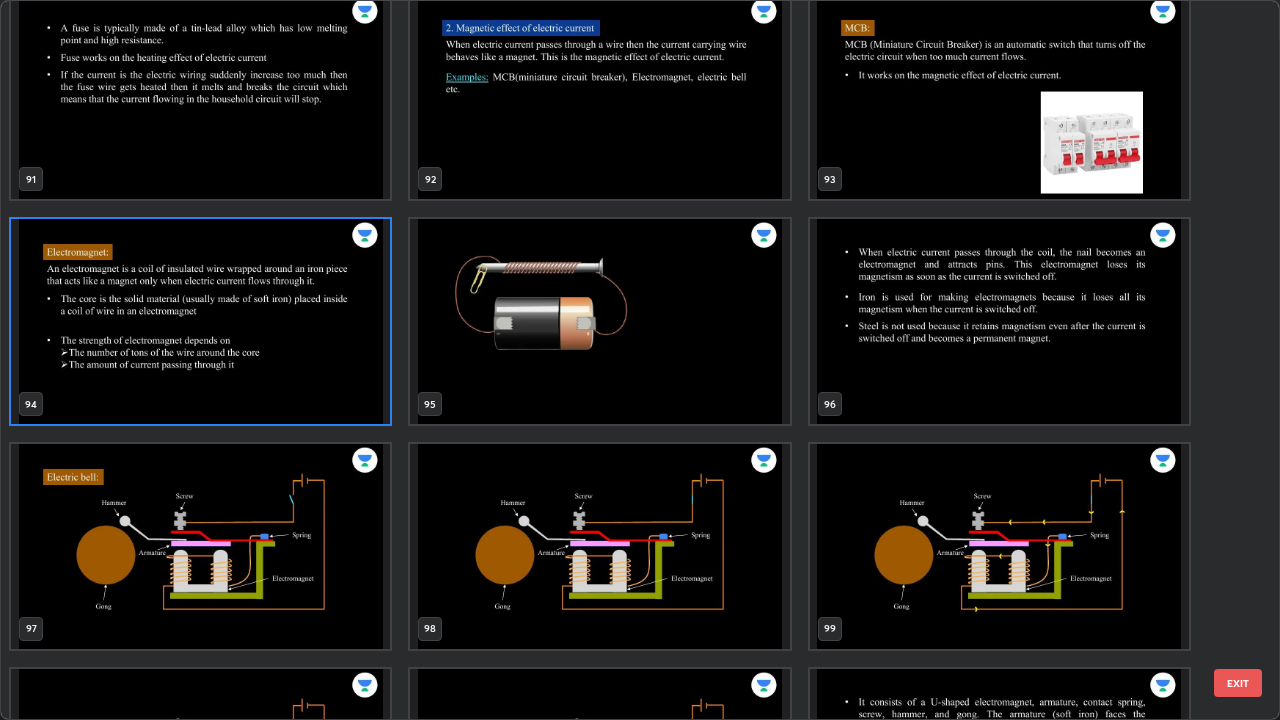 click at bounding box center (200, 321) 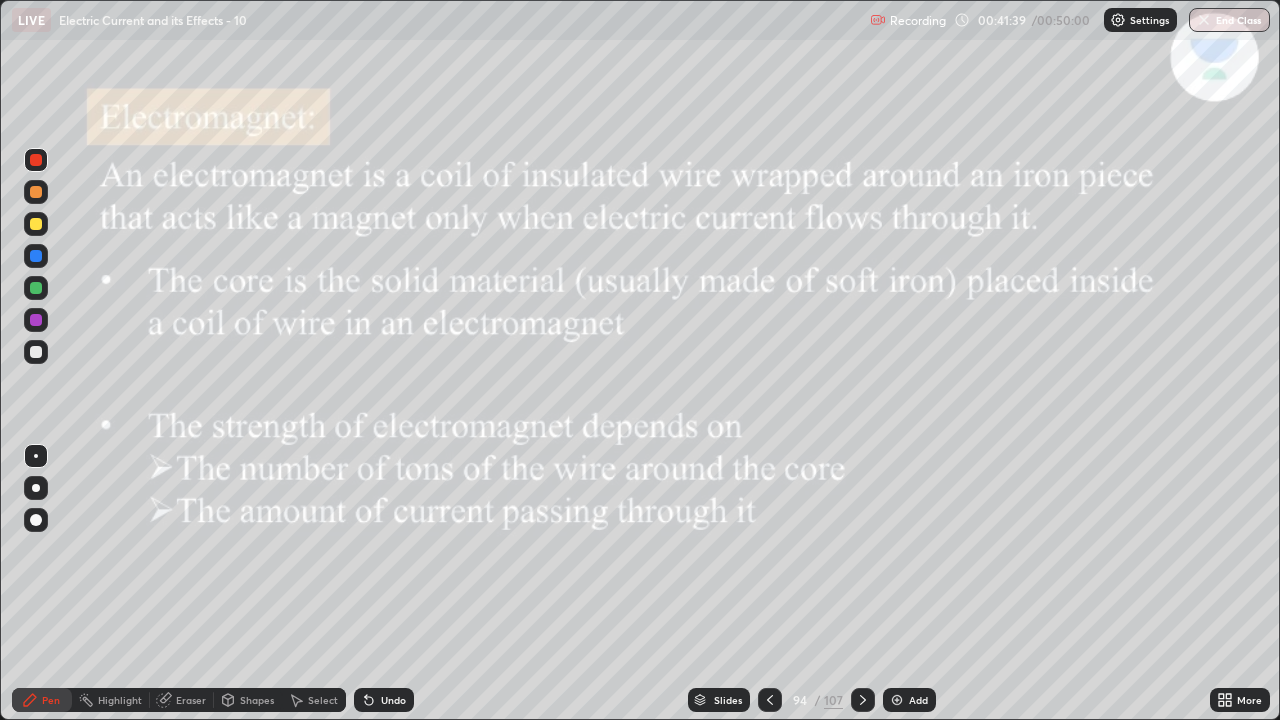 click 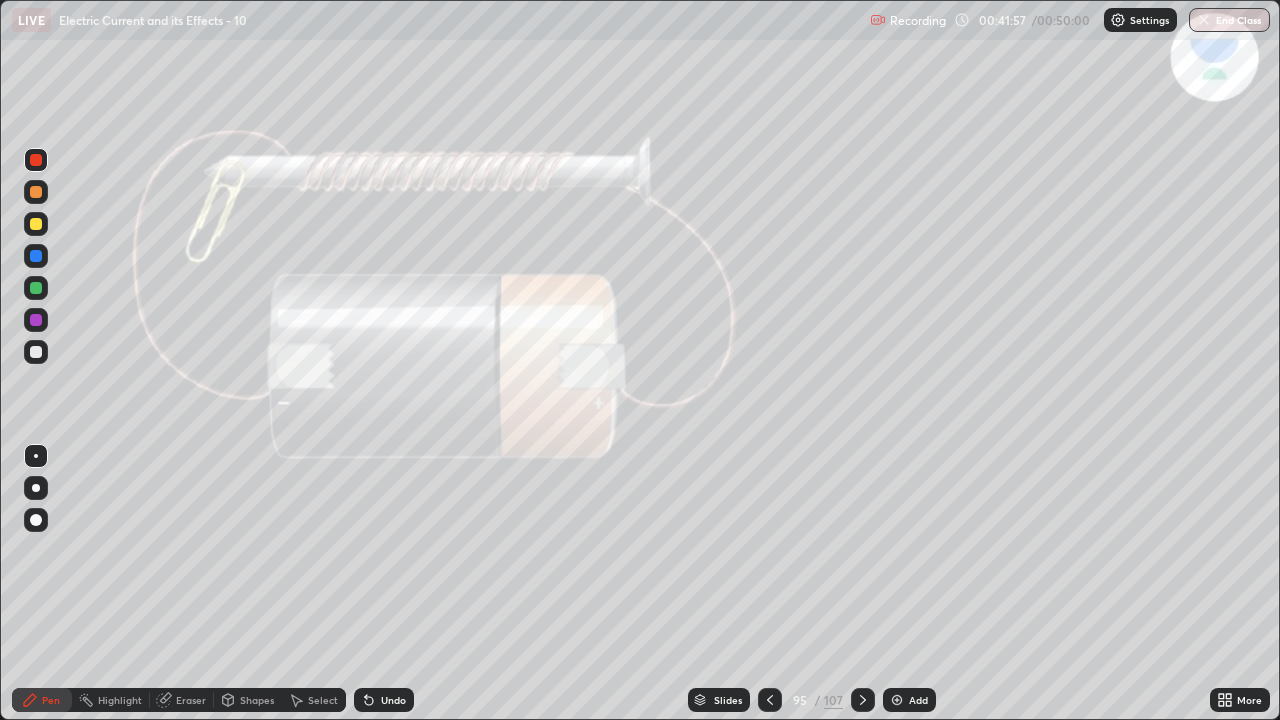 click 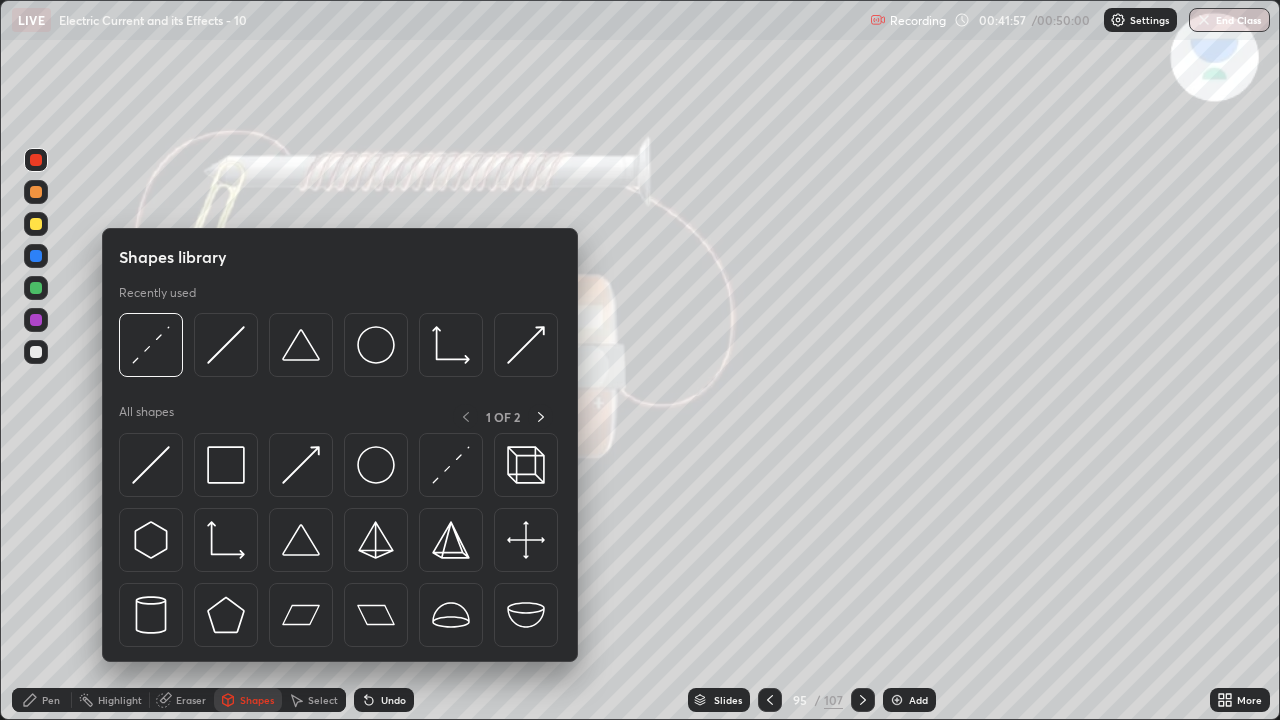 click 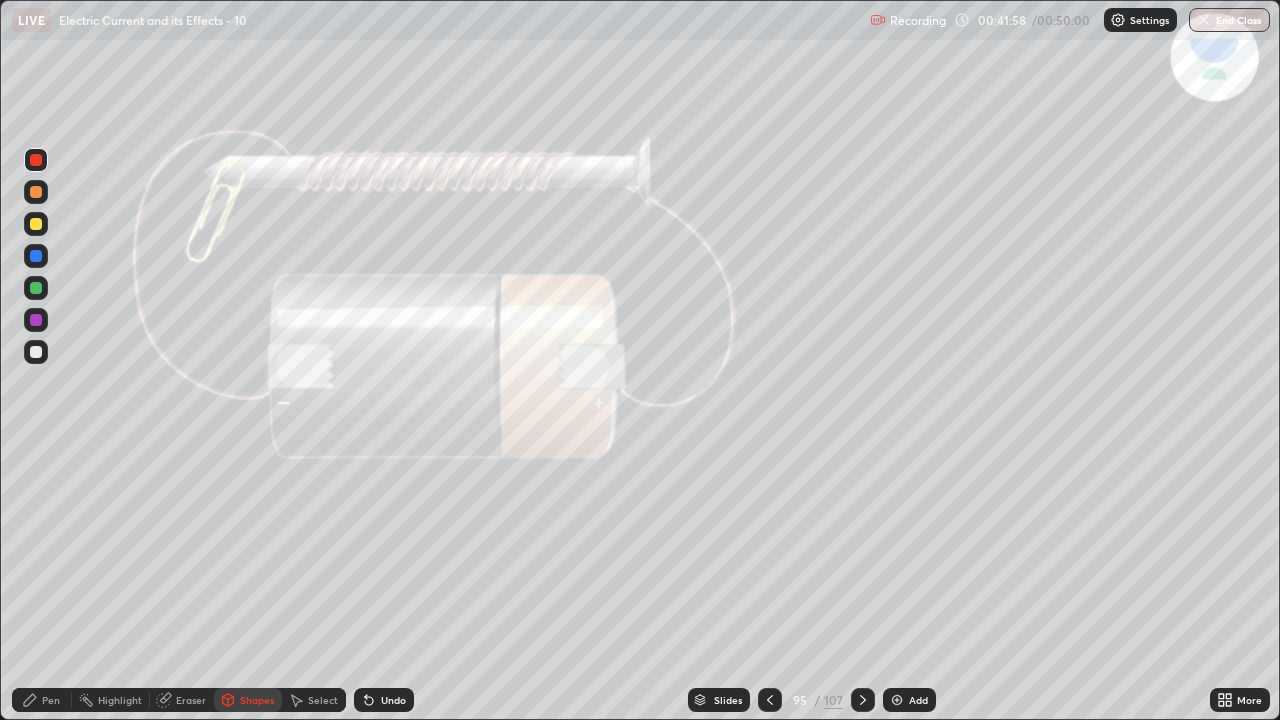 click 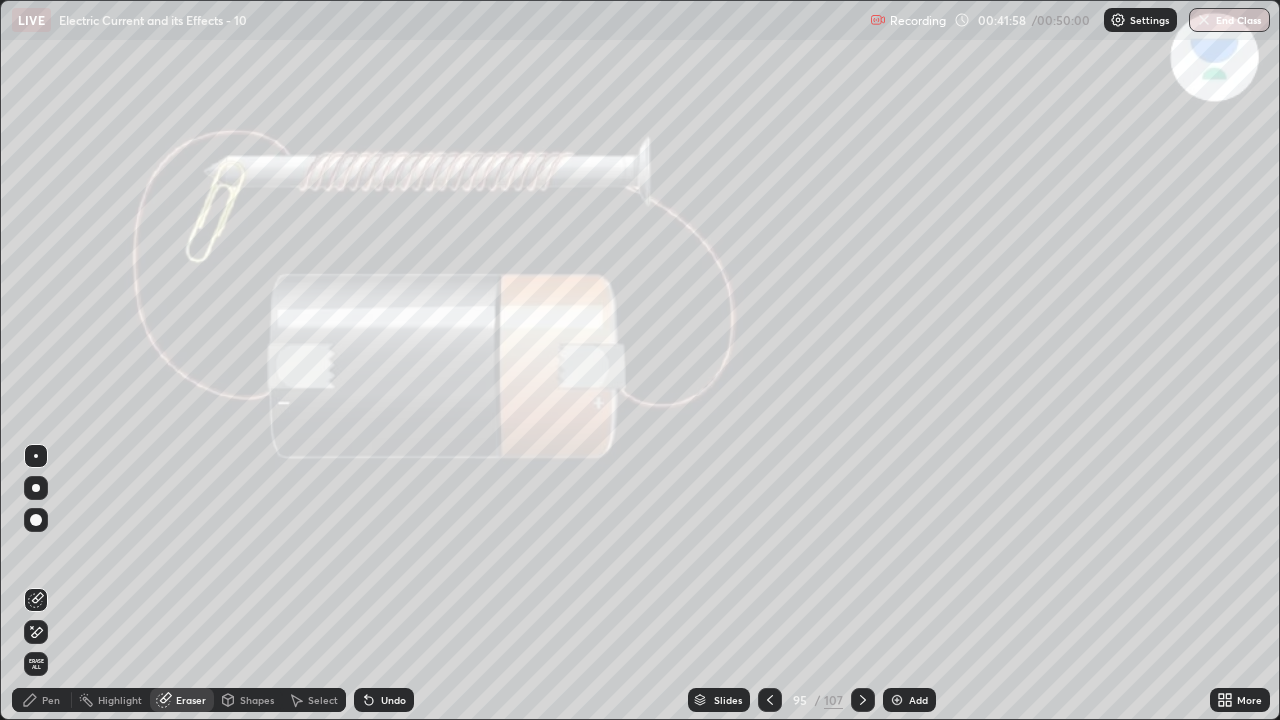 click 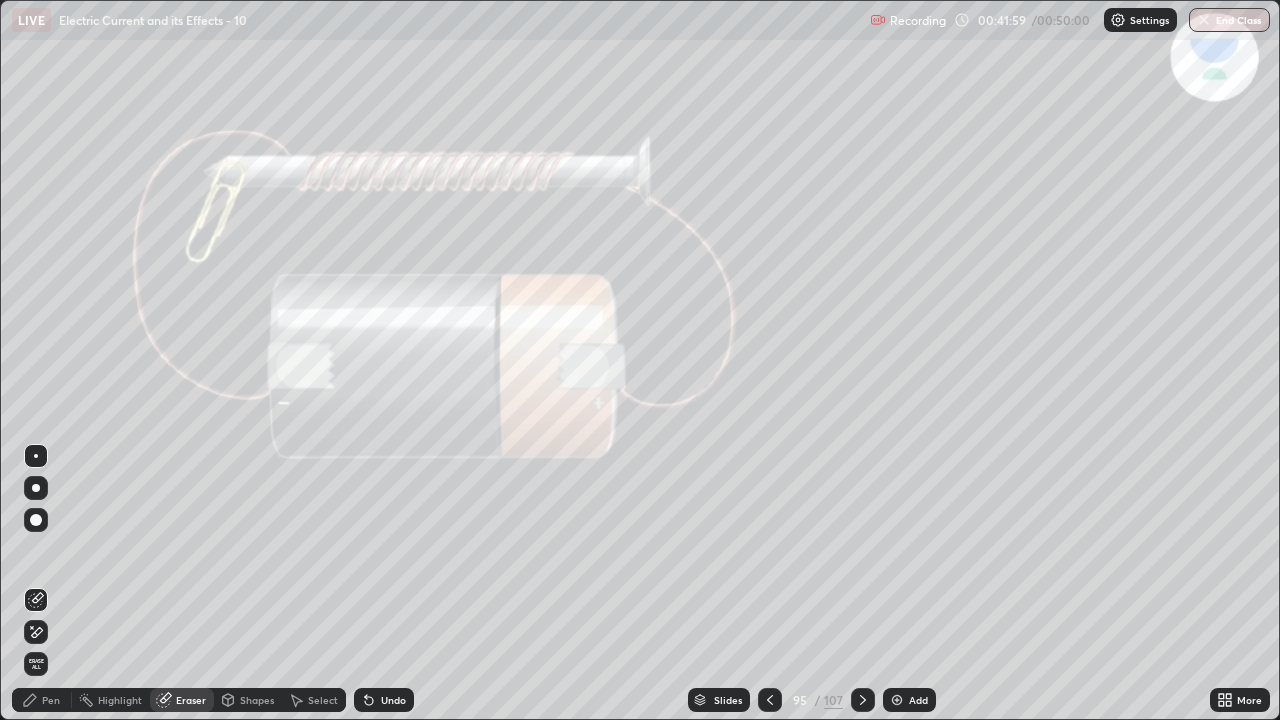 click on "Erase all" at bounding box center (36, 664) 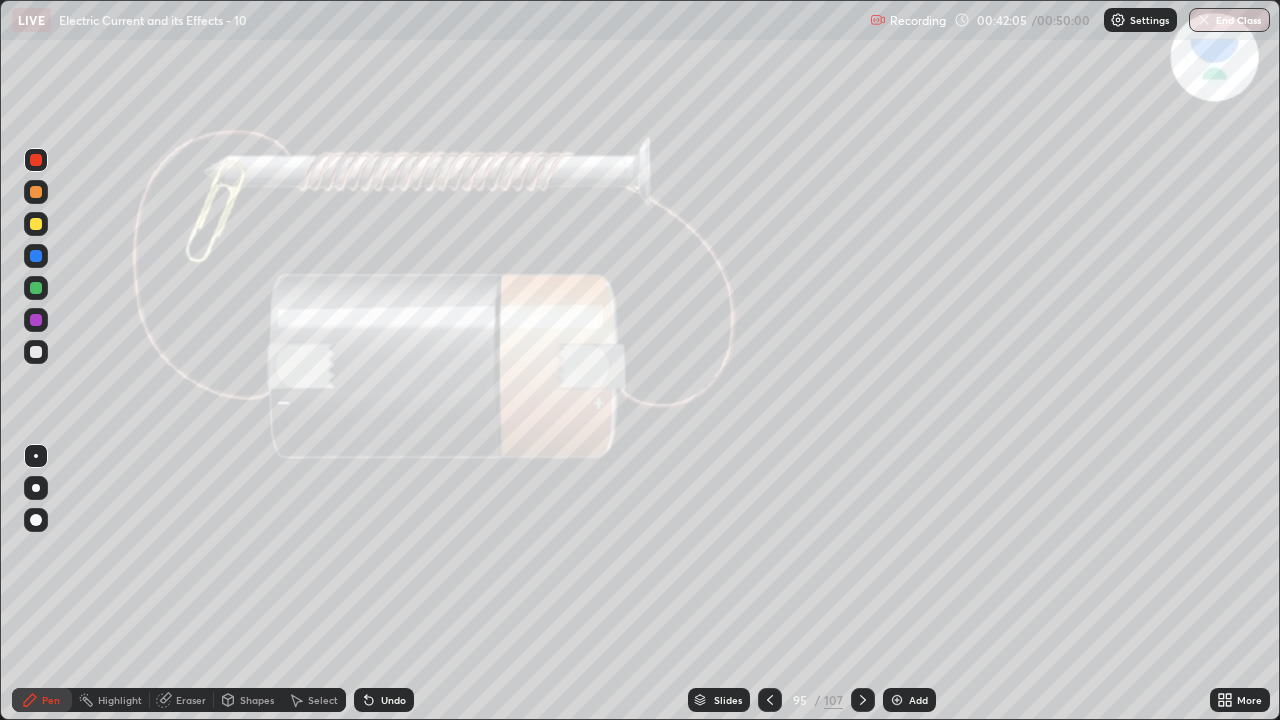 click at bounding box center [36, 352] 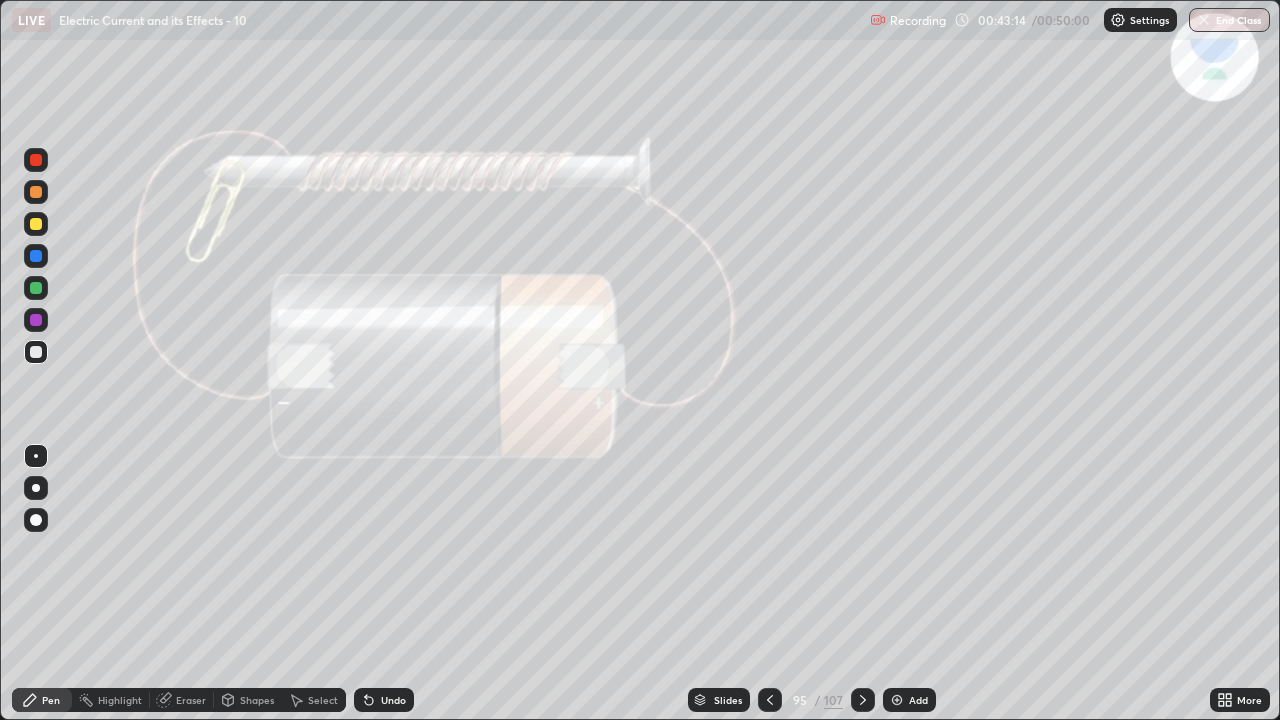 click 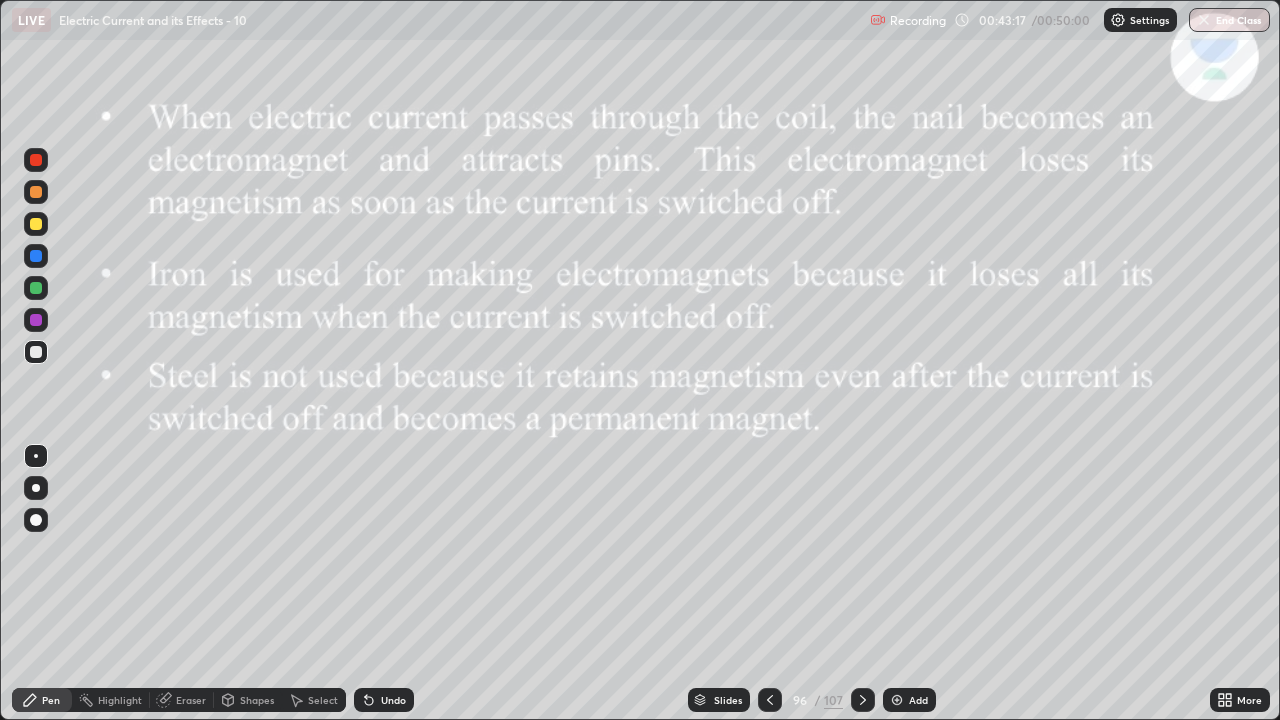 click at bounding box center (863, 700) 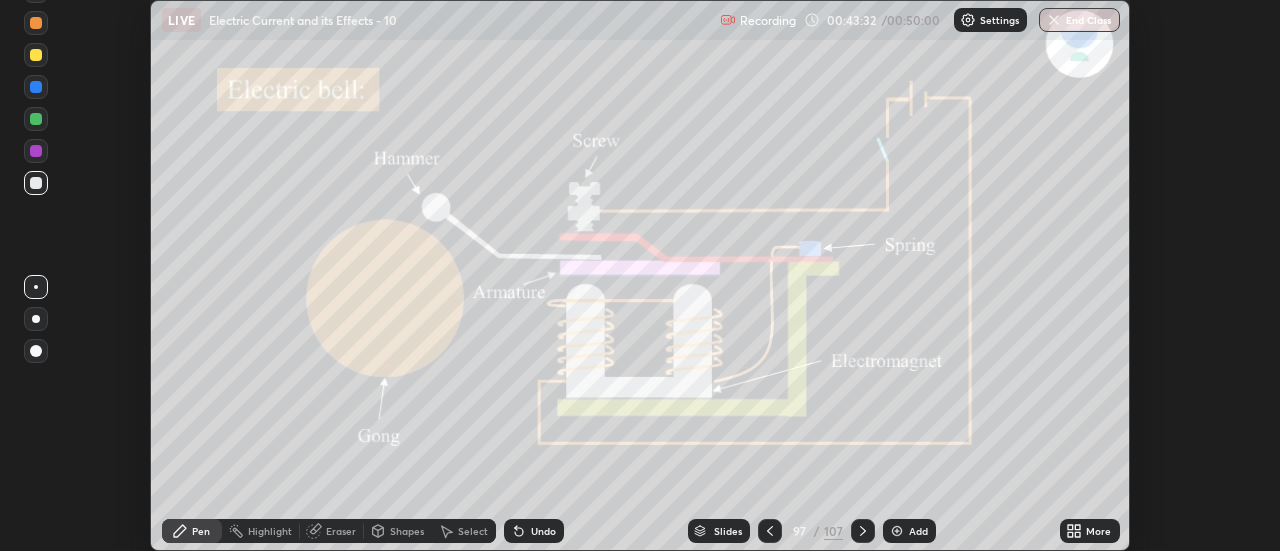 scroll, scrollTop: 551, scrollLeft: 1280, axis: both 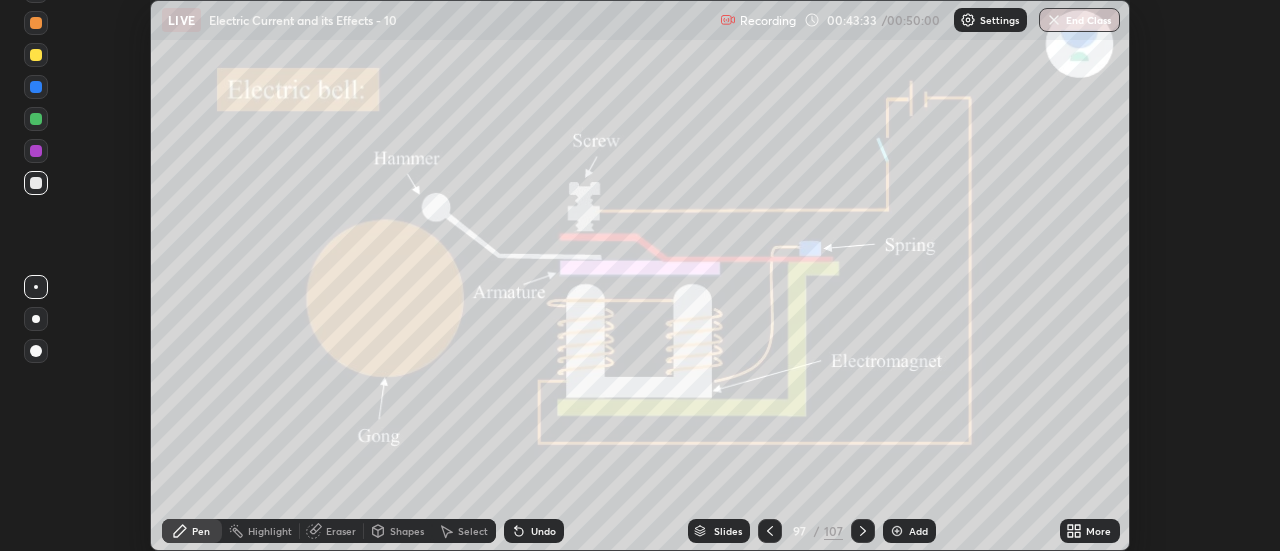 click on "Settings" at bounding box center [999, 20] 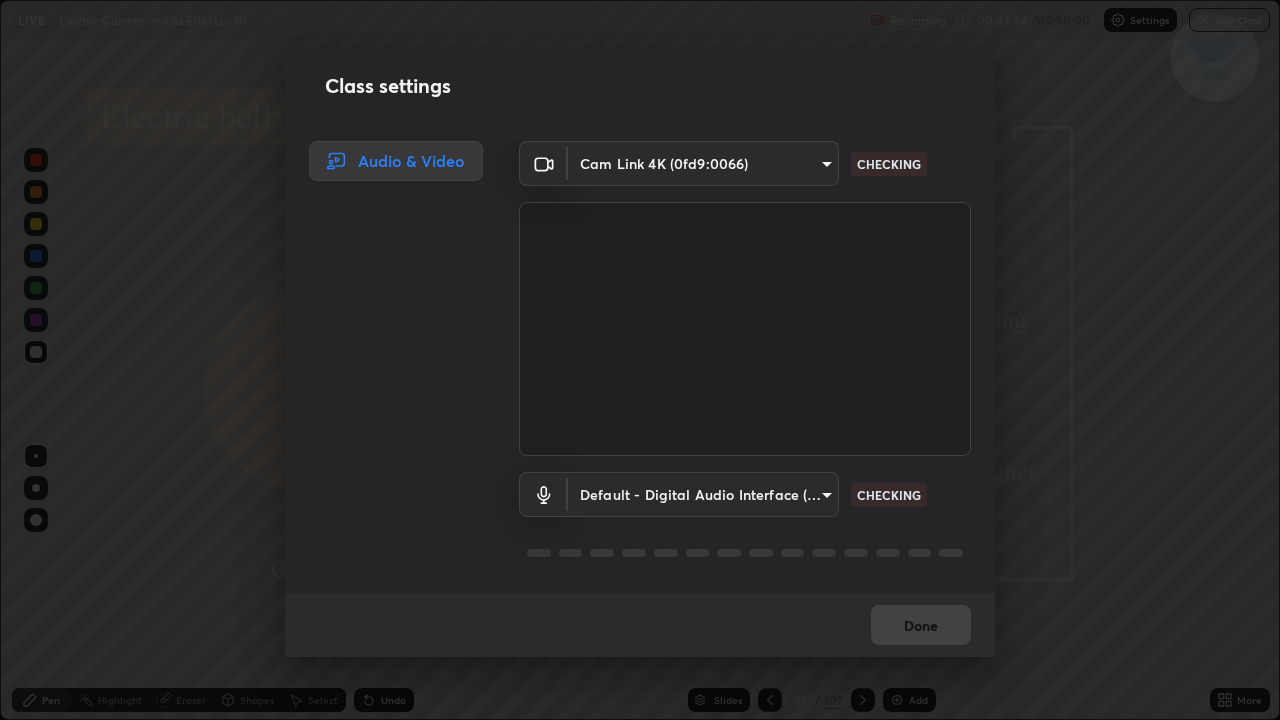 scroll, scrollTop: 99280, scrollLeft: 98720, axis: both 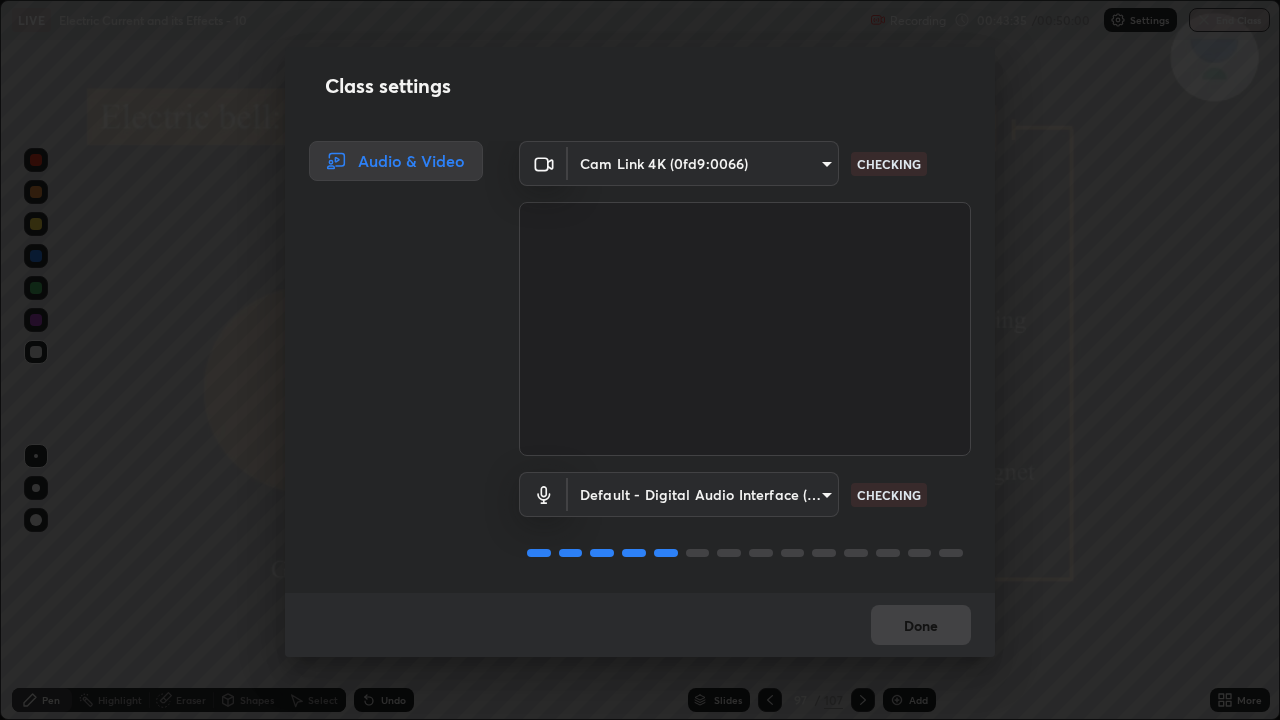 click on "Class settings Audio & Video Cam Link 4K ([HEX]) [HEX] CHECKING Default - Digital Audio Interface (2- Cam Link 4K) default CHECKING Done" at bounding box center (640, 360) 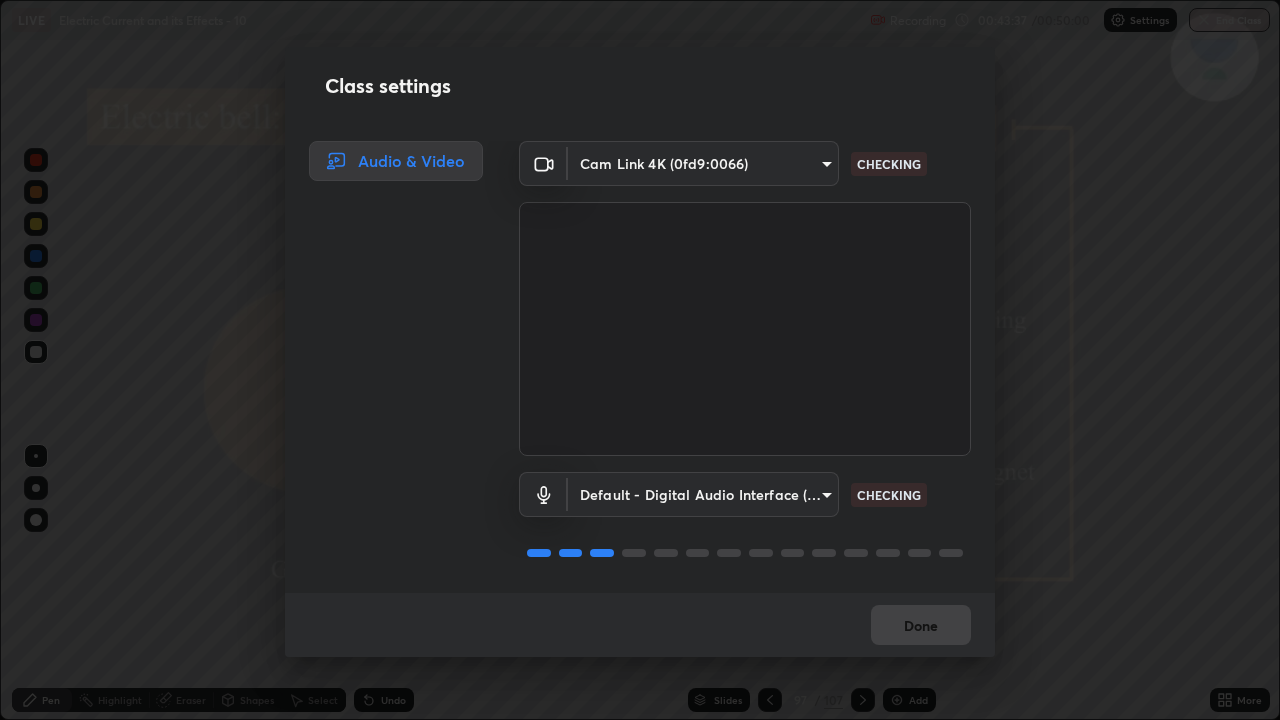 click on "Class settings Audio & Video Cam Link 4K ([HEX]) [HEX] CHECKING Default - Digital Audio Interface (2- Cam Link 4K) default CHECKING Done" at bounding box center [640, 360] 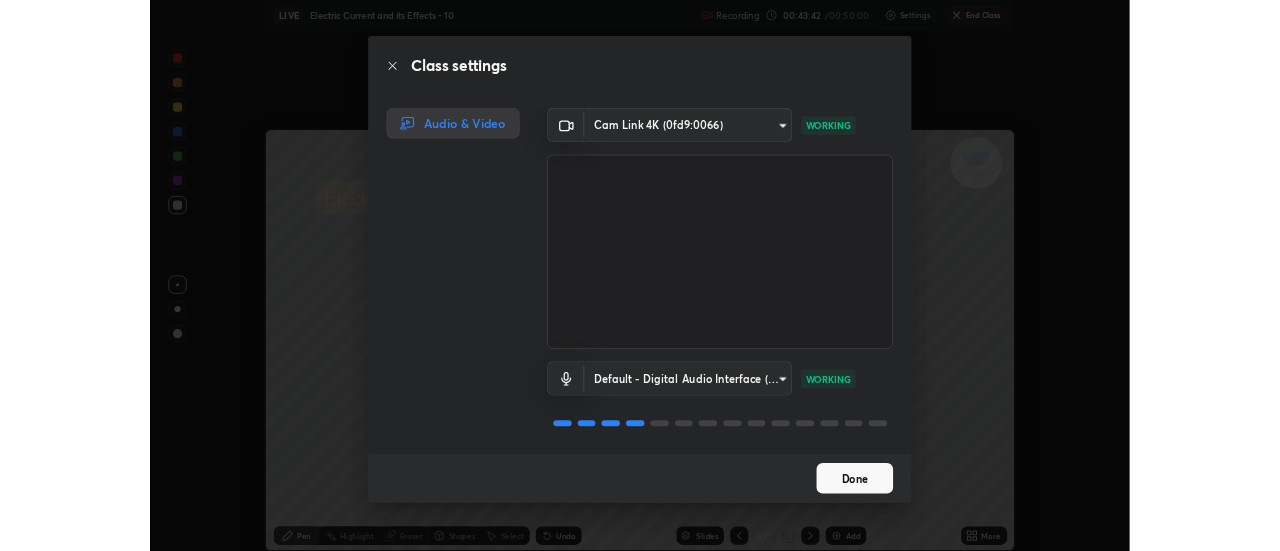 scroll, scrollTop: 551, scrollLeft: 1280, axis: both 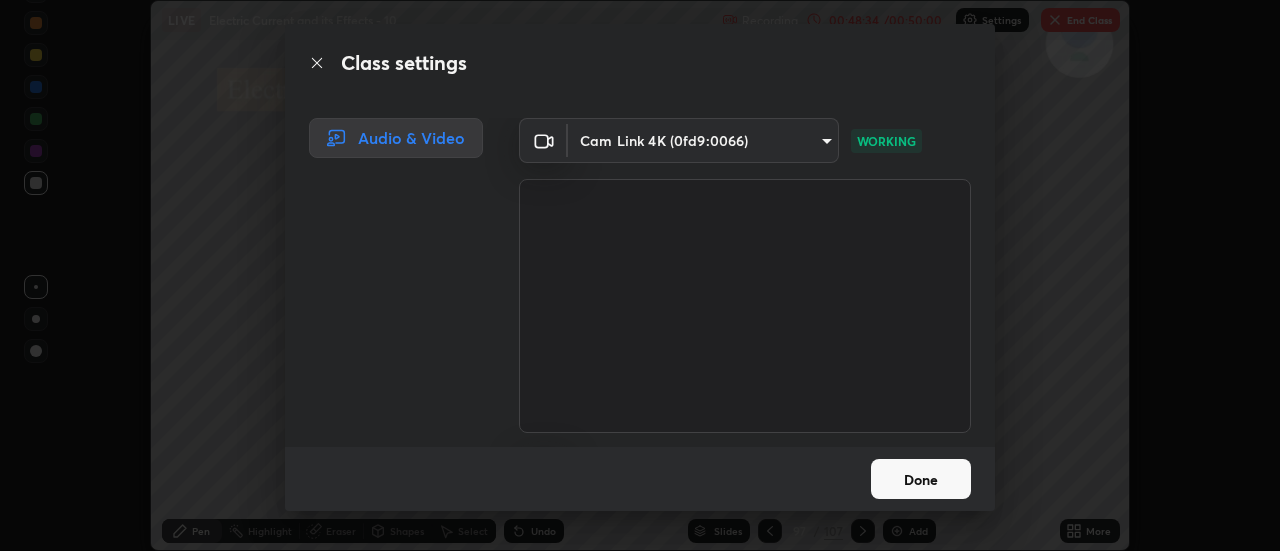 click on "Done" at bounding box center (921, 479) 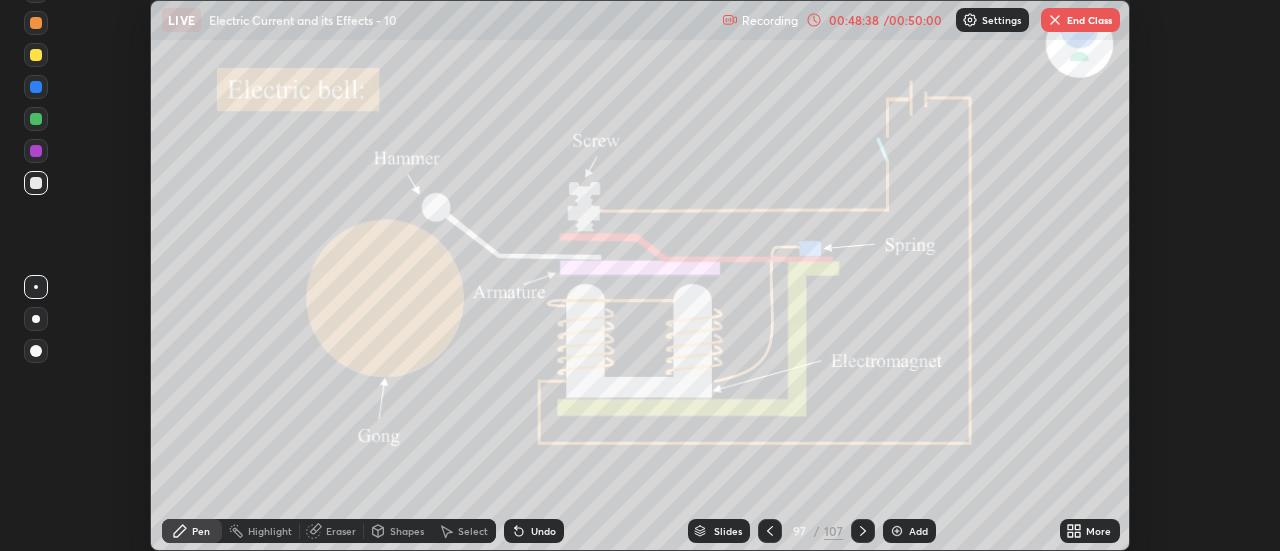 click on "End Class" at bounding box center (1080, 20) 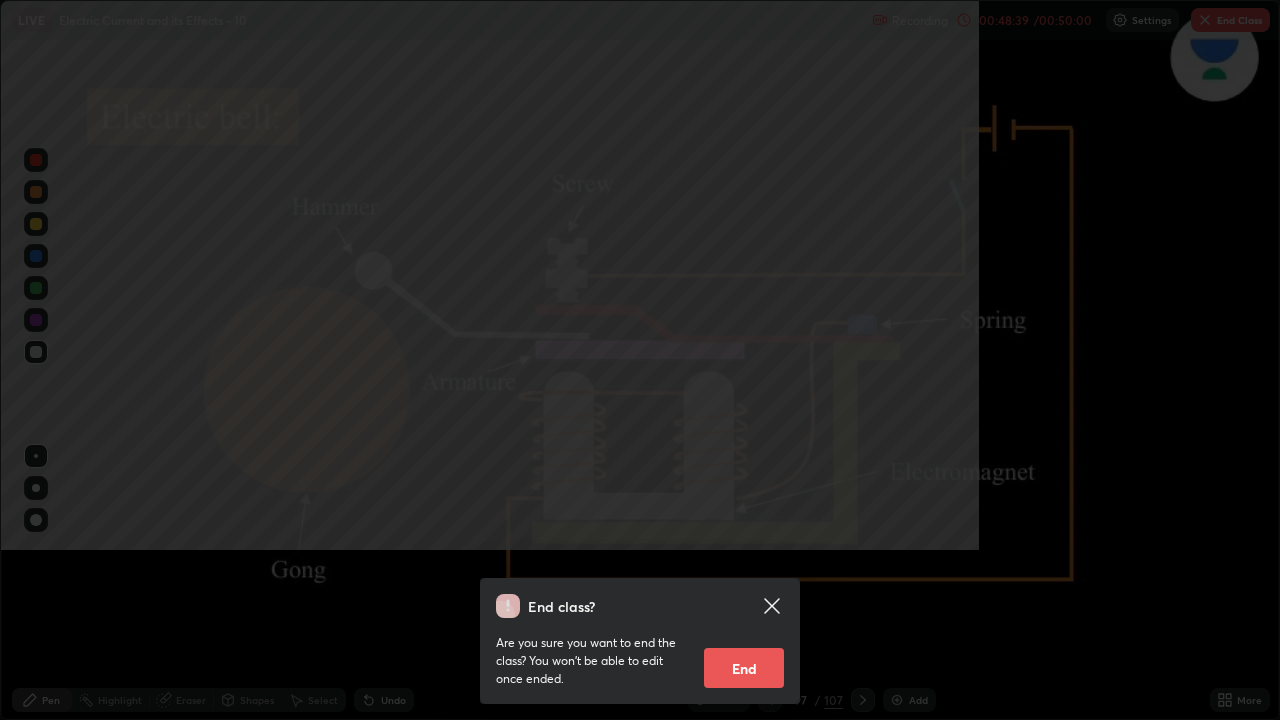 scroll, scrollTop: 99280, scrollLeft: 98720, axis: both 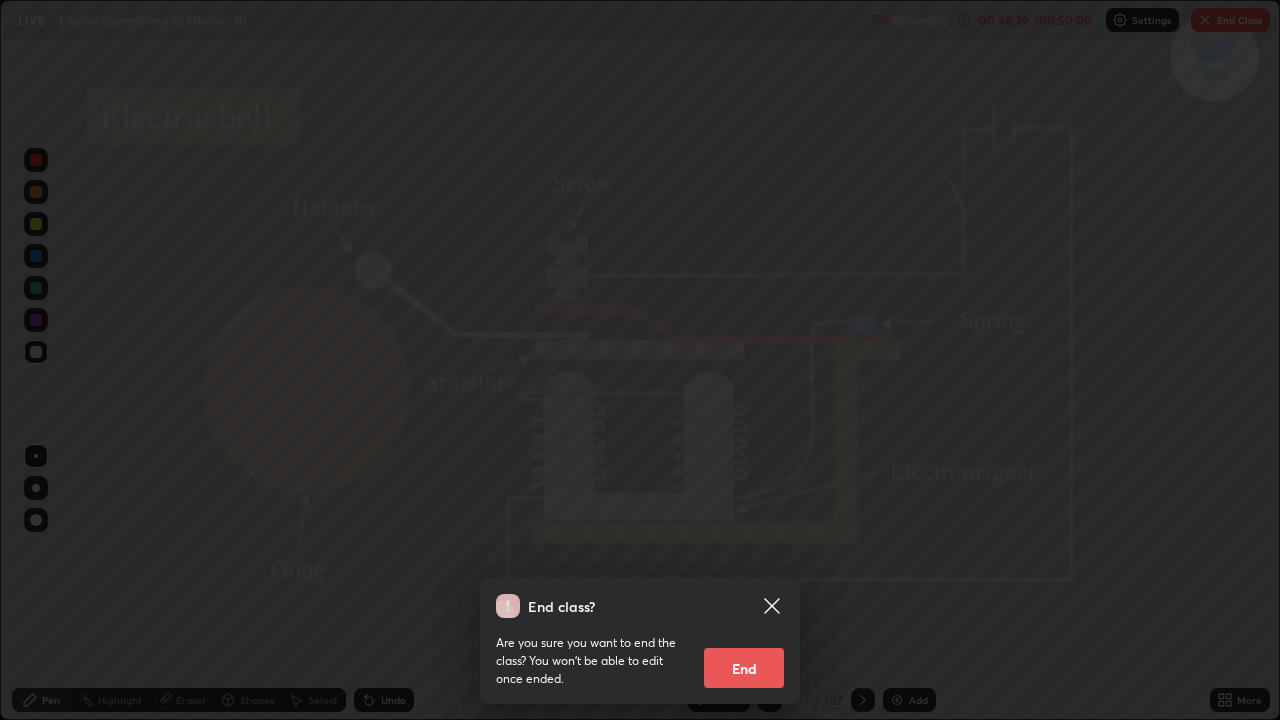 click on "End" at bounding box center (744, 668) 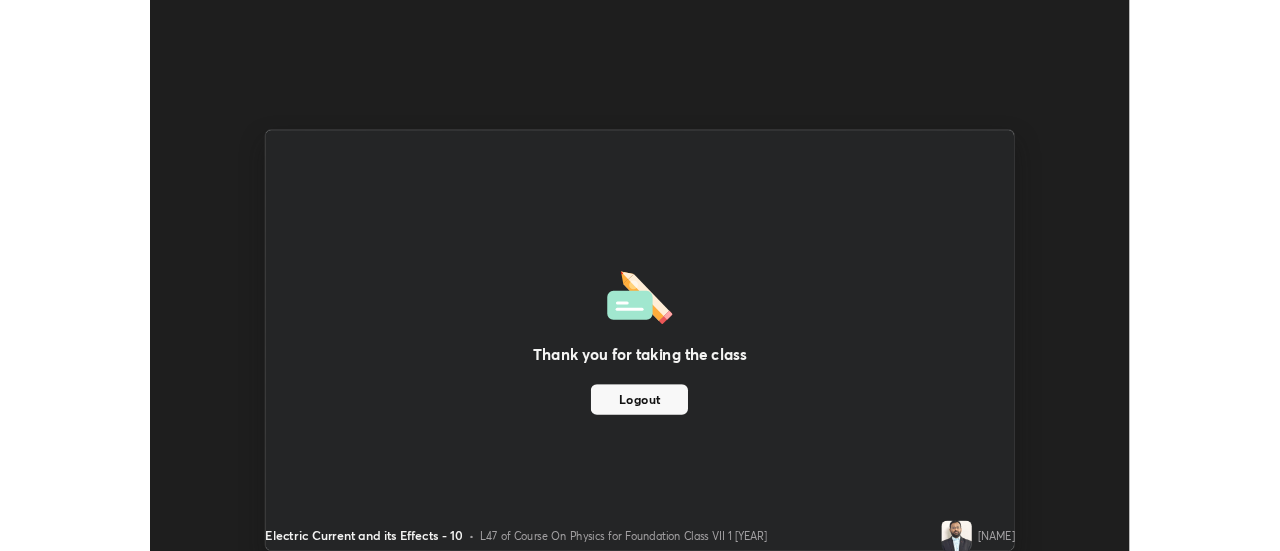 scroll, scrollTop: 551, scrollLeft: 1280, axis: both 